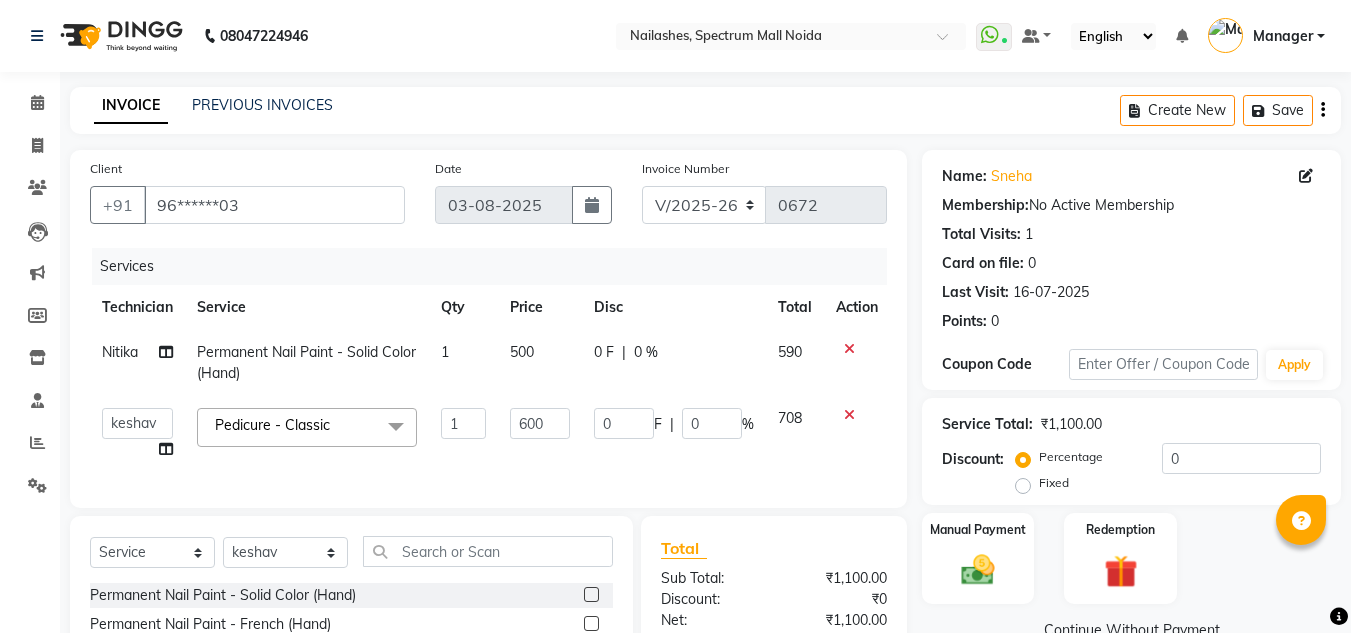 select on "6068" 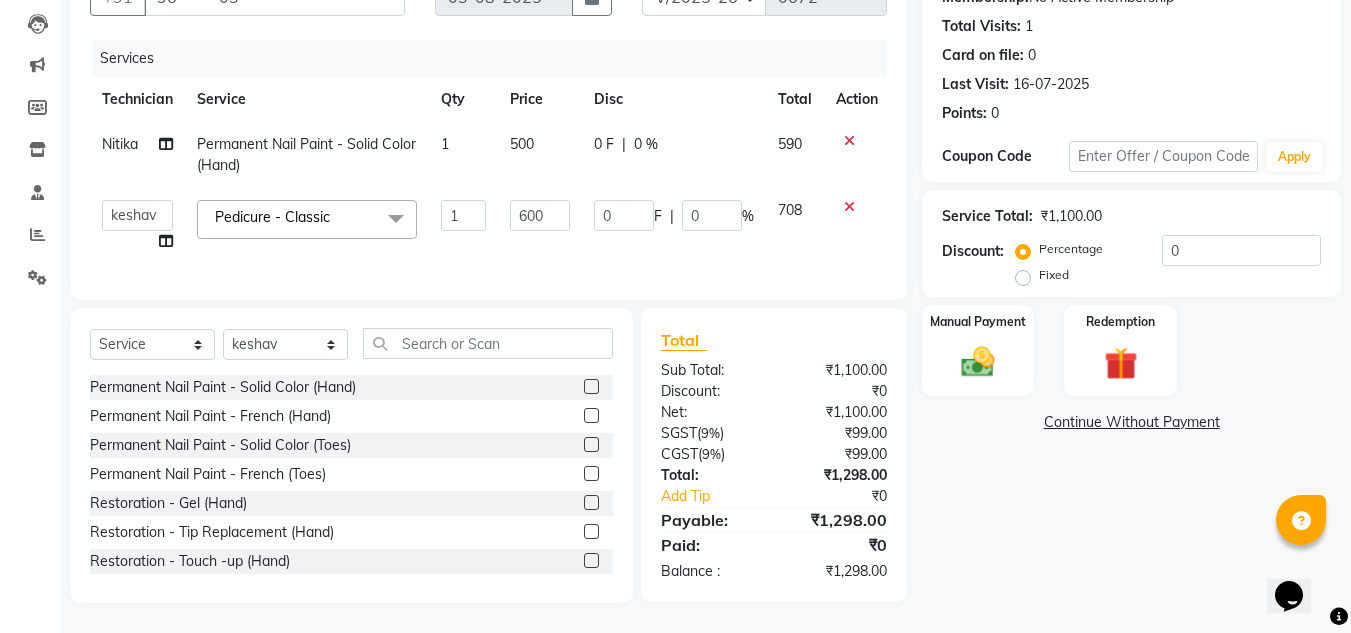 scroll, scrollTop: 0, scrollLeft: 0, axis: both 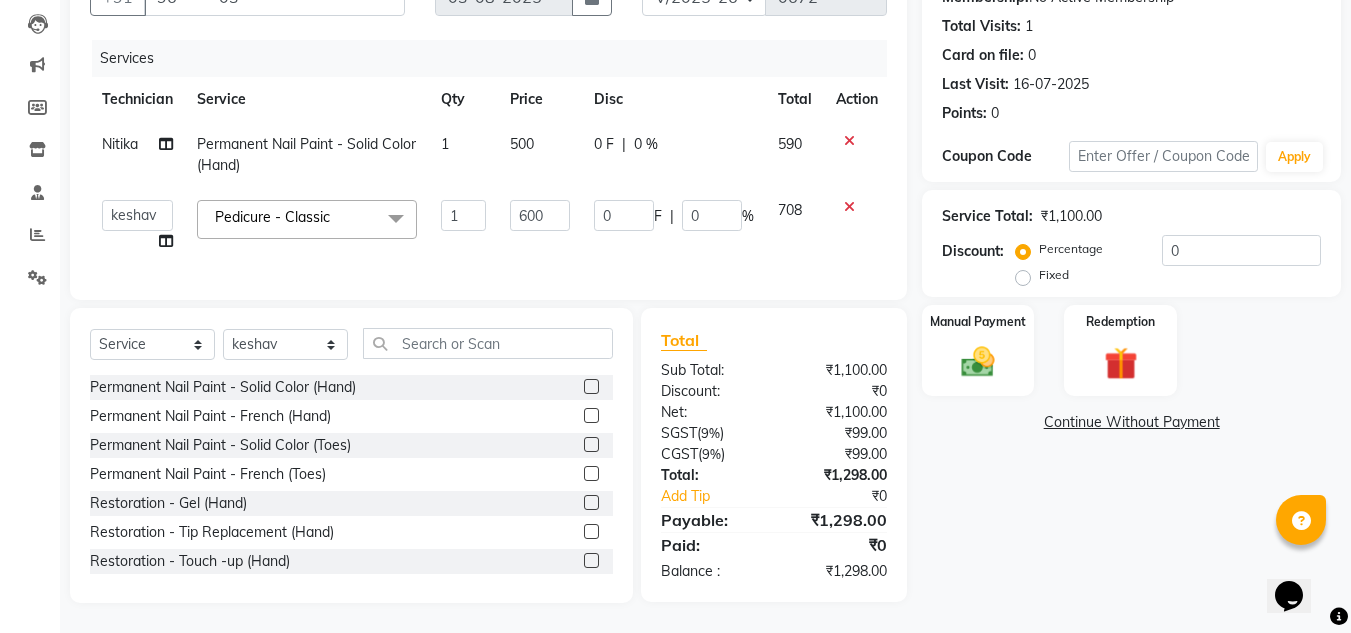 click 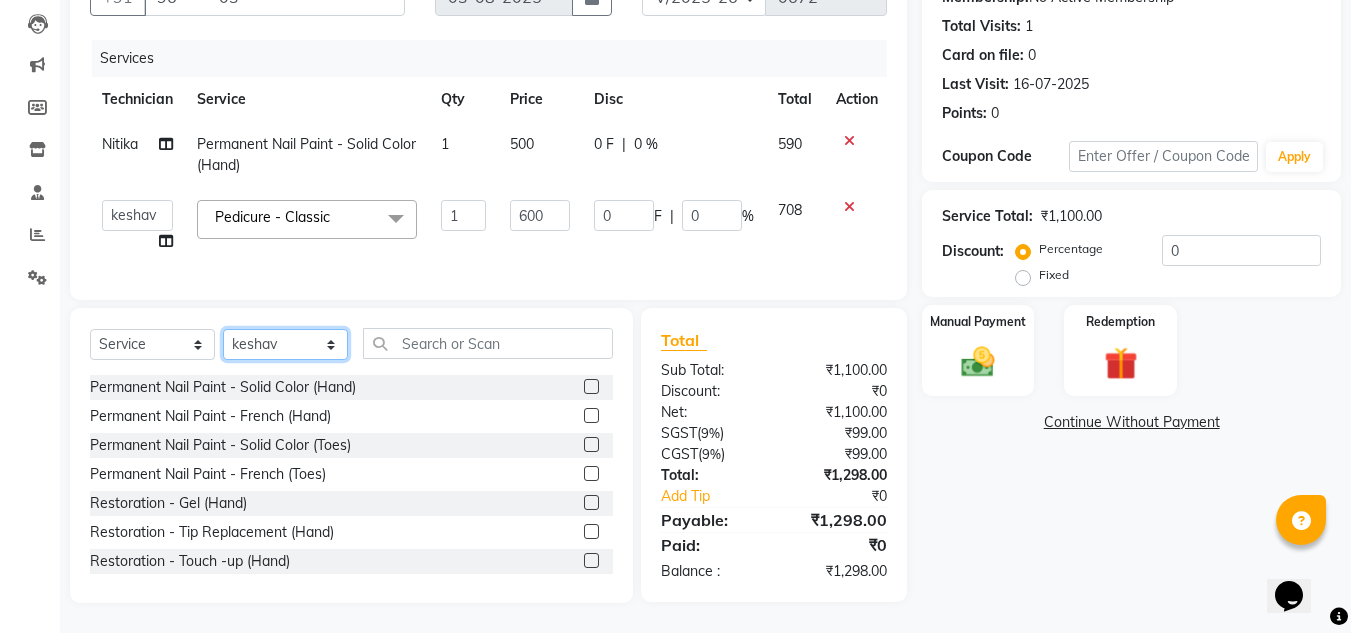 click on "Select Technician [PERSON] [PERSON] [PERSON] Manager [PERSON] [PERSON] [PERSON]" 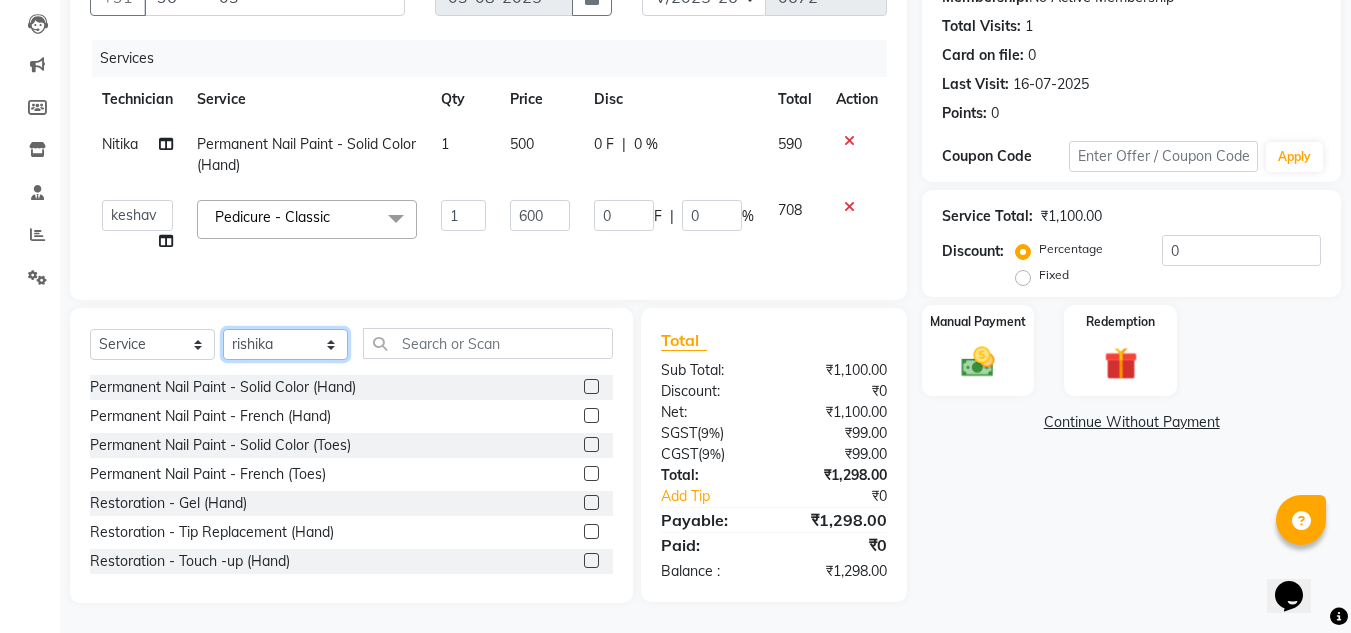 click on "Select Technician [PERSON] [PERSON] [PERSON] Manager [PERSON] [PERSON] [PERSON]" 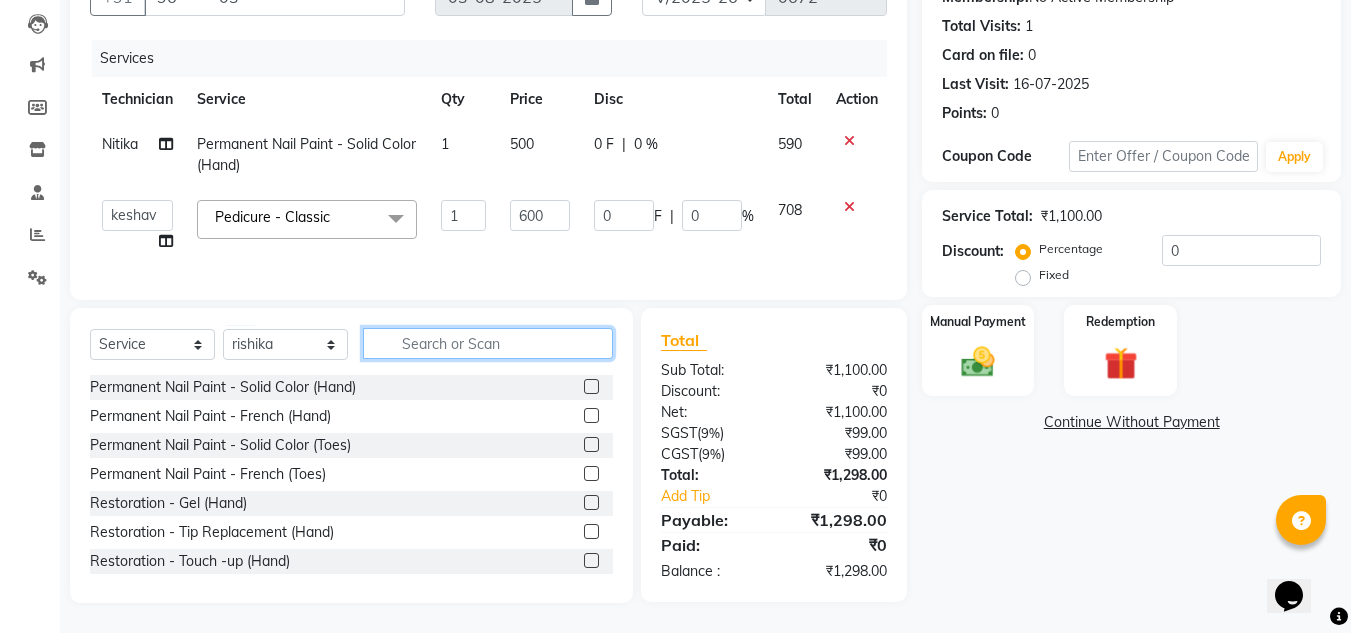 click 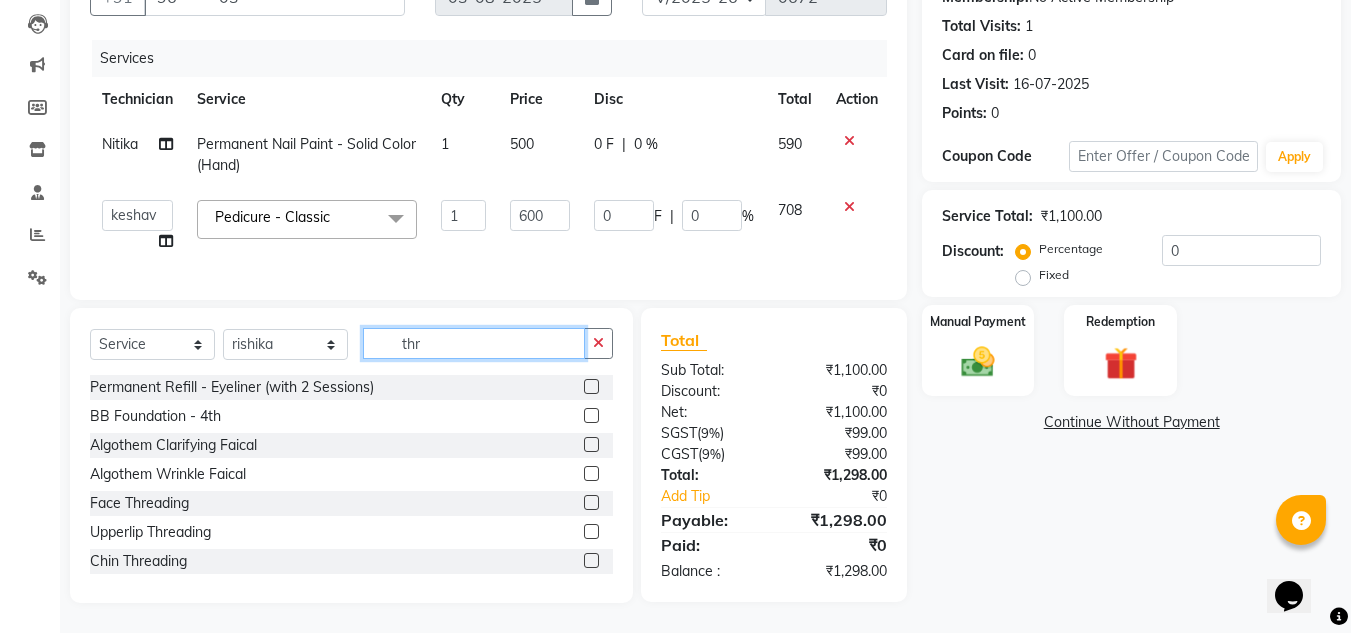 scroll, scrollTop: 222, scrollLeft: 0, axis: vertical 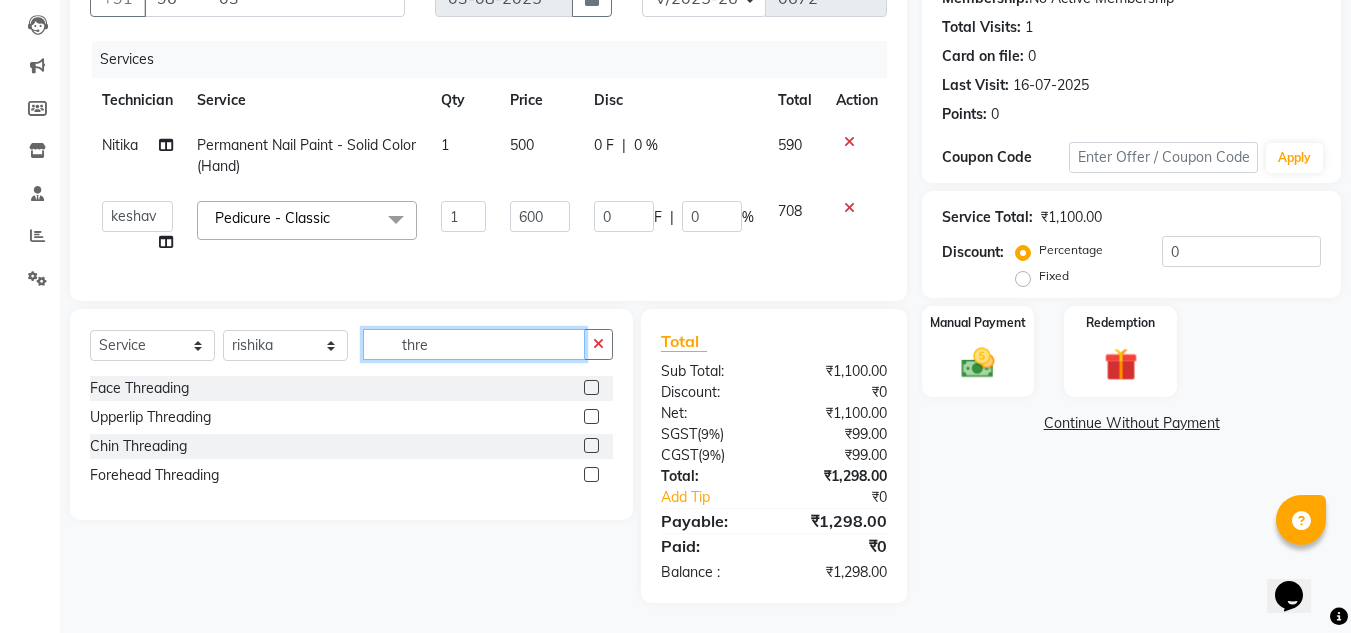type on "thre" 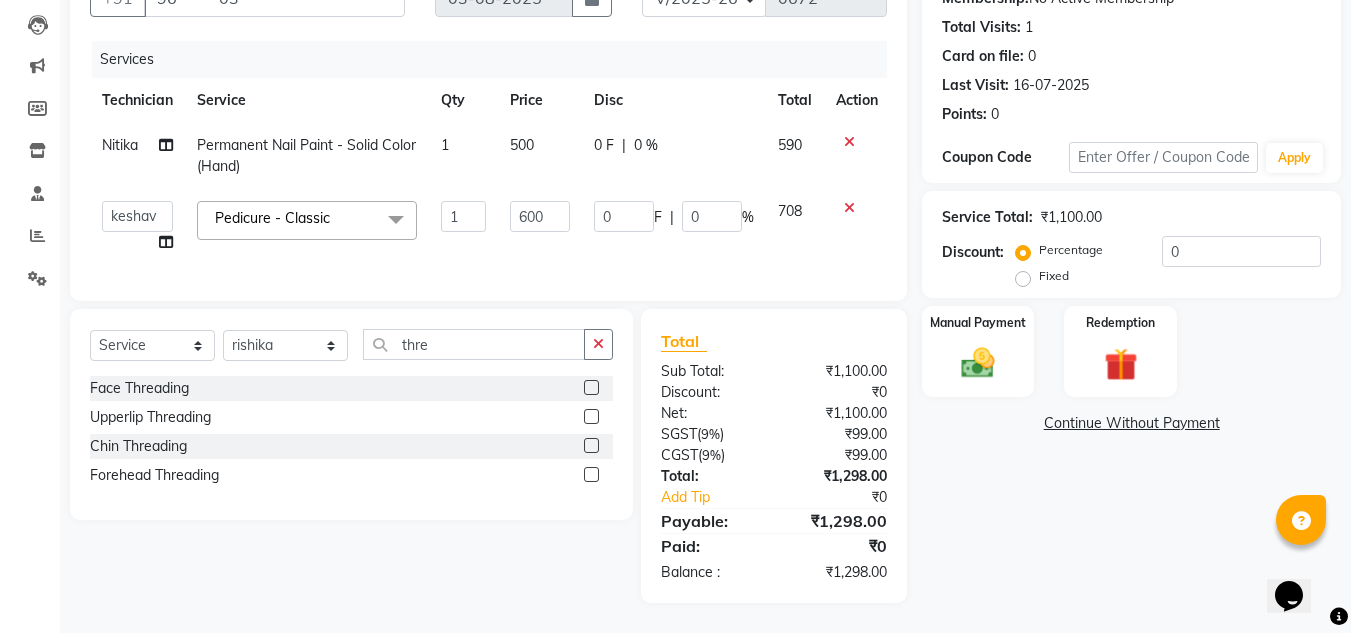click 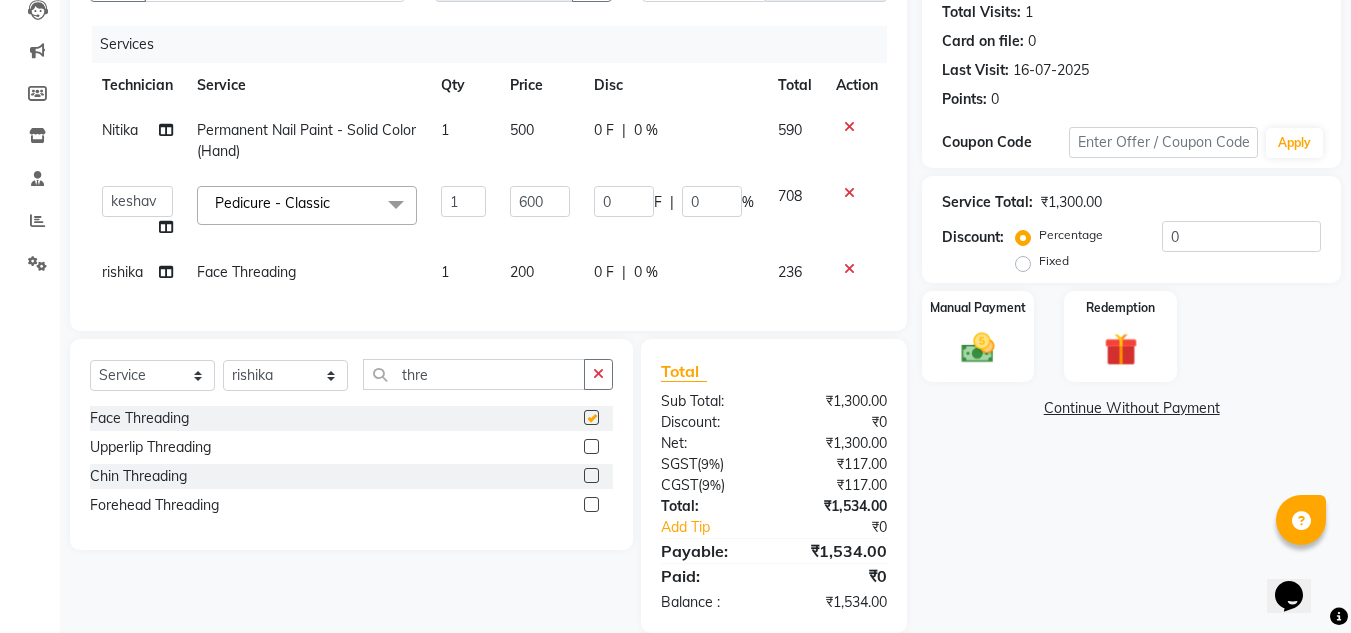 checkbox on "false" 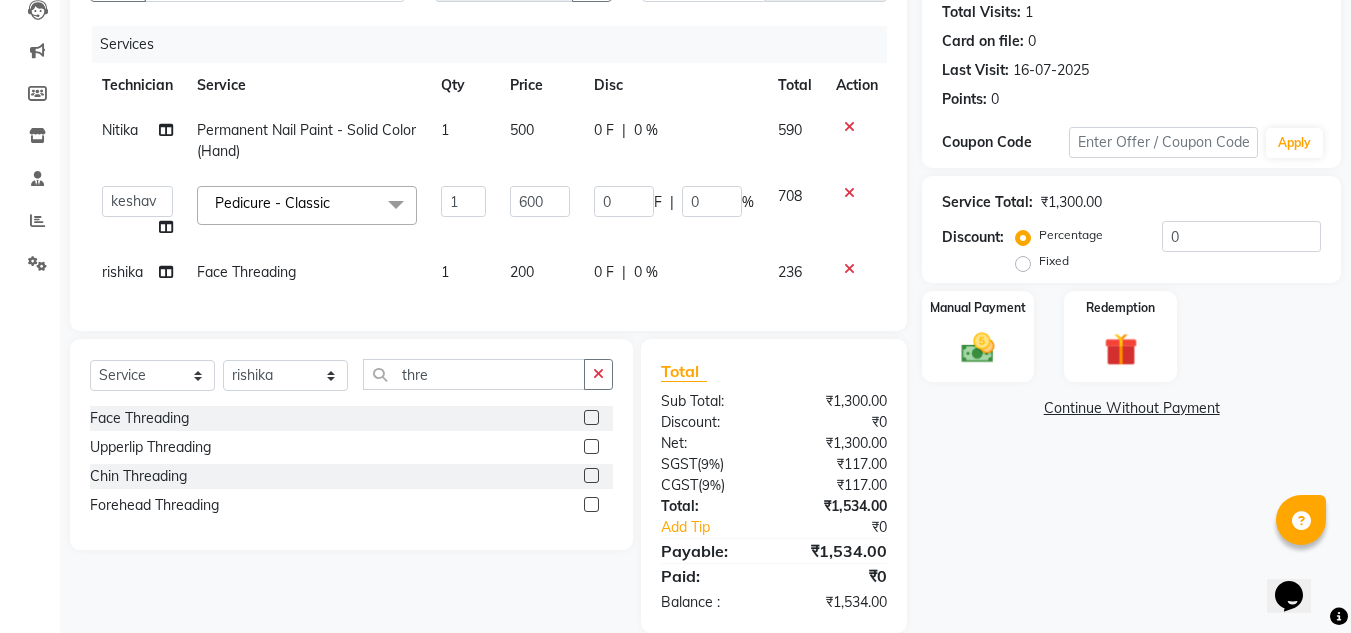 click on "200" 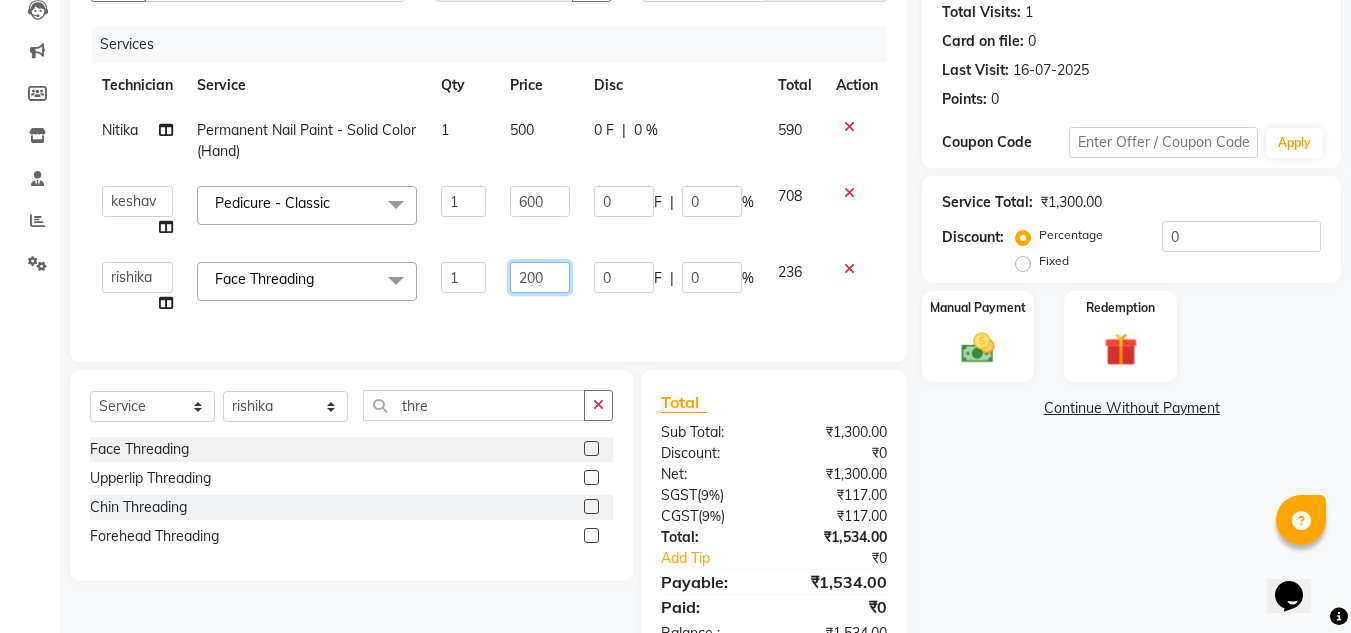 click on "200" 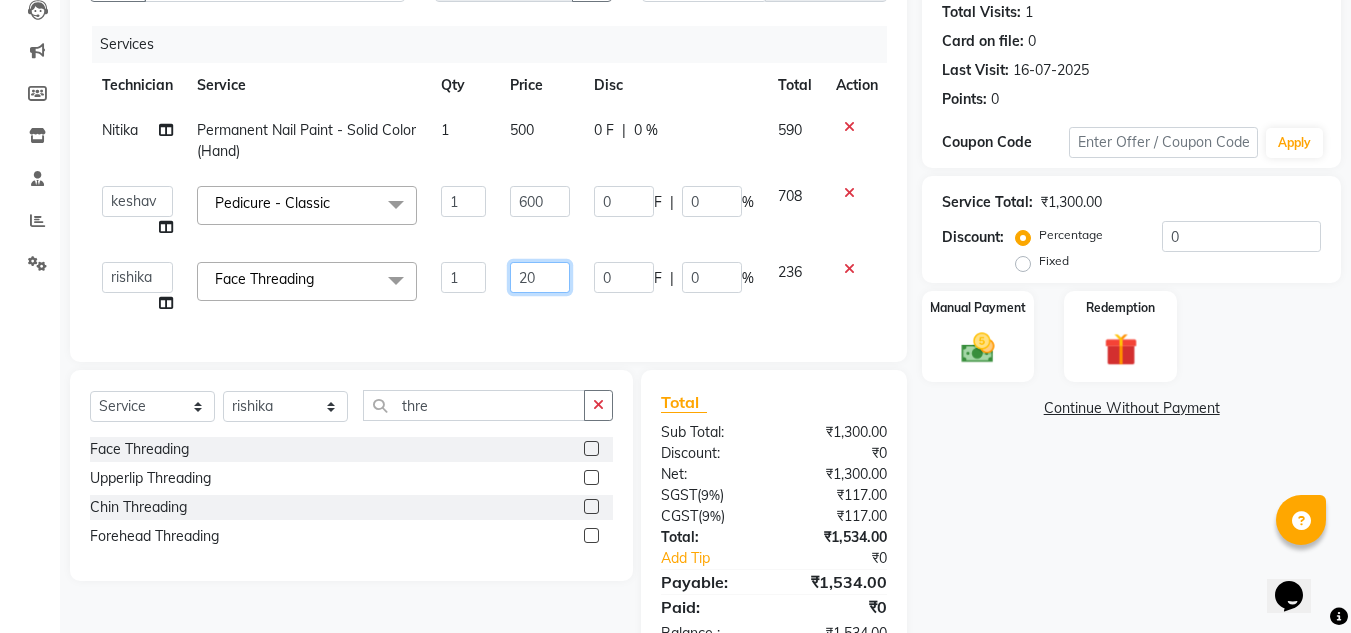 type on "2" 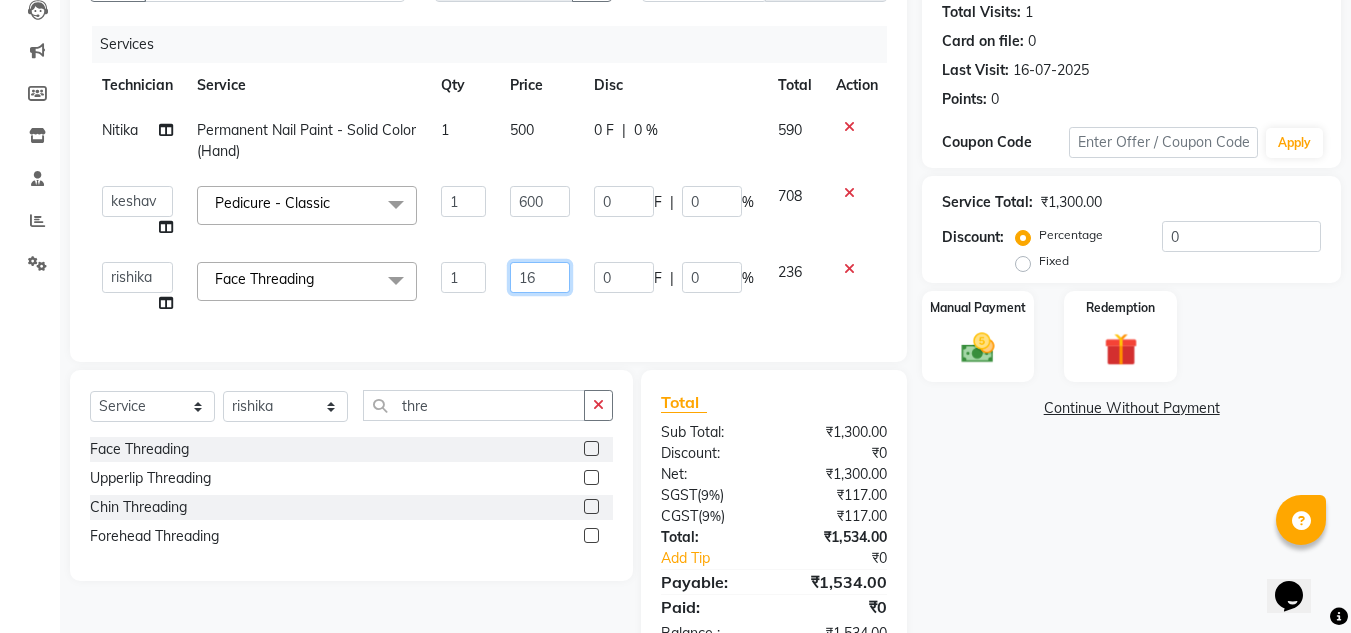 type on "160" 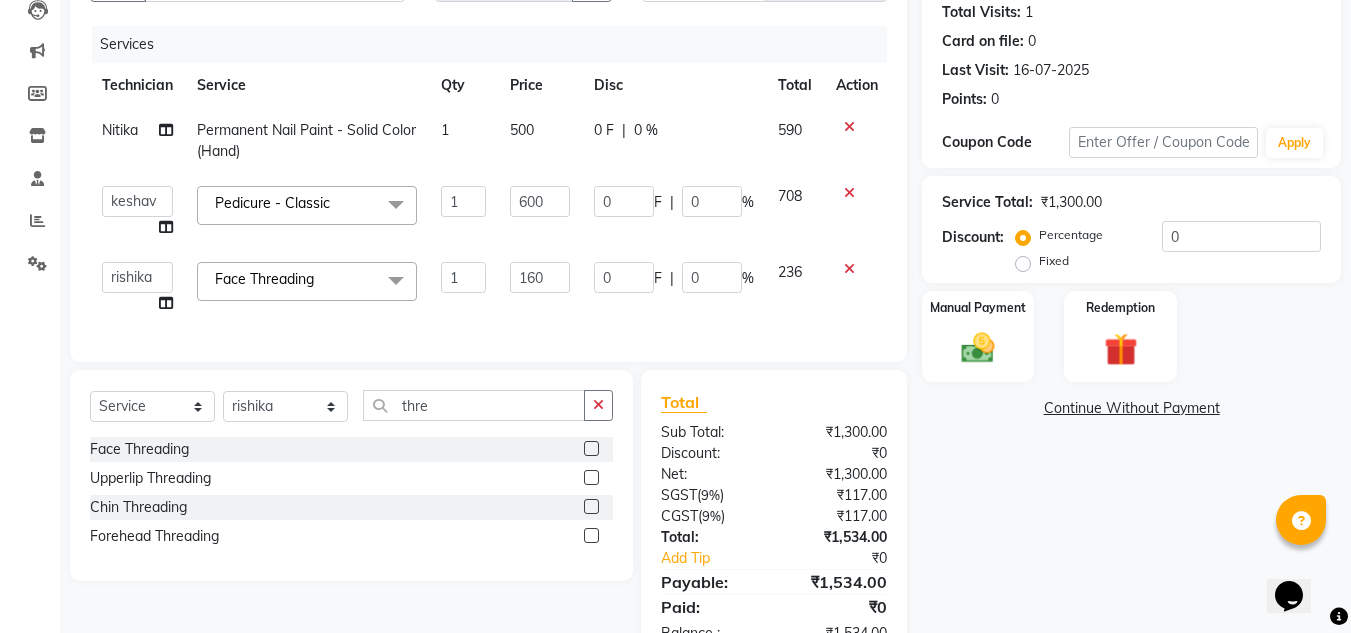click on "236" 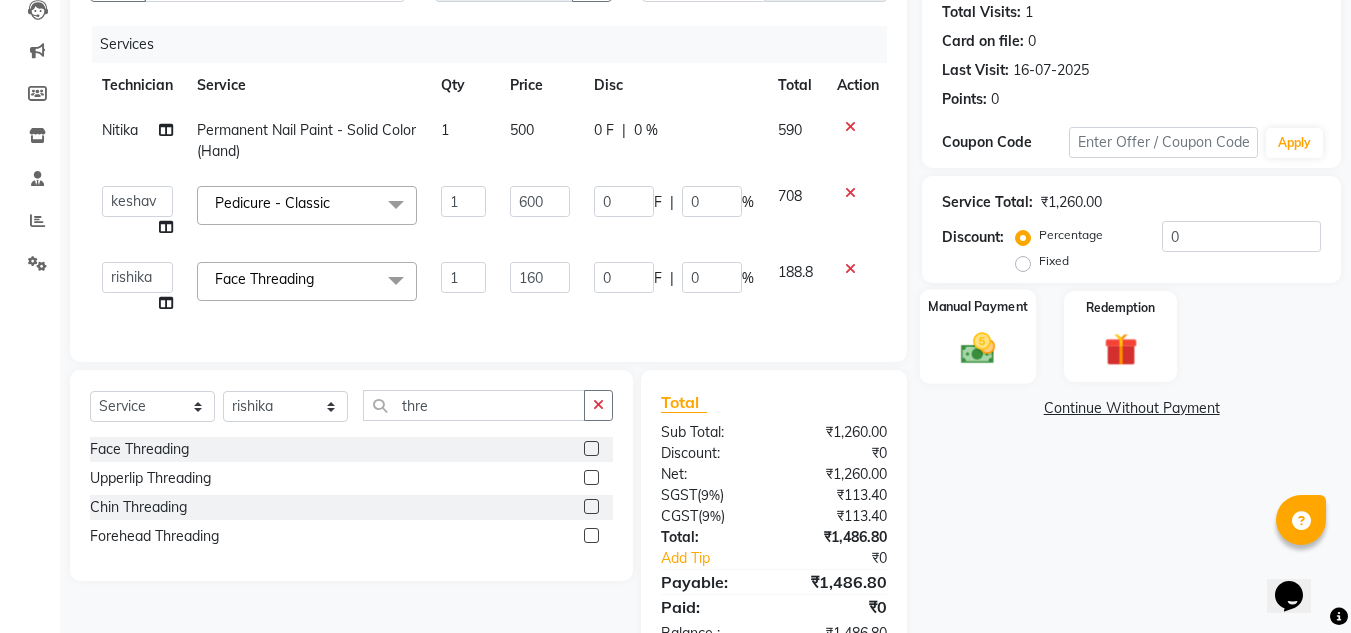 click 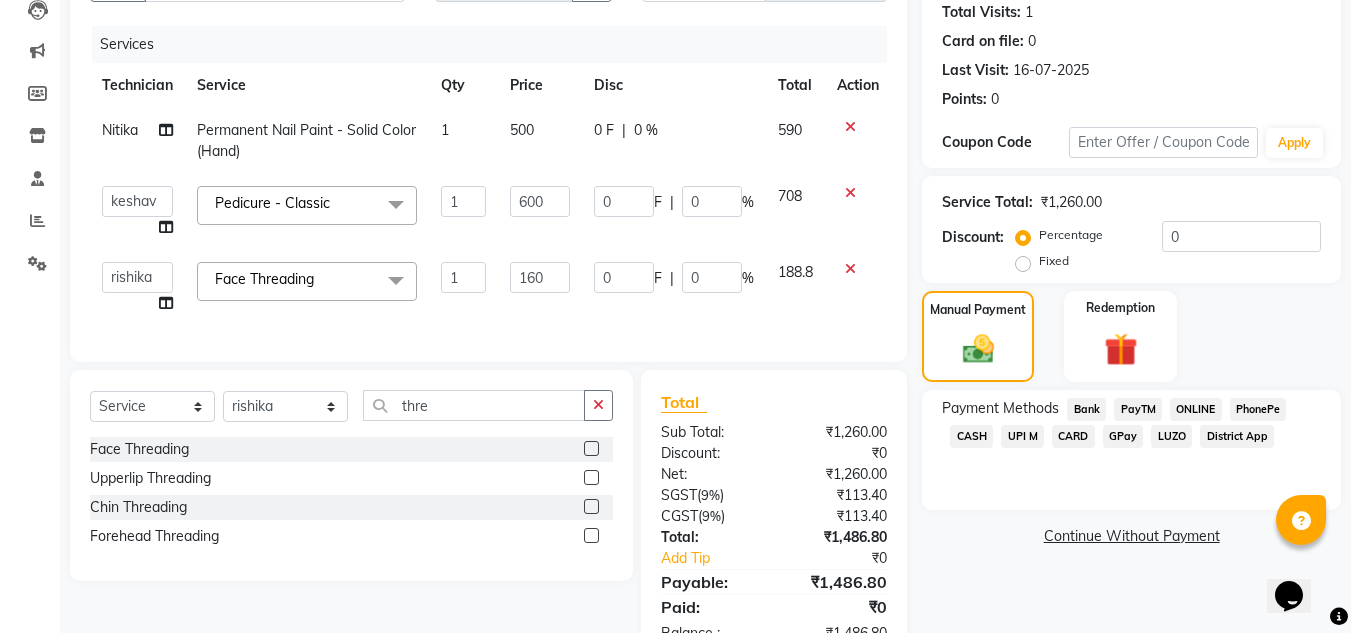 click on "ONLINE" 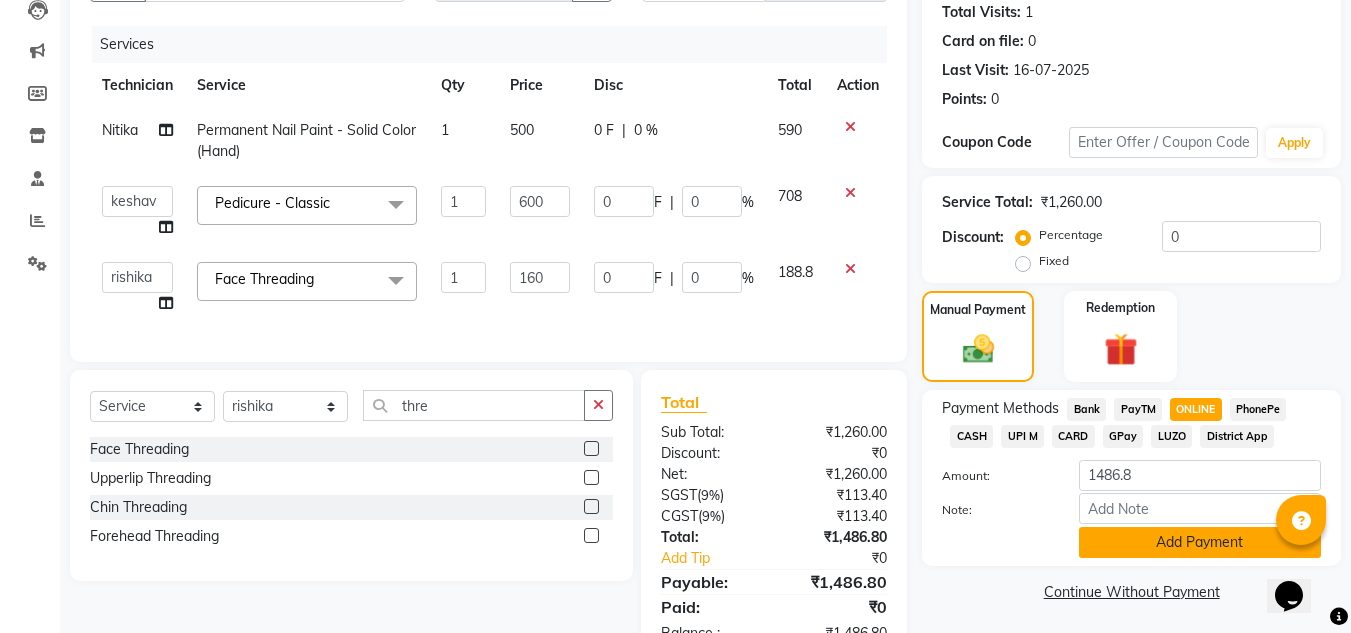 click on "Add Payment" 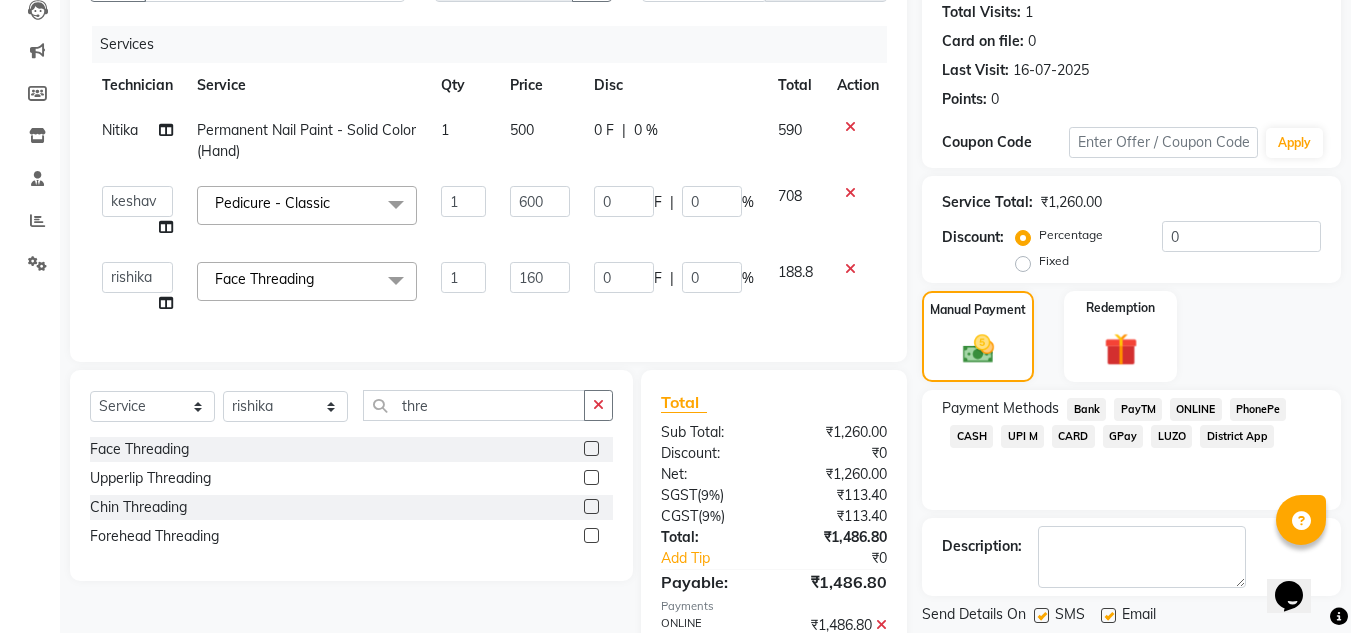 scroll, scrollTop: 340, scrollLeft: 0, axis: vertical 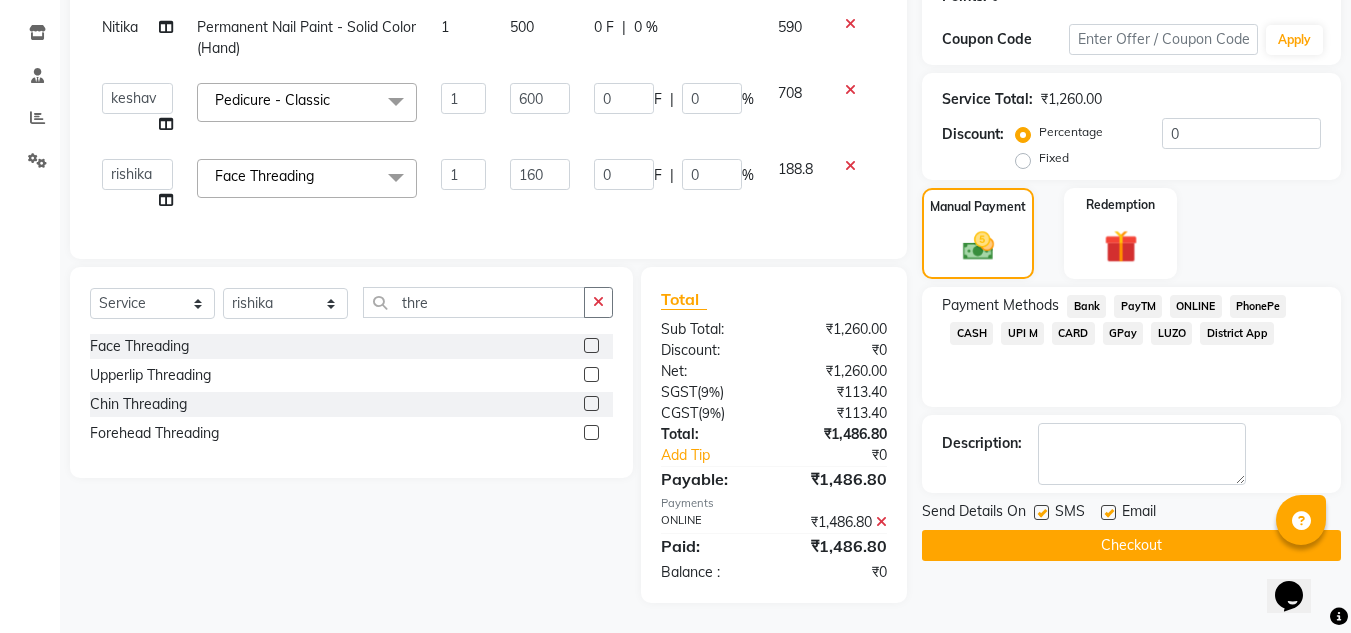 click on "Checkout" 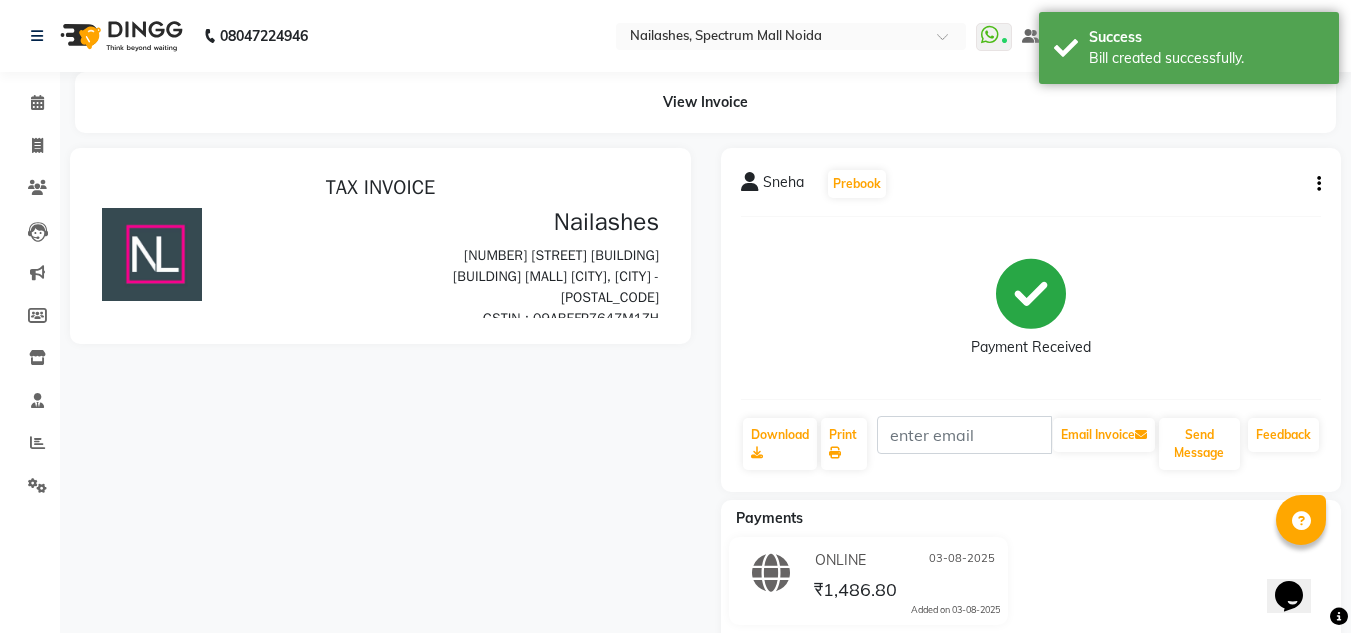 scroll, scrollTop: 0, scrollLeft: 0, axis: both 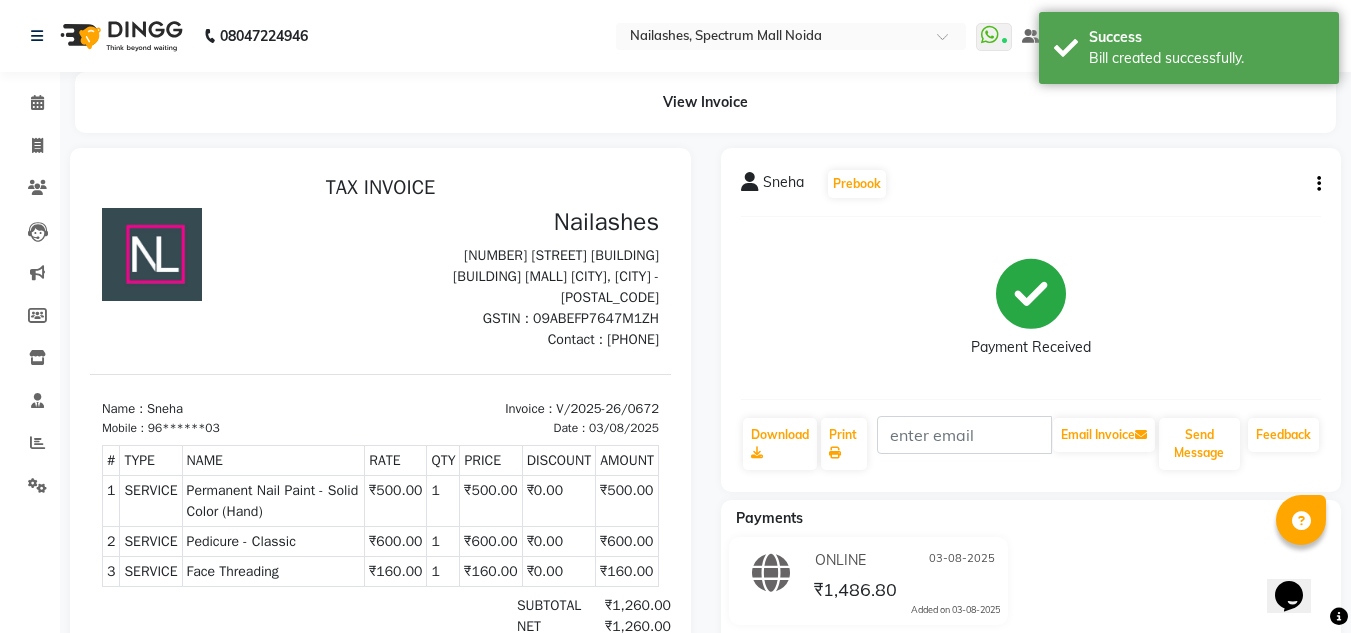 select on "service" 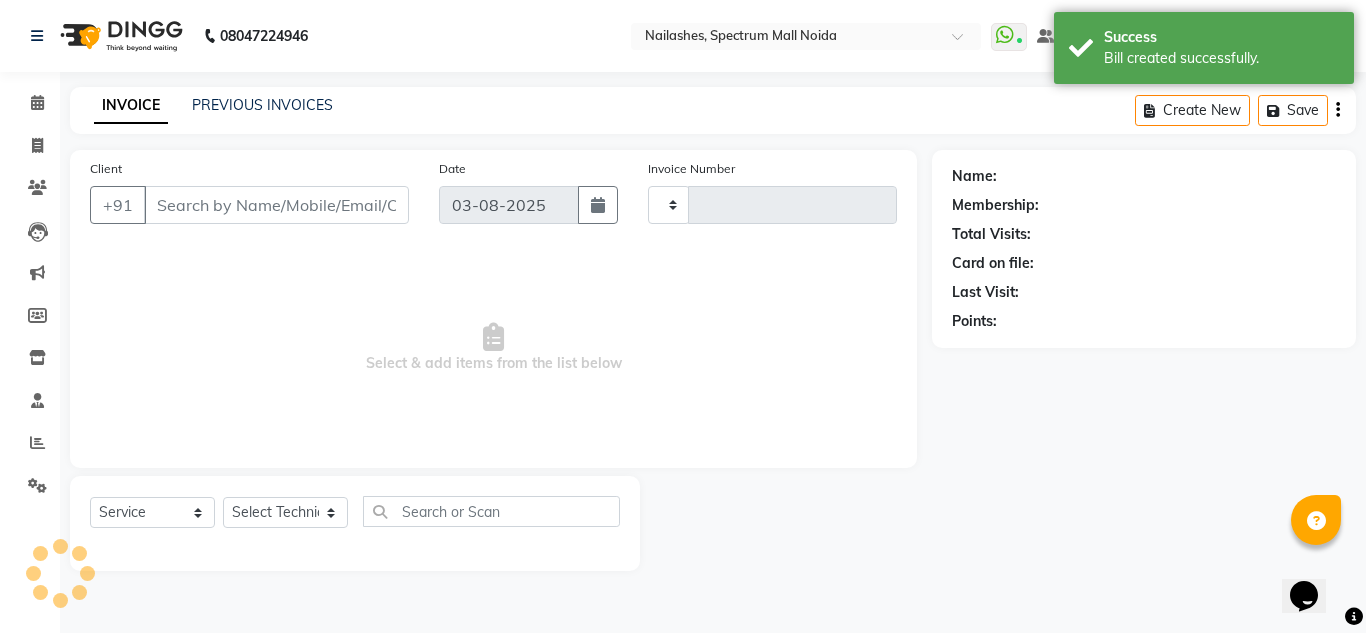 type on "0673" 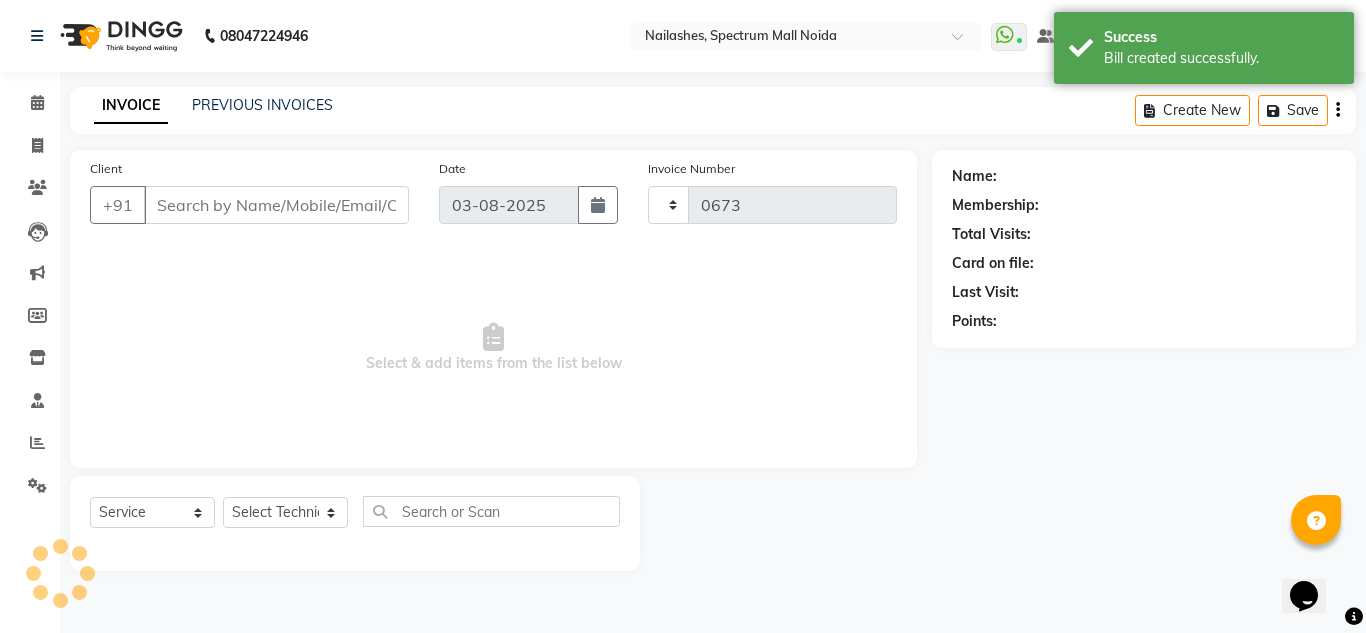 select on "6068" 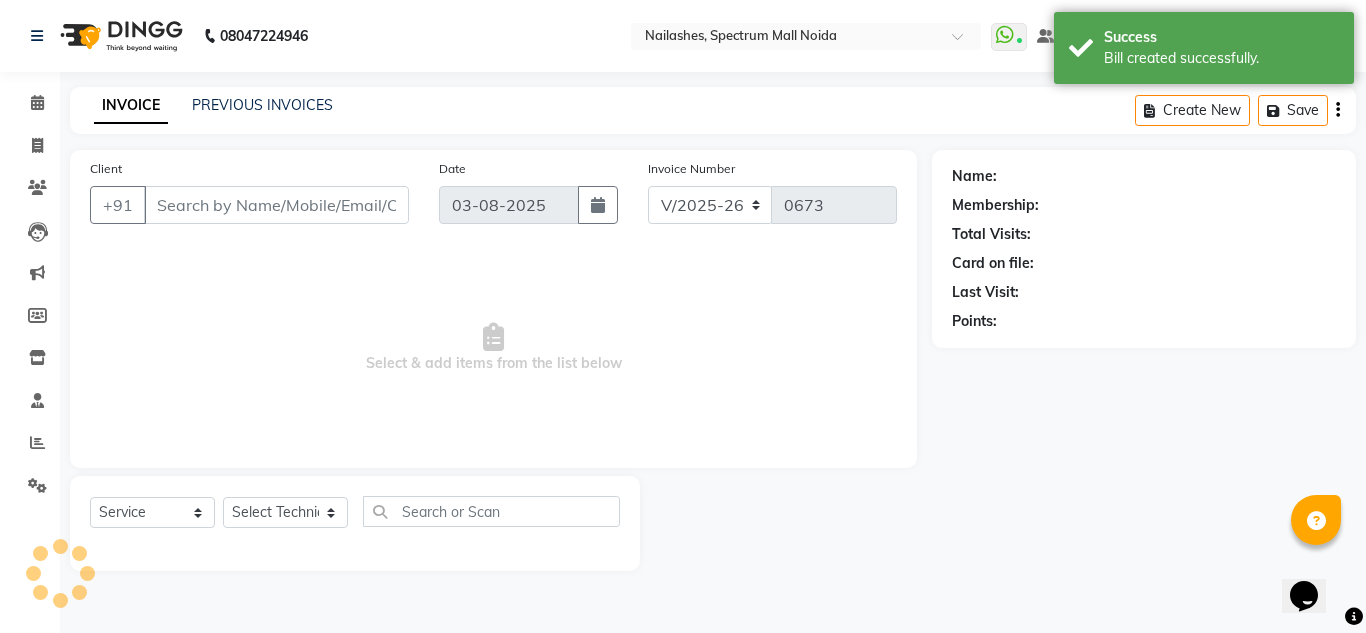 type on "96******03" 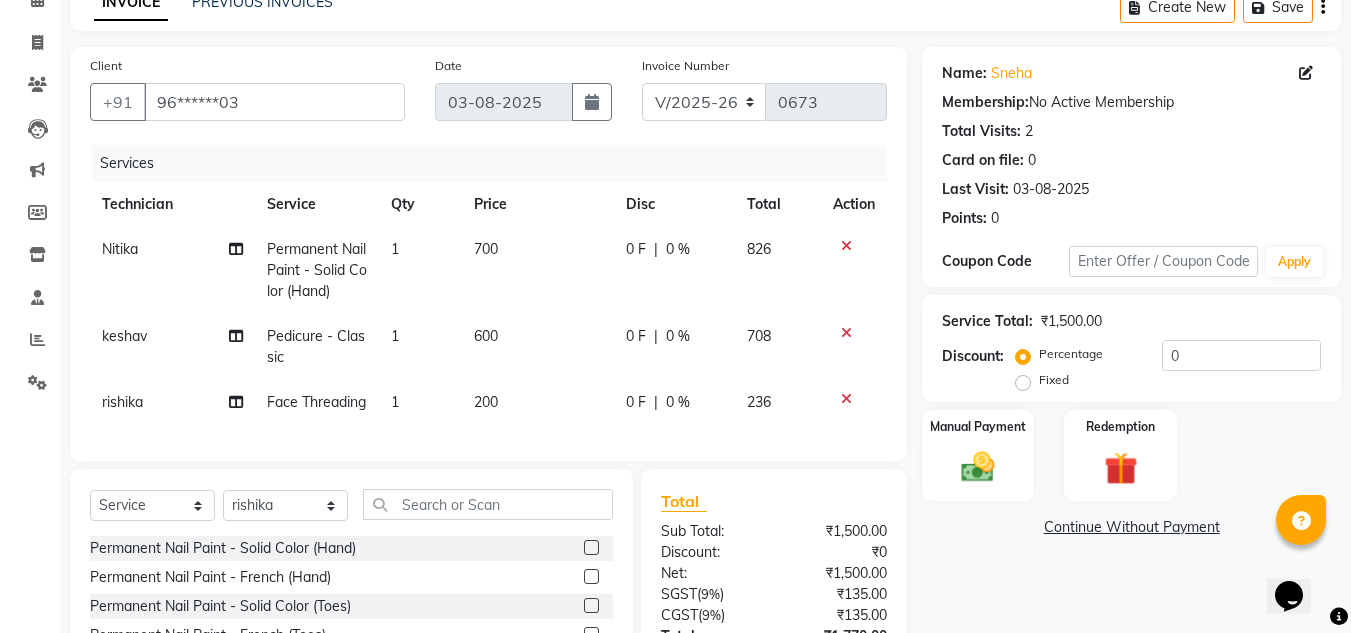 scroll, scrollTop: 300, scrollLeft: 0, axis: vertical 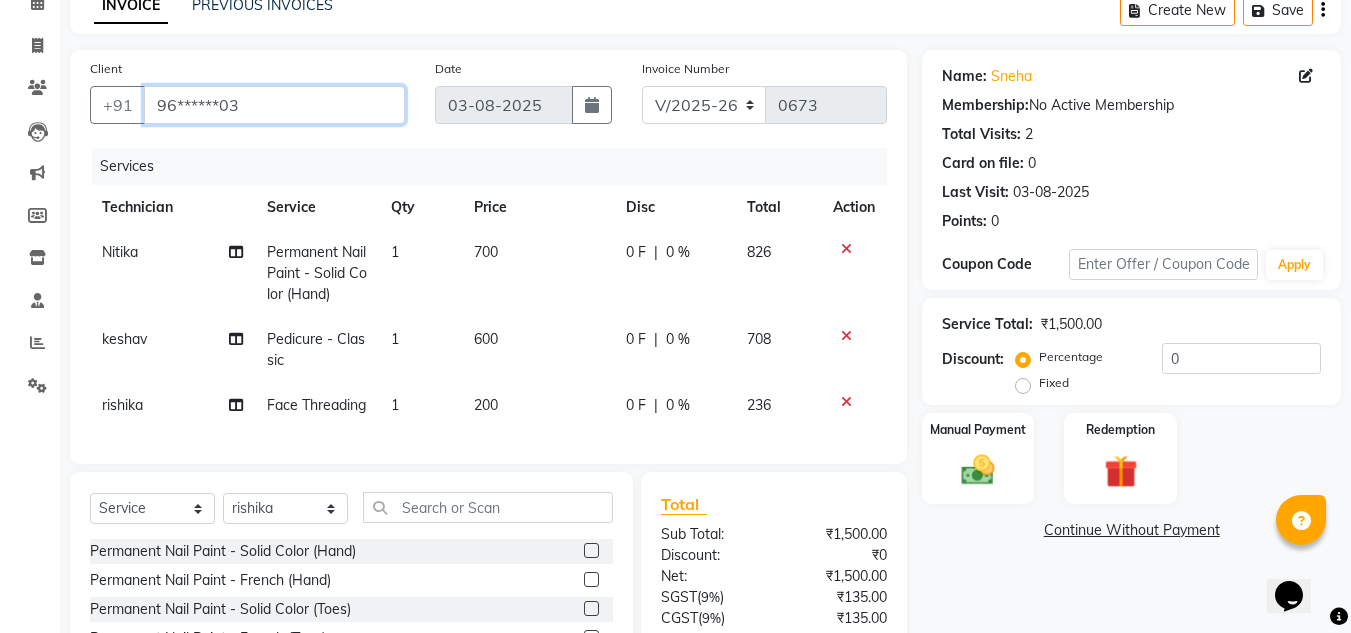 click on "96******03" at bounding box center [274, 105] 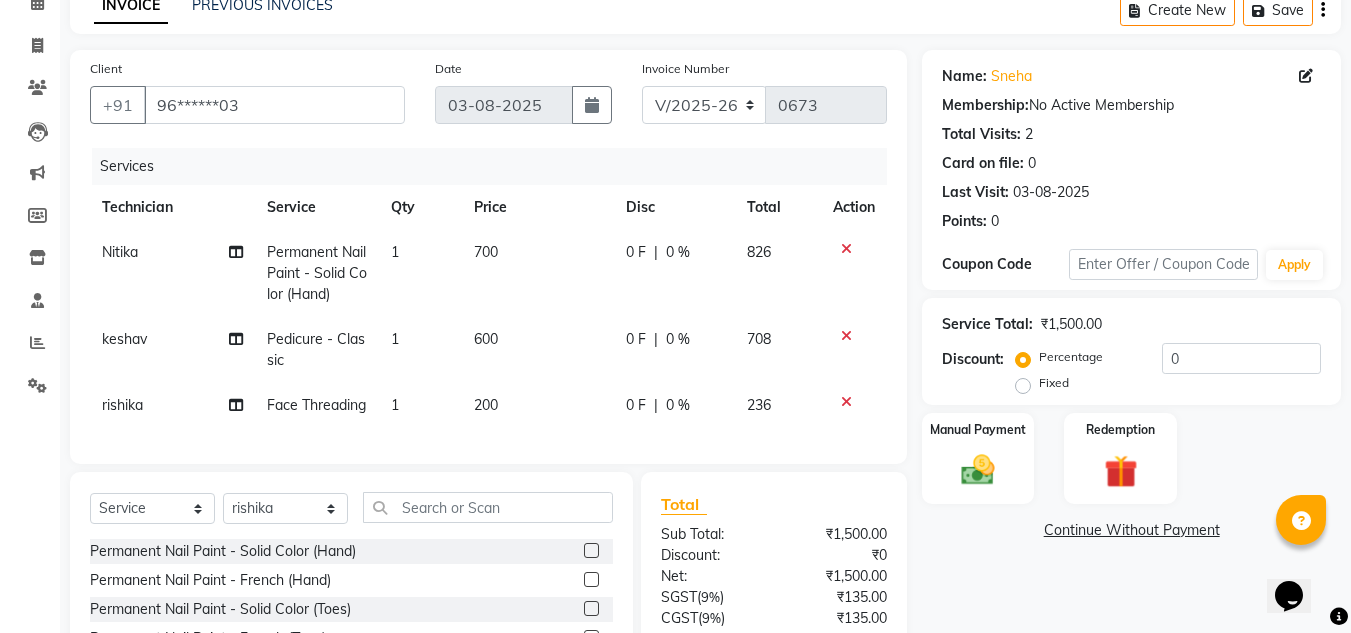 click on "700" 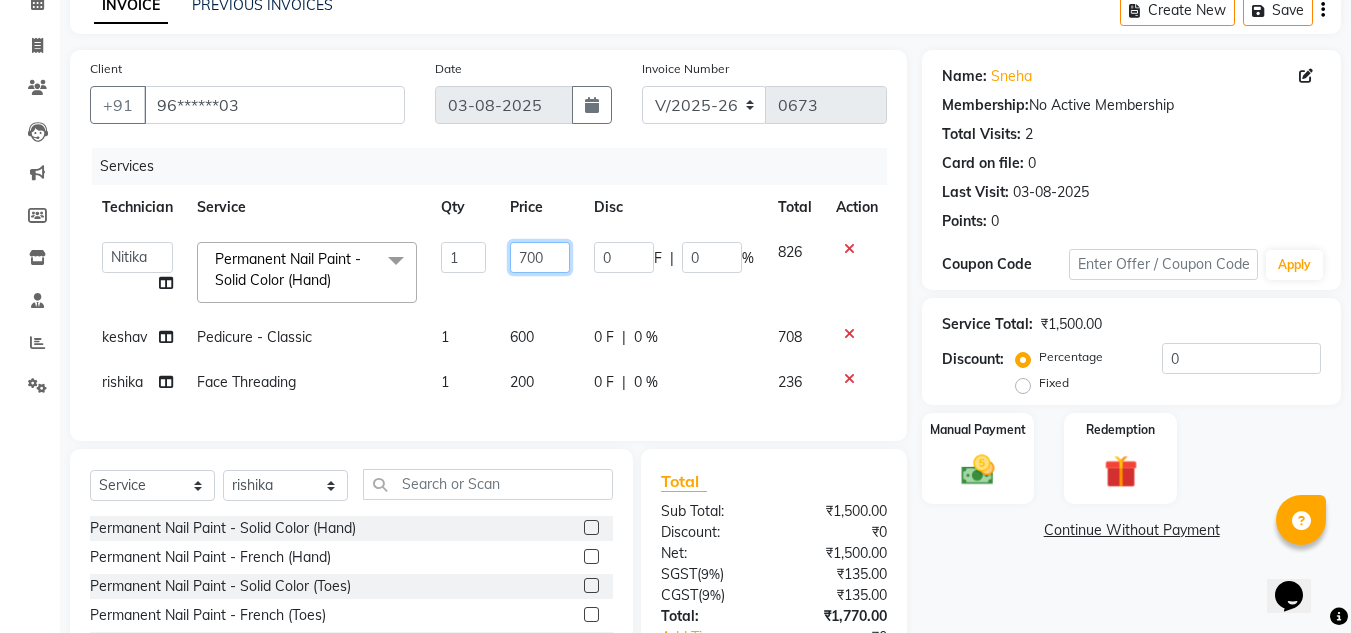 click on "700" 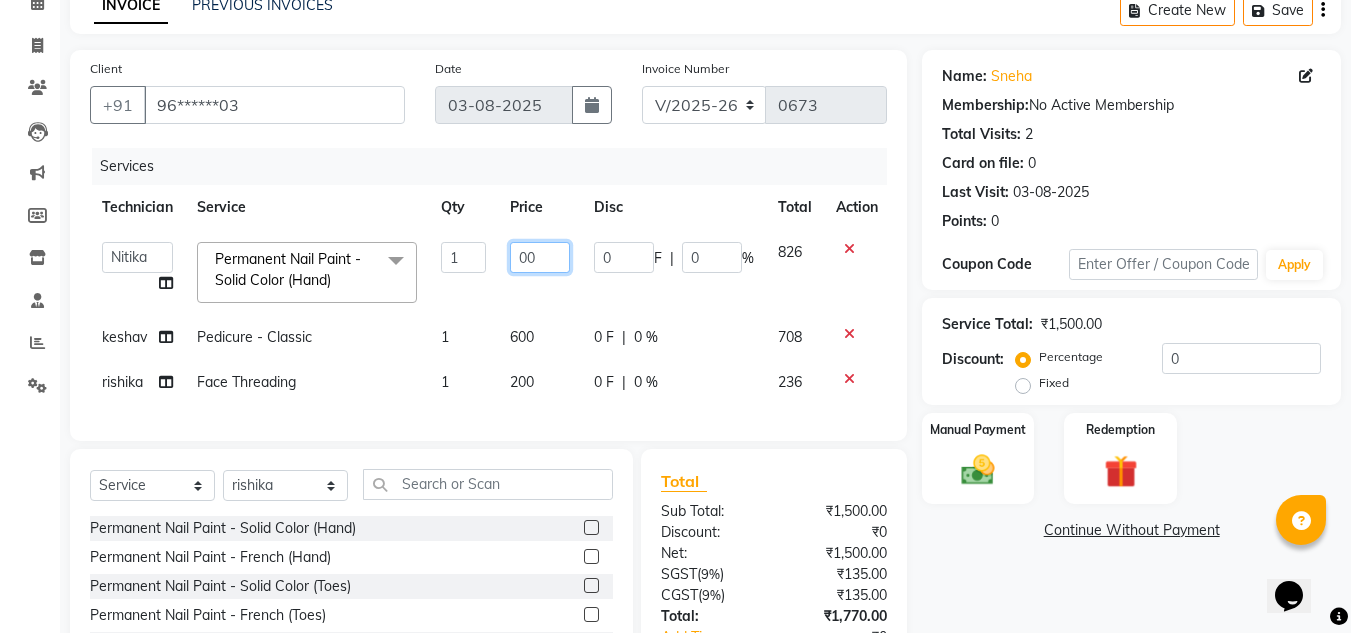 type on "500" 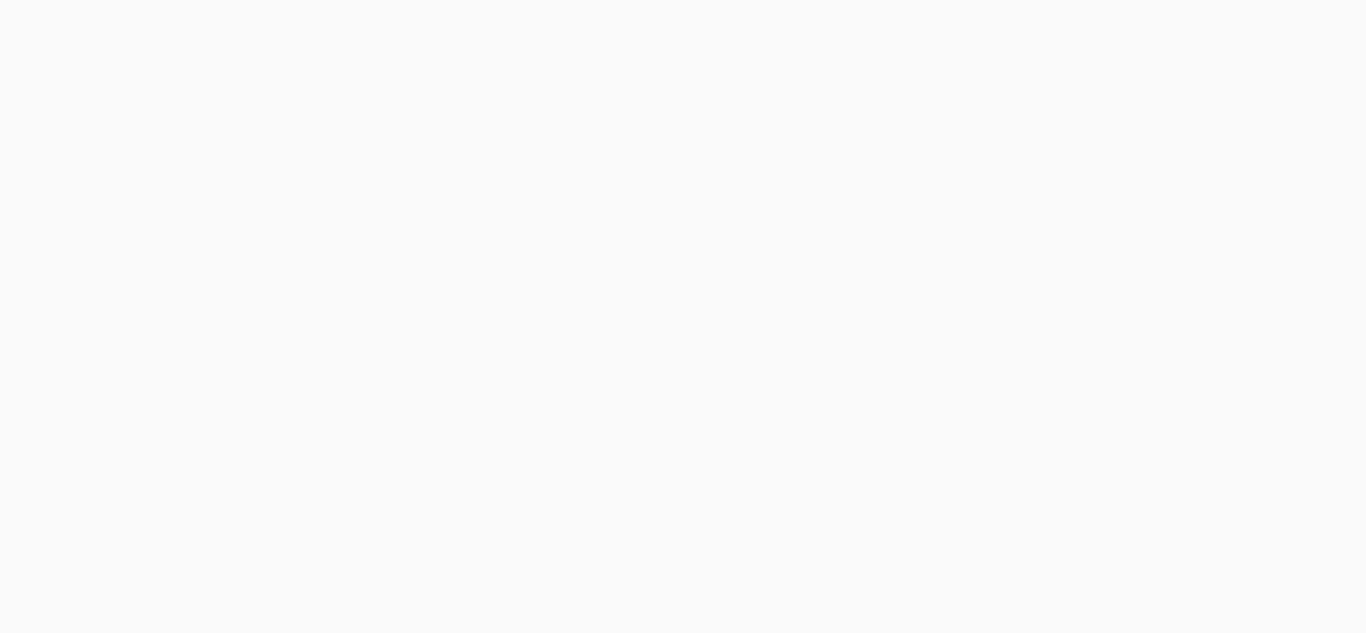 scroll, scrollTop: 0, scrollLeft: 0, axis: both 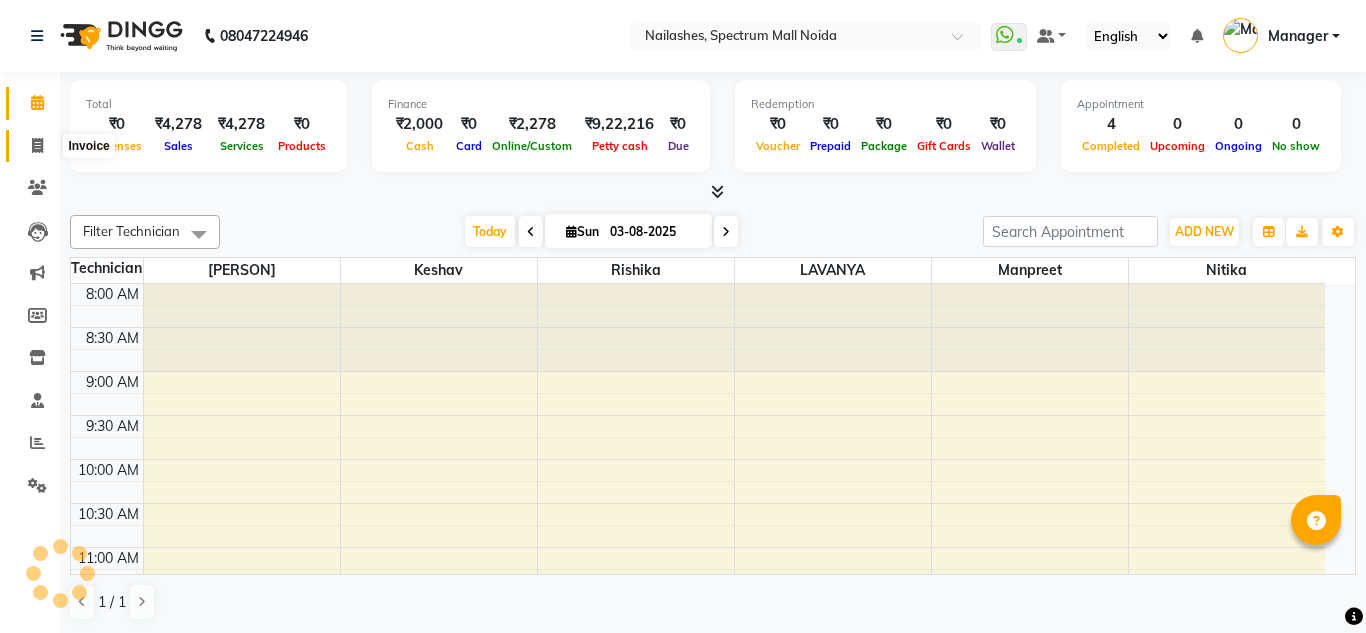 click 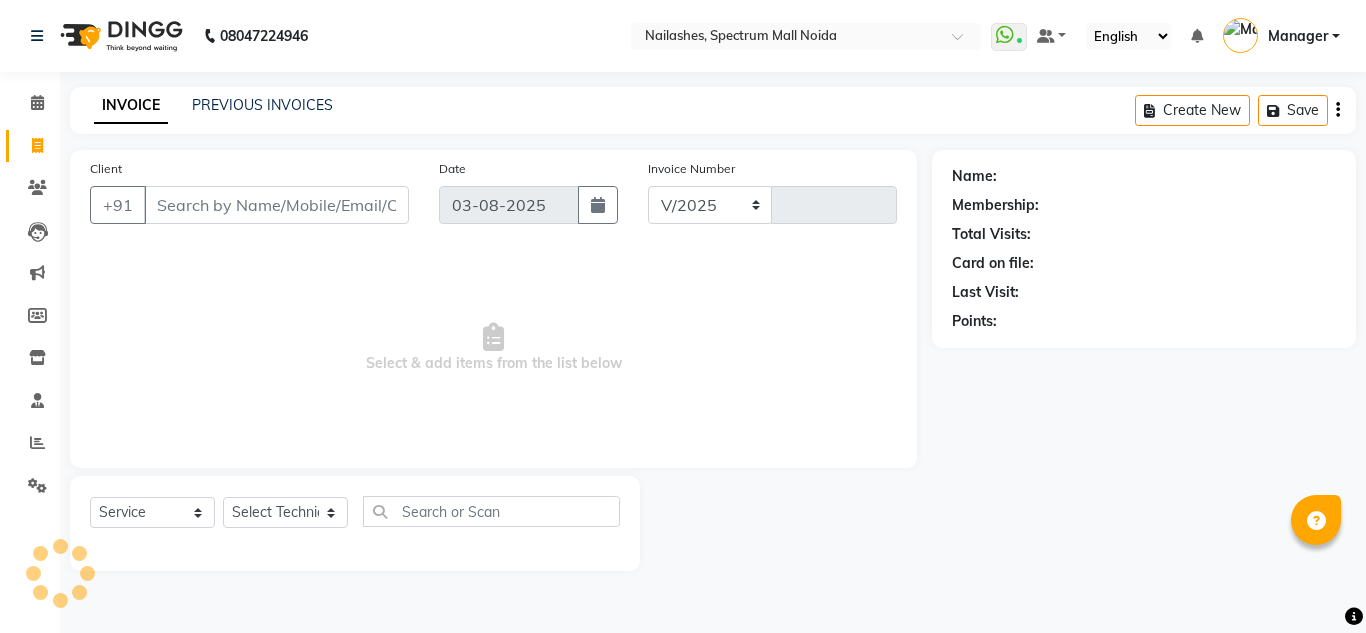 select on "6068" 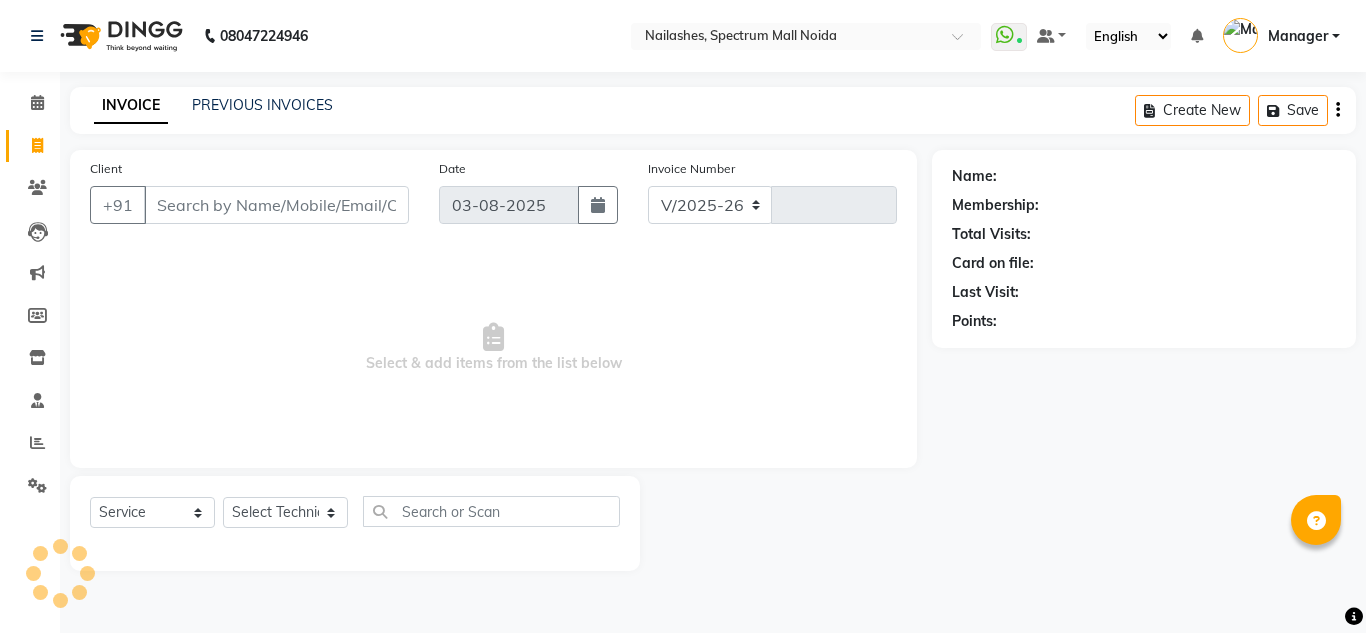 type on "0673" 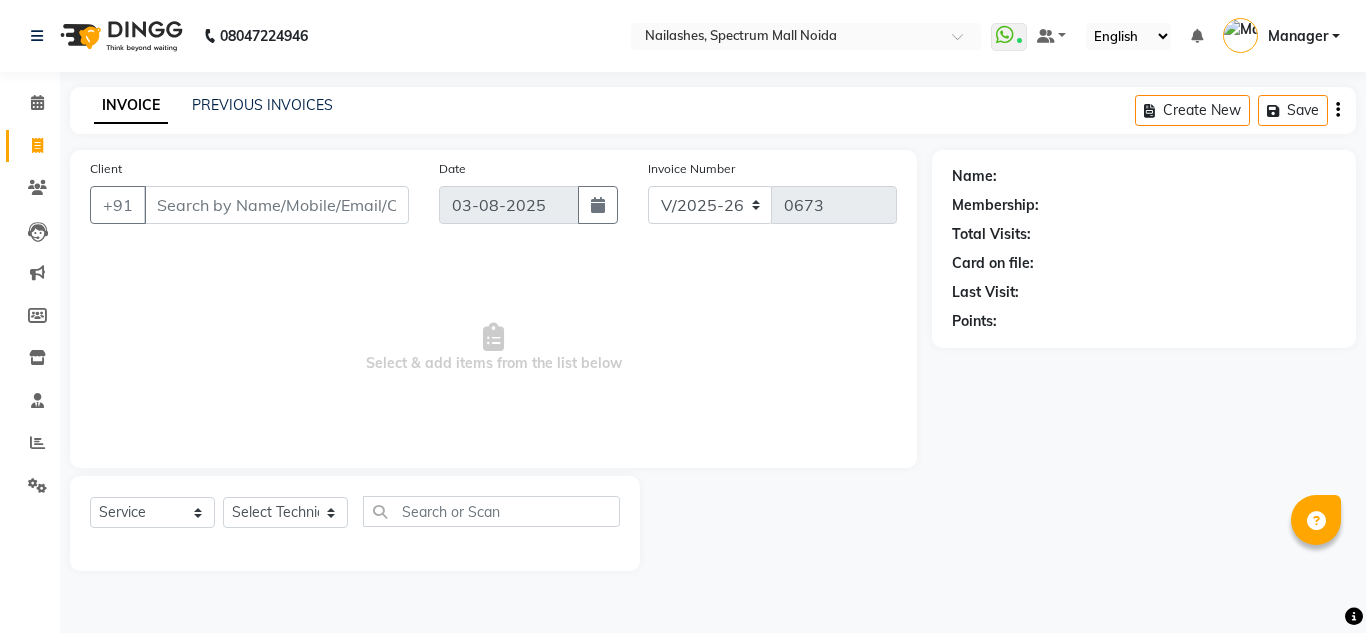 click on "PREVIOUS INVOICES" 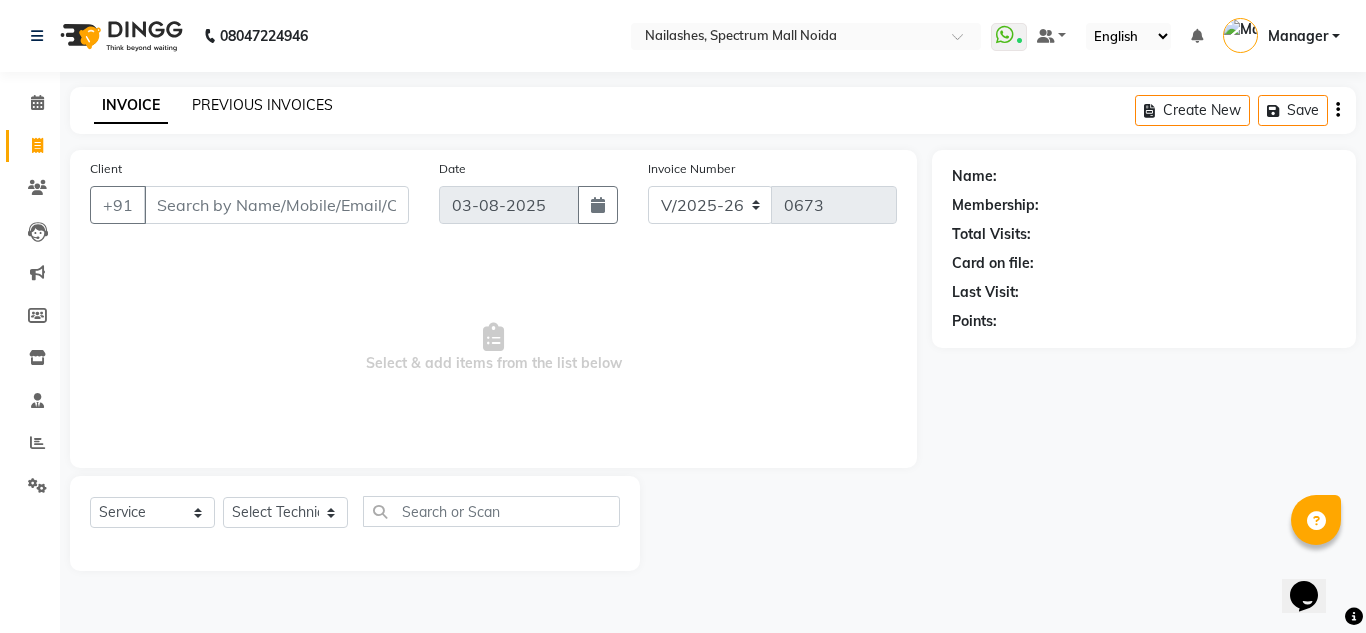 scroll, scrollTop: 0, scrollLeft: 0, axis: both 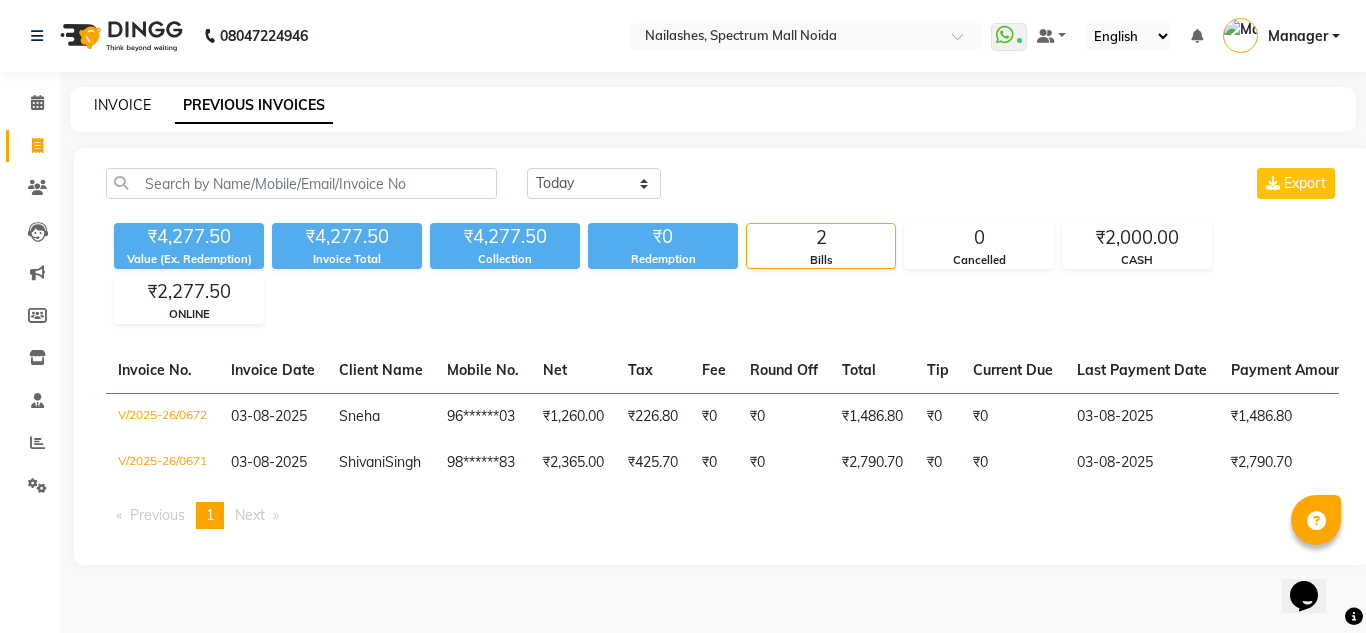 click on "INVOICE" 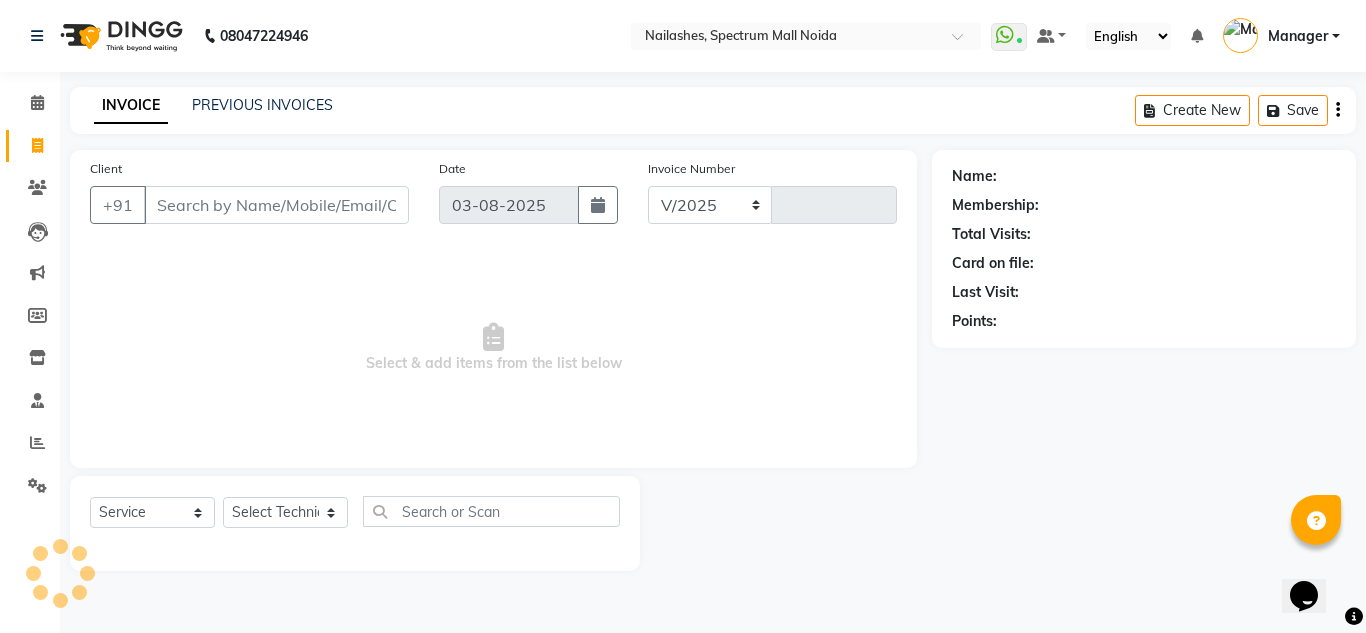 select on "6068" 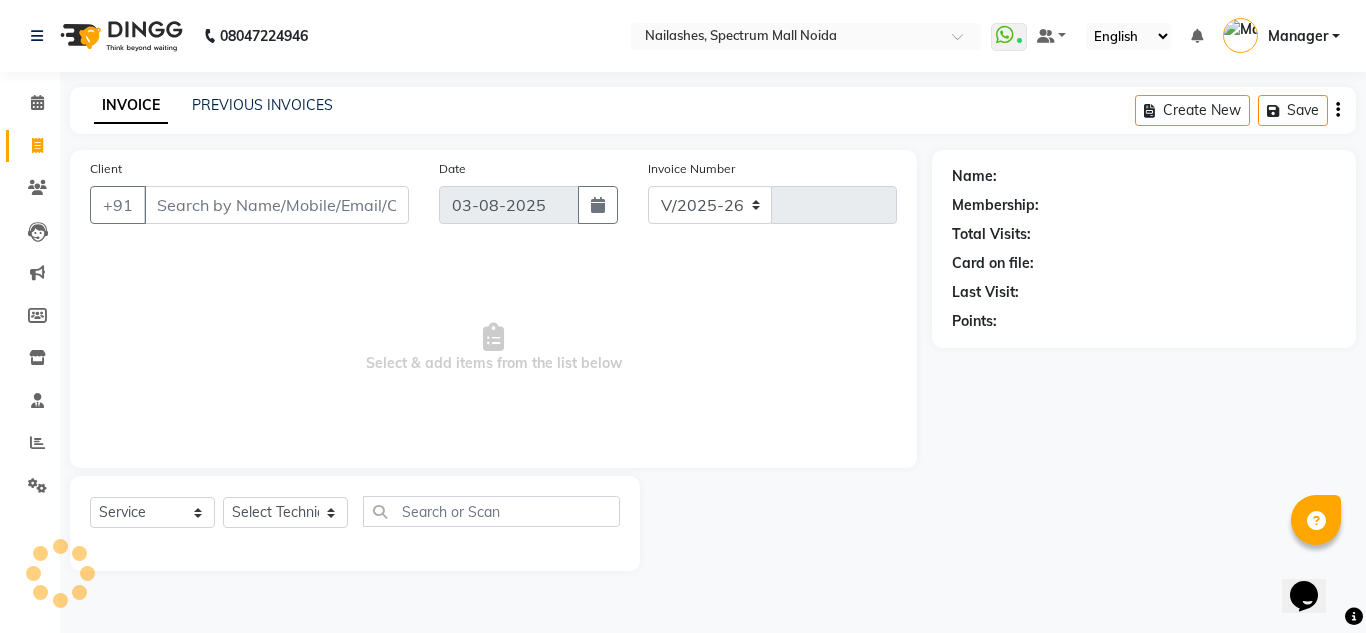 type on "0673" 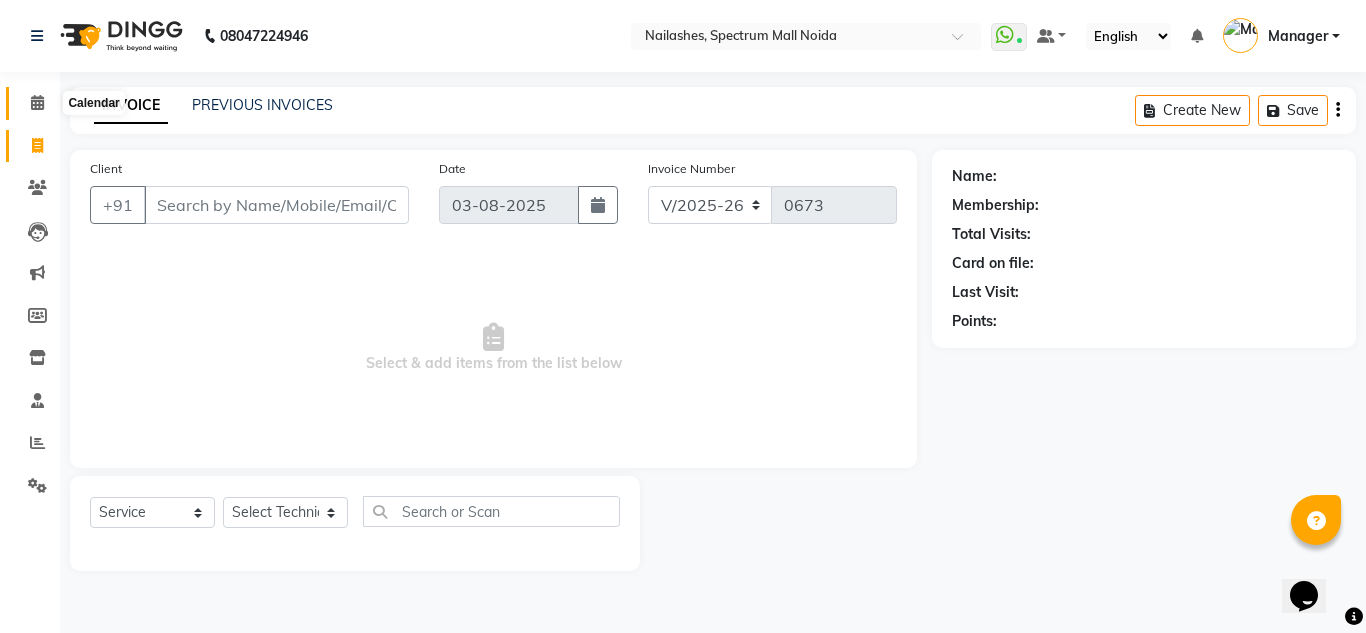 click 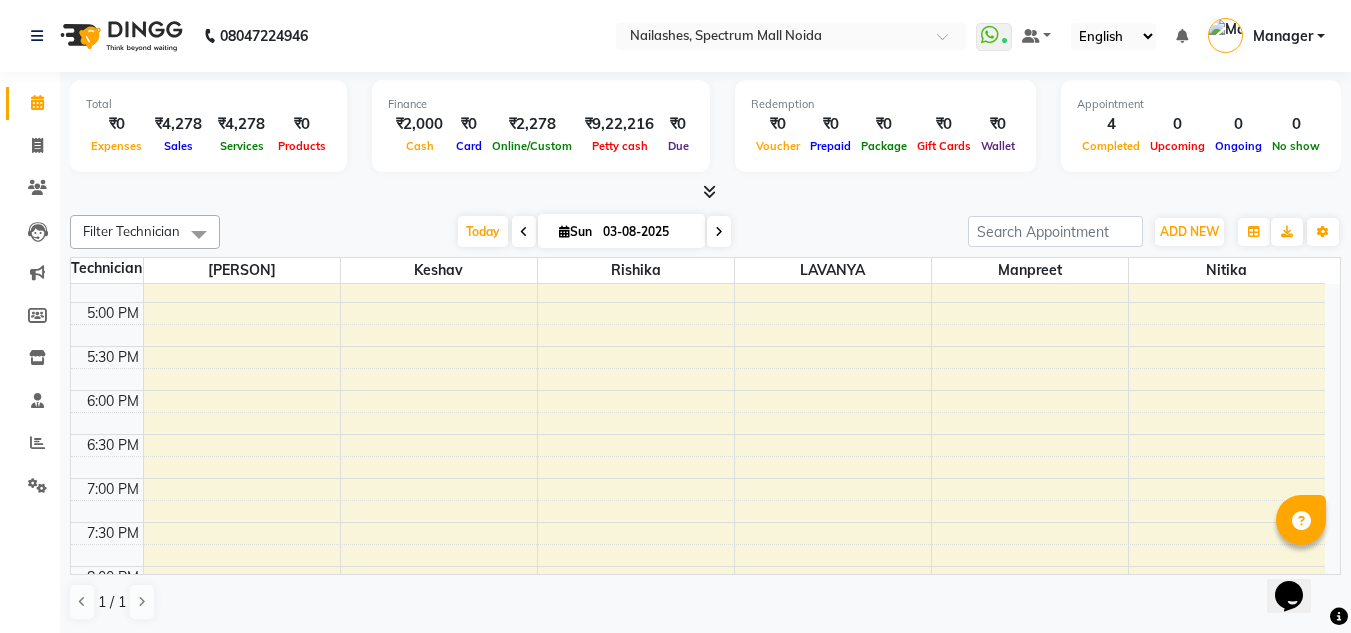 scroll, scrollTop: 853, scrollLeft: 0, axis: vertical 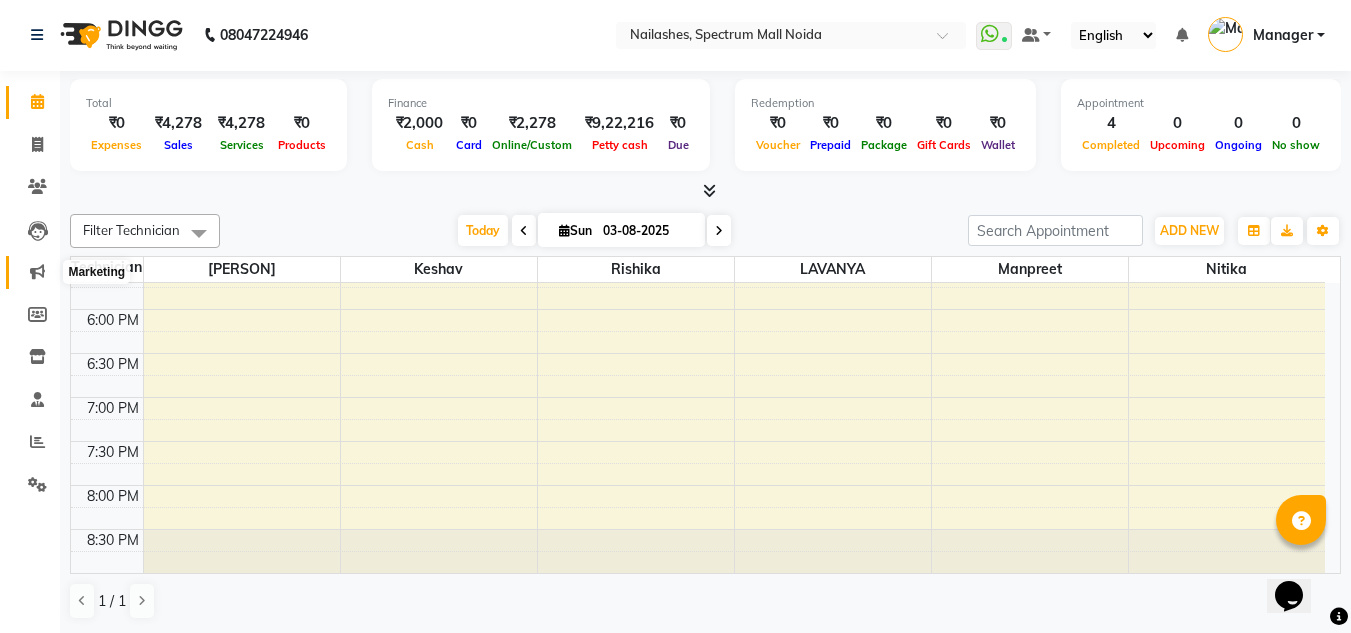 click 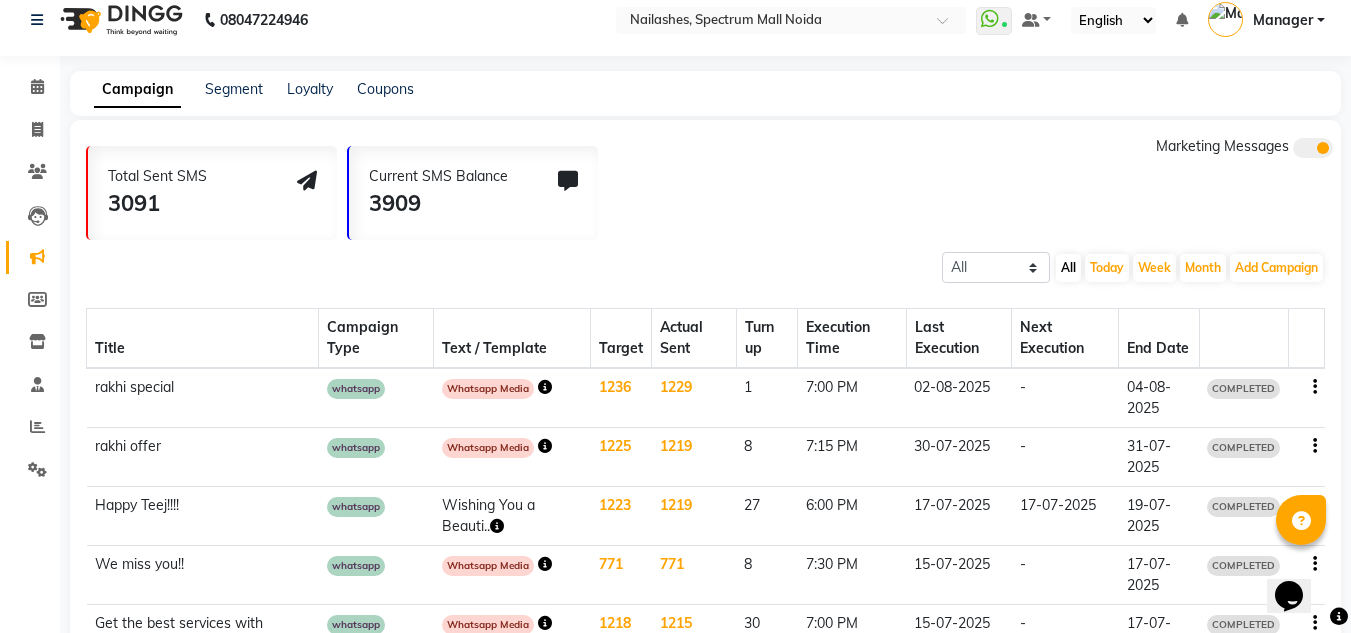 scroll, scrollTop: 0, scrollLeft: 0, axis: both 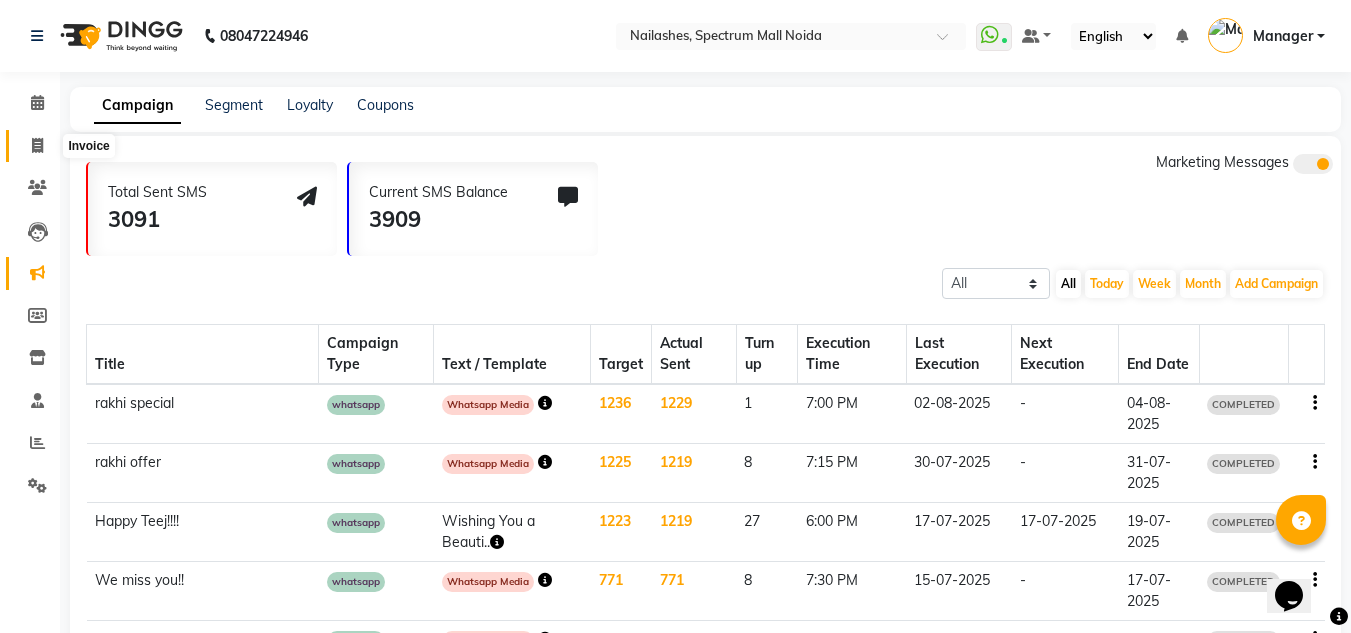 click 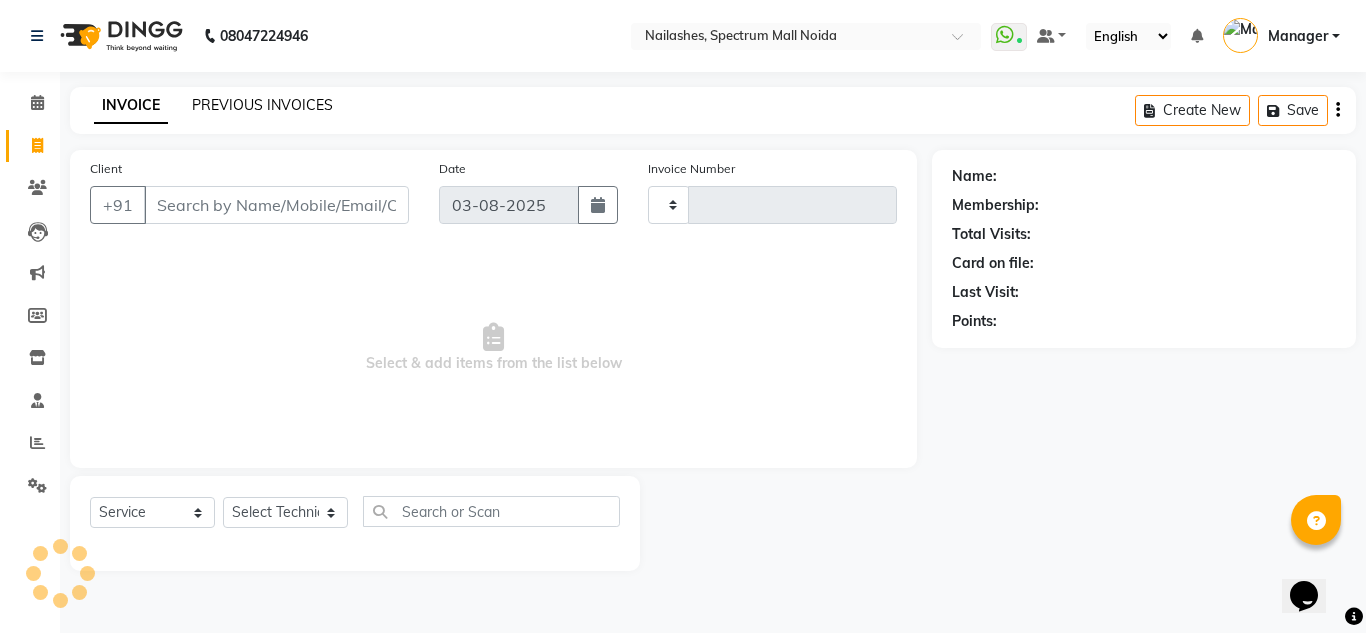 type on "0673" 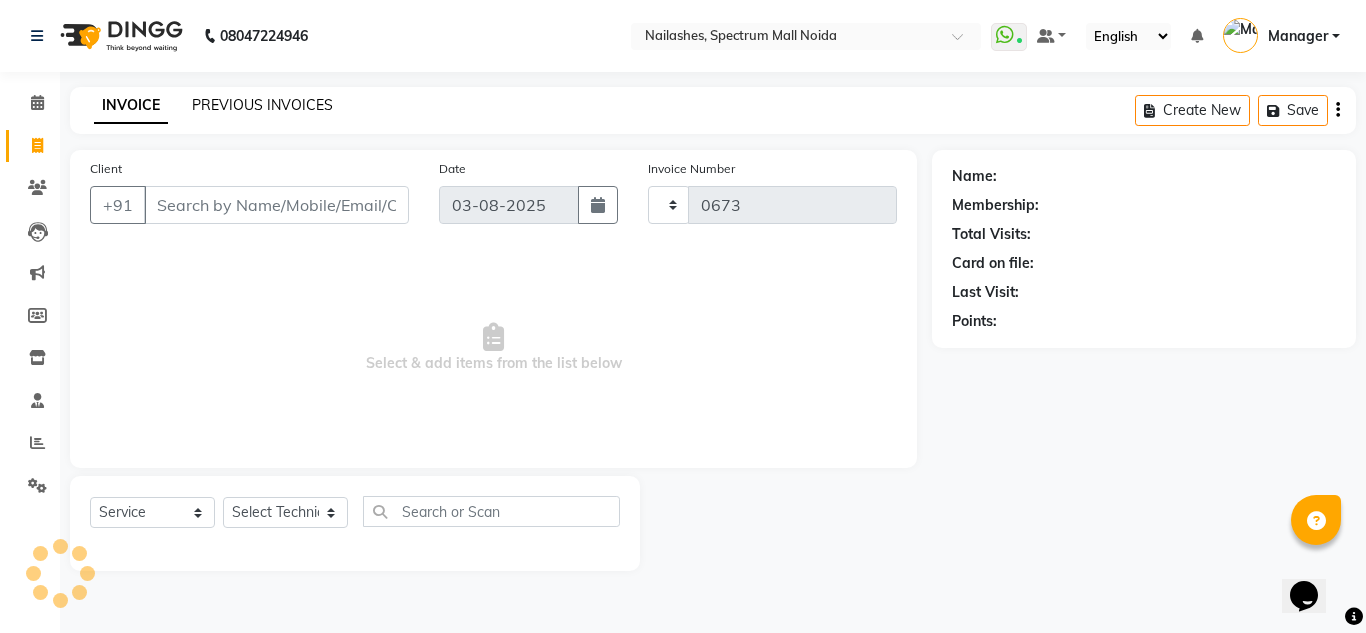 select on "6068" 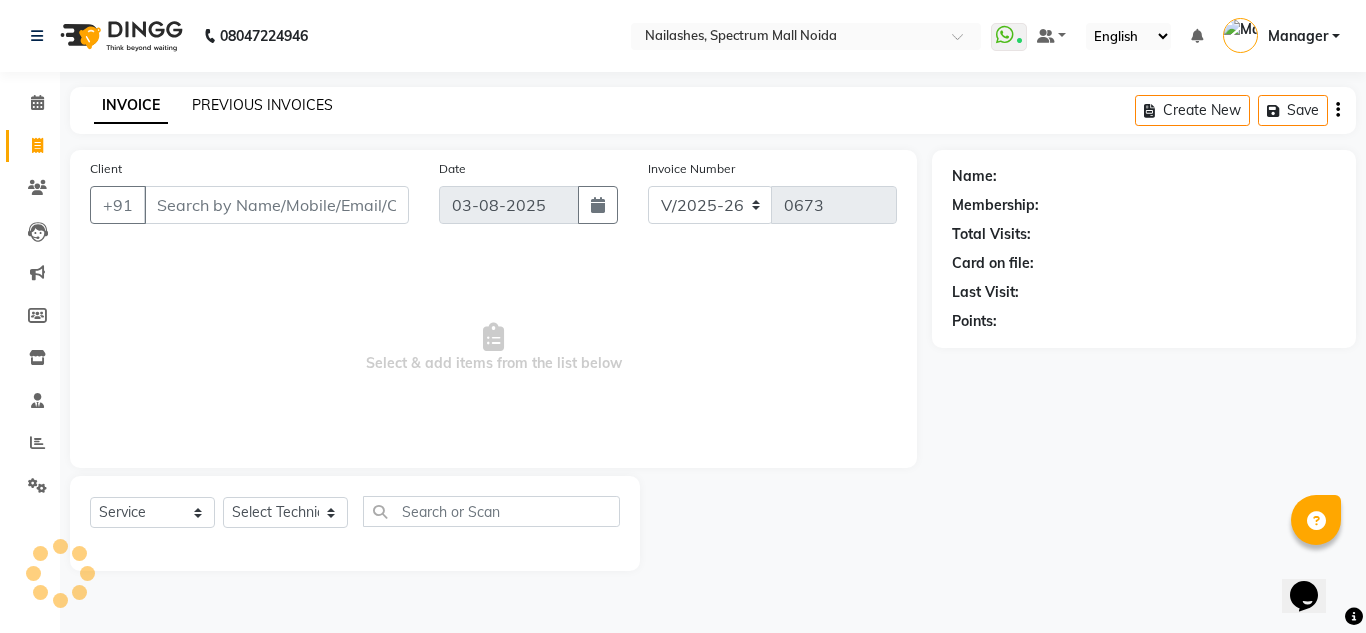 click on "PREVIOUS INVOICES" 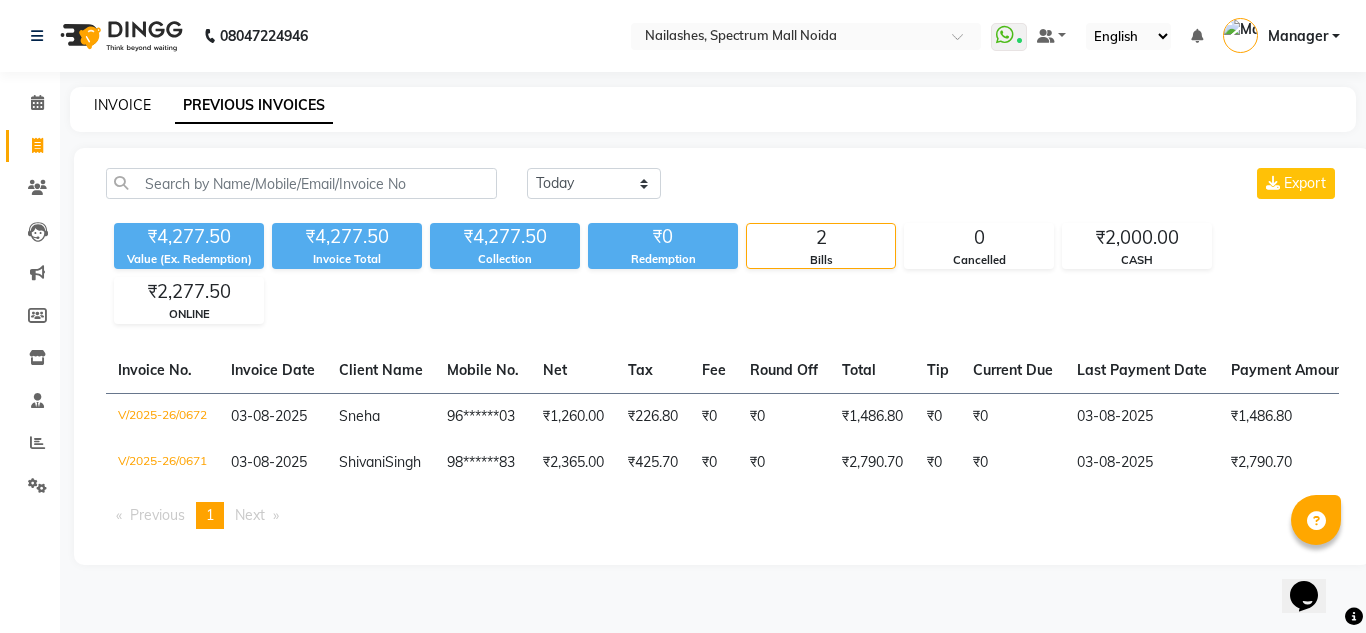 click on "INVOICE" 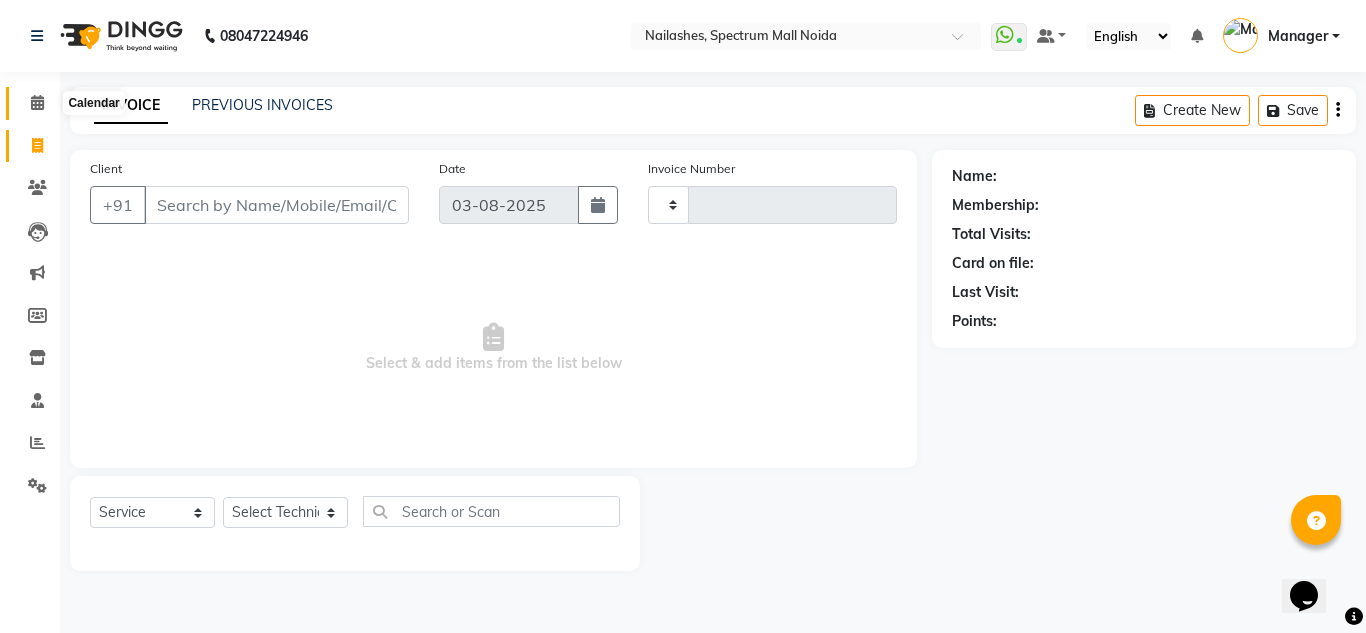 click 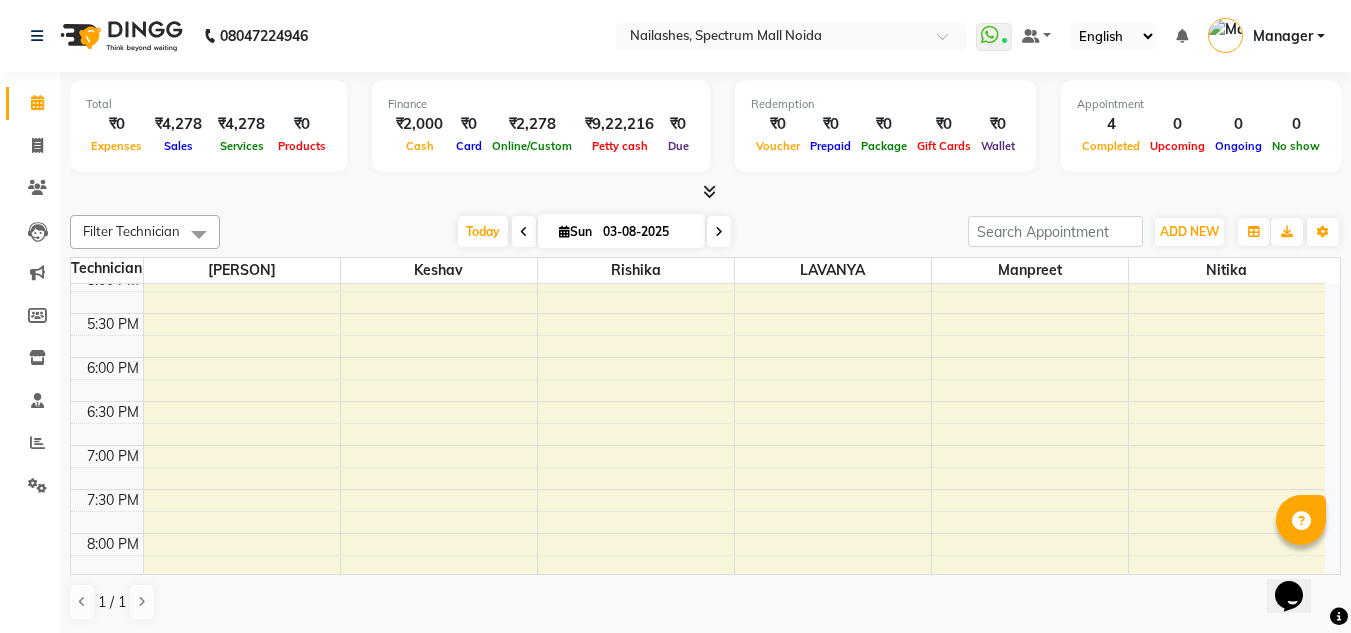 scroll, scrollTop: 807, scrollLeft: 0, axis: vertical 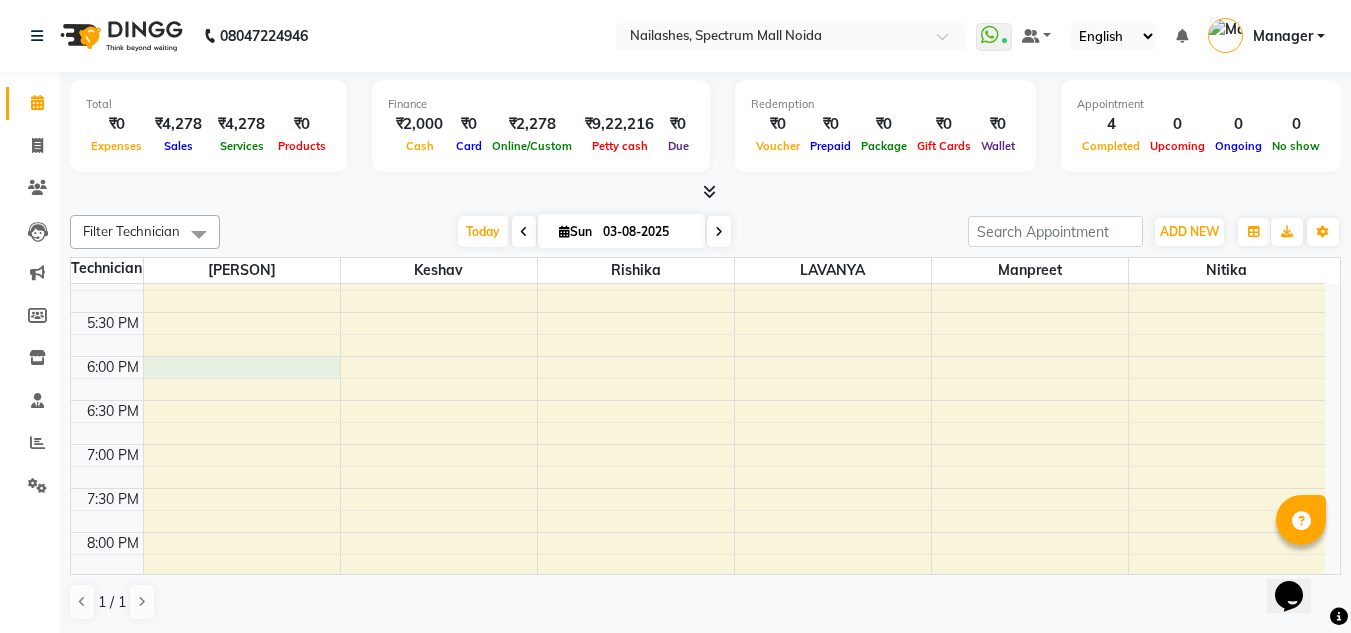 click on "8:00 AM 8:30 AM 9:00 AM 9:30 AM 10:00 AM 10:30 AM 11:00 AM 11:30 AM 12:00 PM 12:30 PM 1:00 PM 1:30 PM 2:00 PM 2:30 PM 3:00 PM 3:30 PM 4:00 PM 4:30 PM 5:00 PM 5:30 PM 6:00 PM 6:30 PM 7:00 PM 7:30 PM 8:00 PM 8:30 PM     [PERSON], TK02, 01:00 PM-03:00 PM, Nail Extension - Acrylic (Hand),Permanent Nail Paint - Solid Color (Toes)     [PERSON], TK01, 03:00 PM-04:00 PM, Pedicure - Classic     [PERSON], TK01, 03:00 PM-04:00 PM, Pedicure - Deluxe     [PERSON], TK01, 02:00 PM-03:00 PM, Permanent Nail Paint - Solid Color (Hand)     [PERSON], TK01, 04:00 PM-04:15 PM, Face Threading     [PERSON], TK01, 02:00 PM-03:00 PM, Permanent Nail Paint - Solid Color (Hand)" at bounding box center [698, 48] 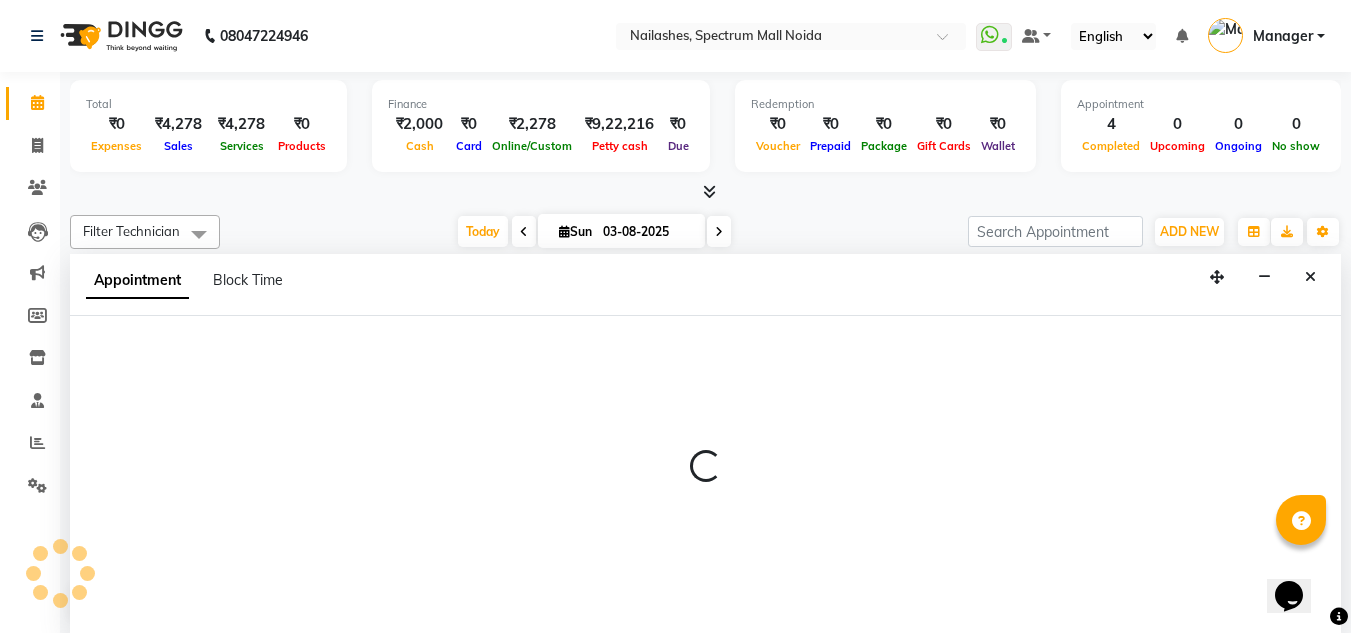 scroll, scrollTop: 1, scrollLeft: 0, axis: vertical 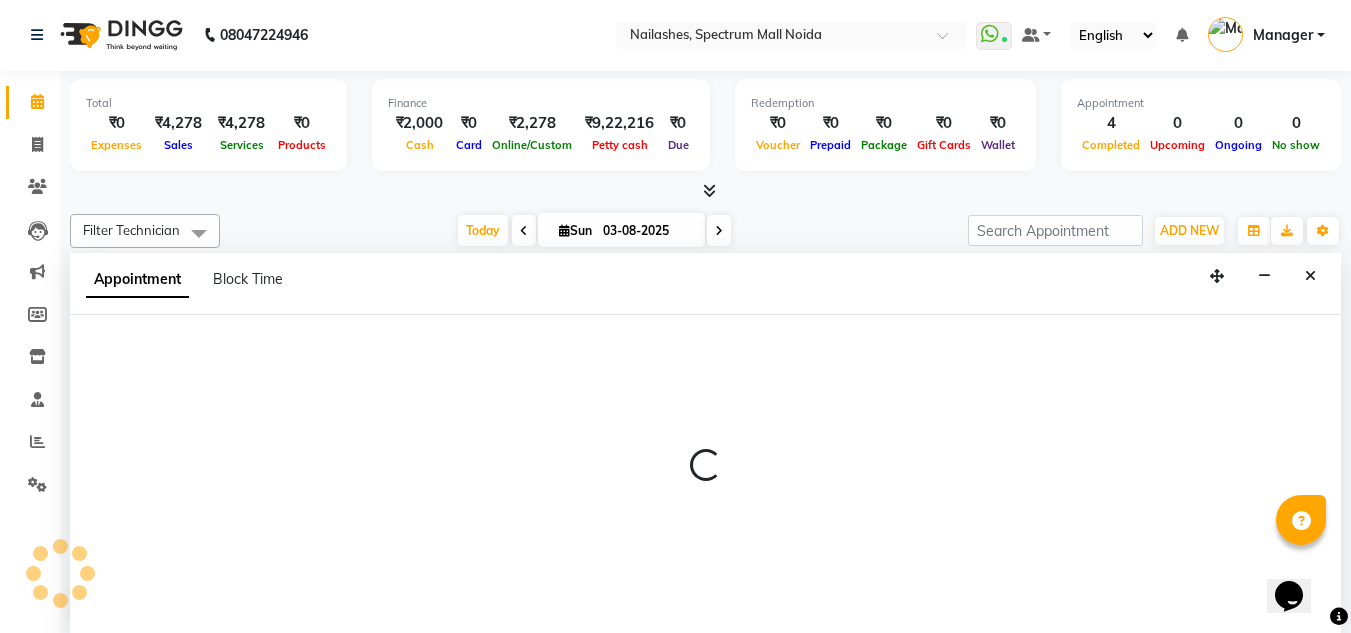 select on "44095" 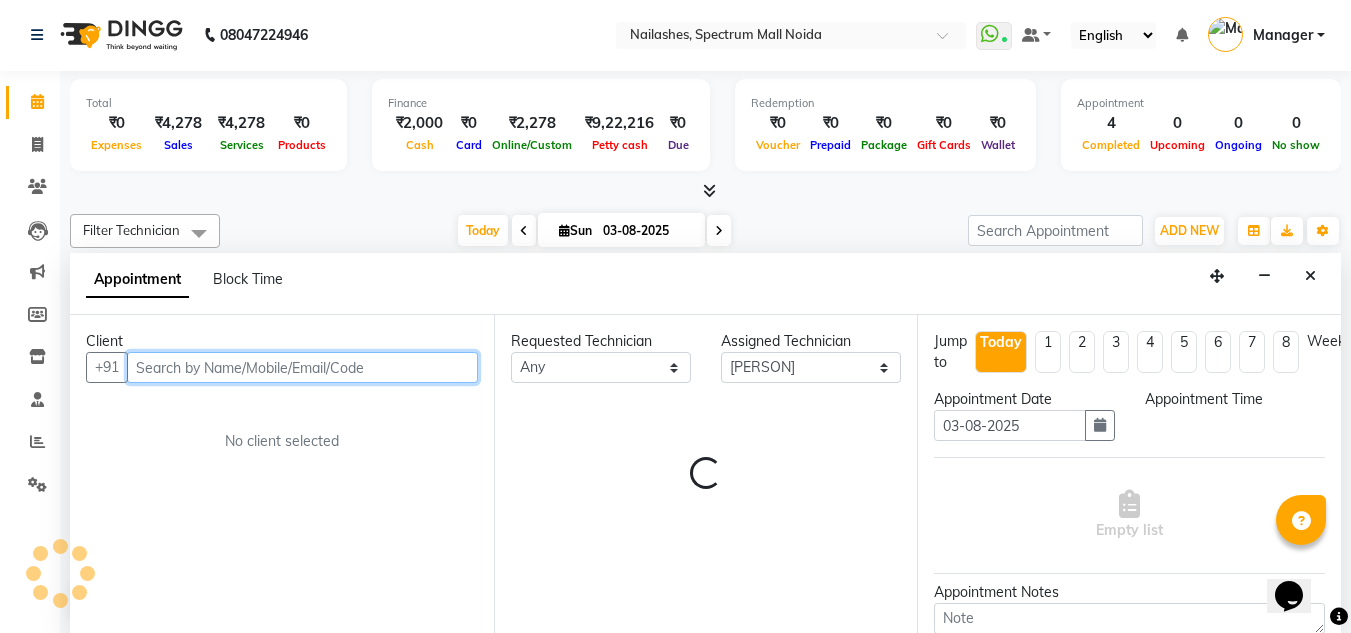 select on "1080" 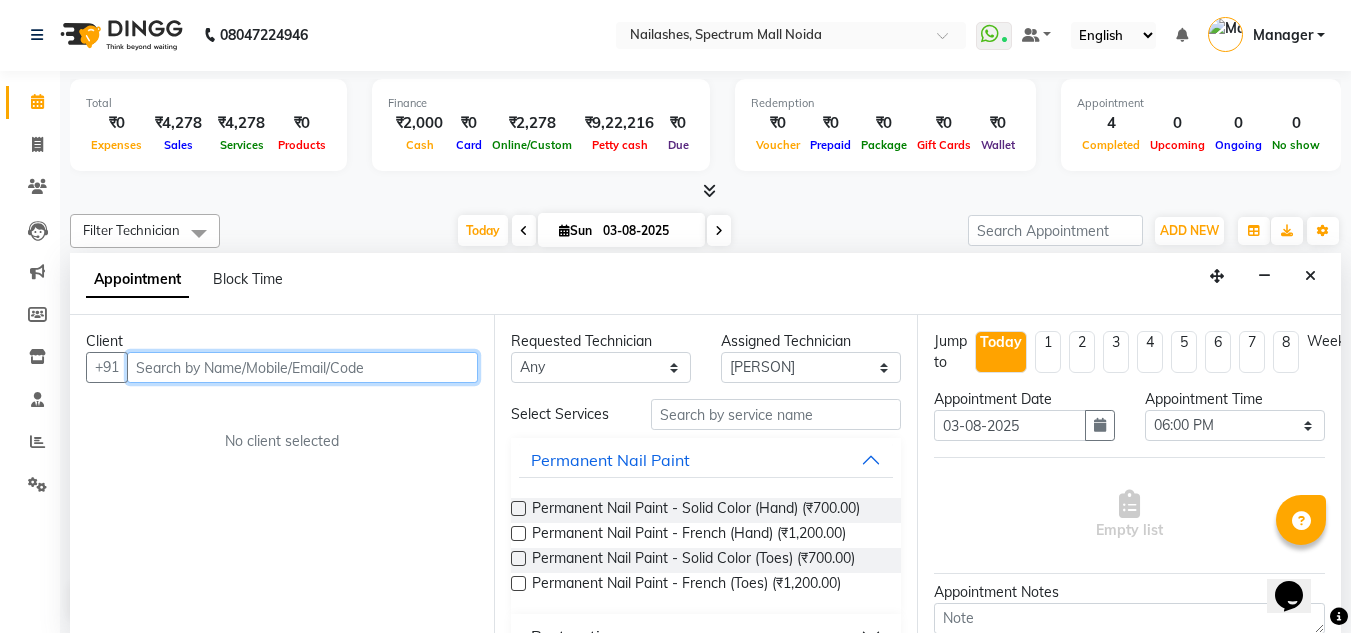 click at bounding box center [302, 367] 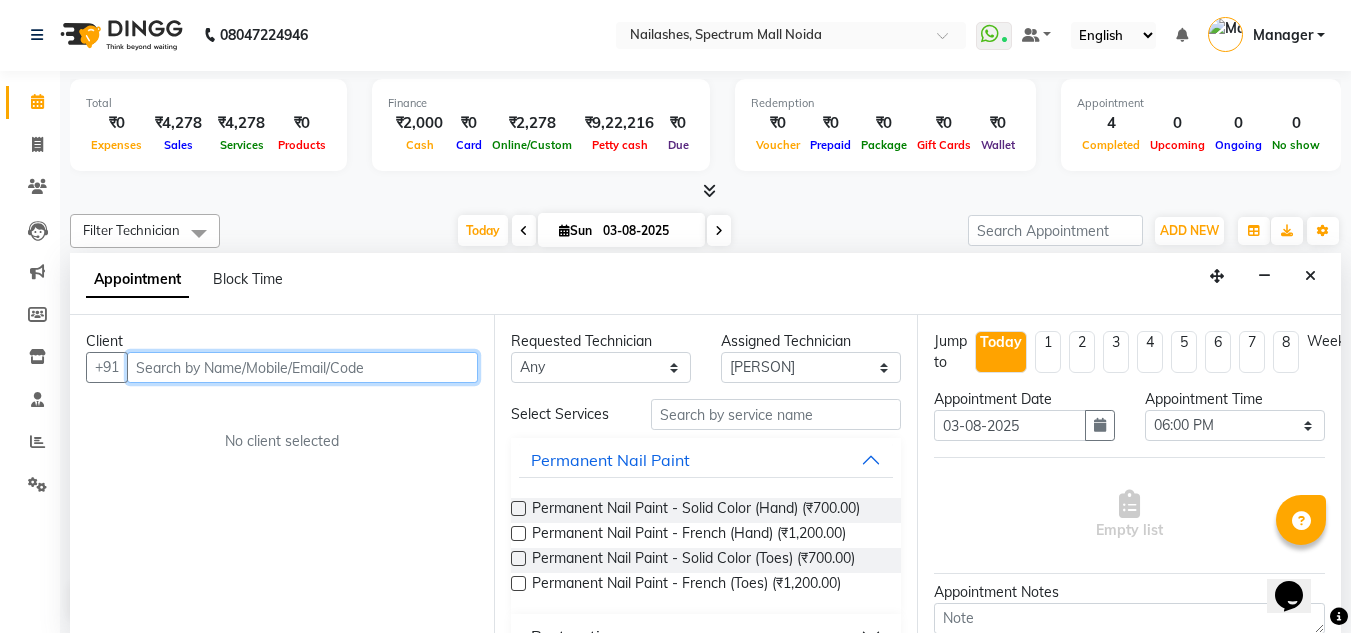 click at bounding box center [302, 367] 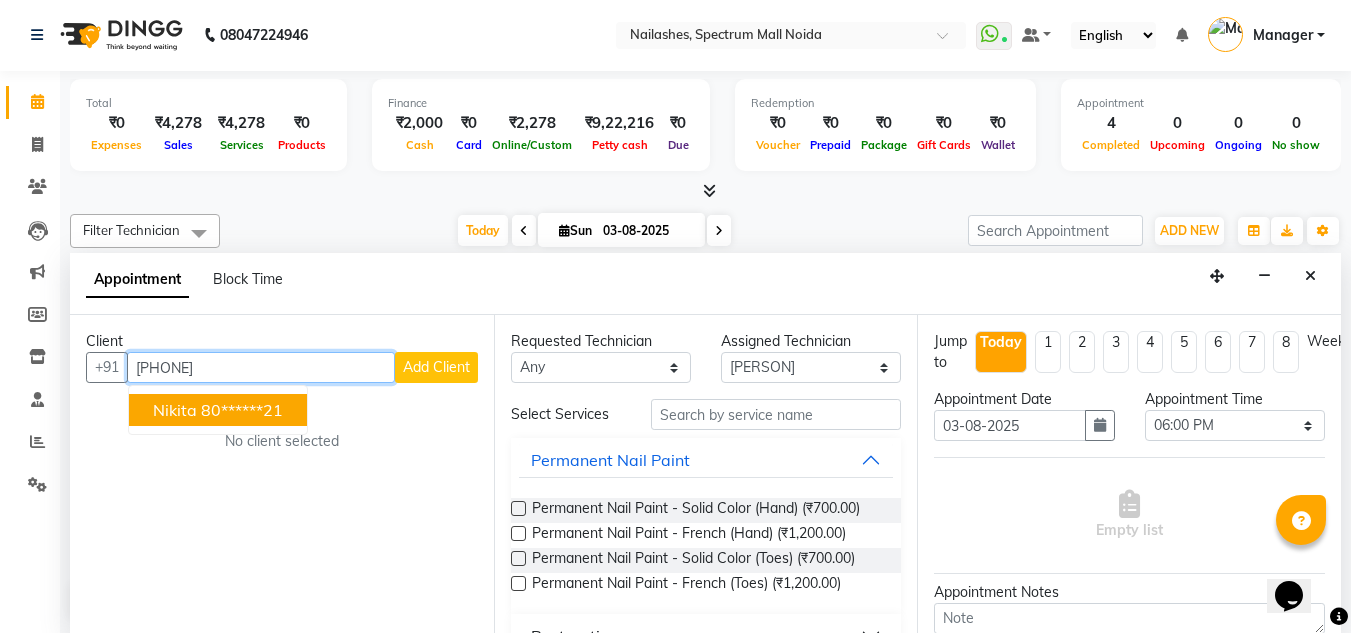 click on "80******21" at bounding box center [242, 410] 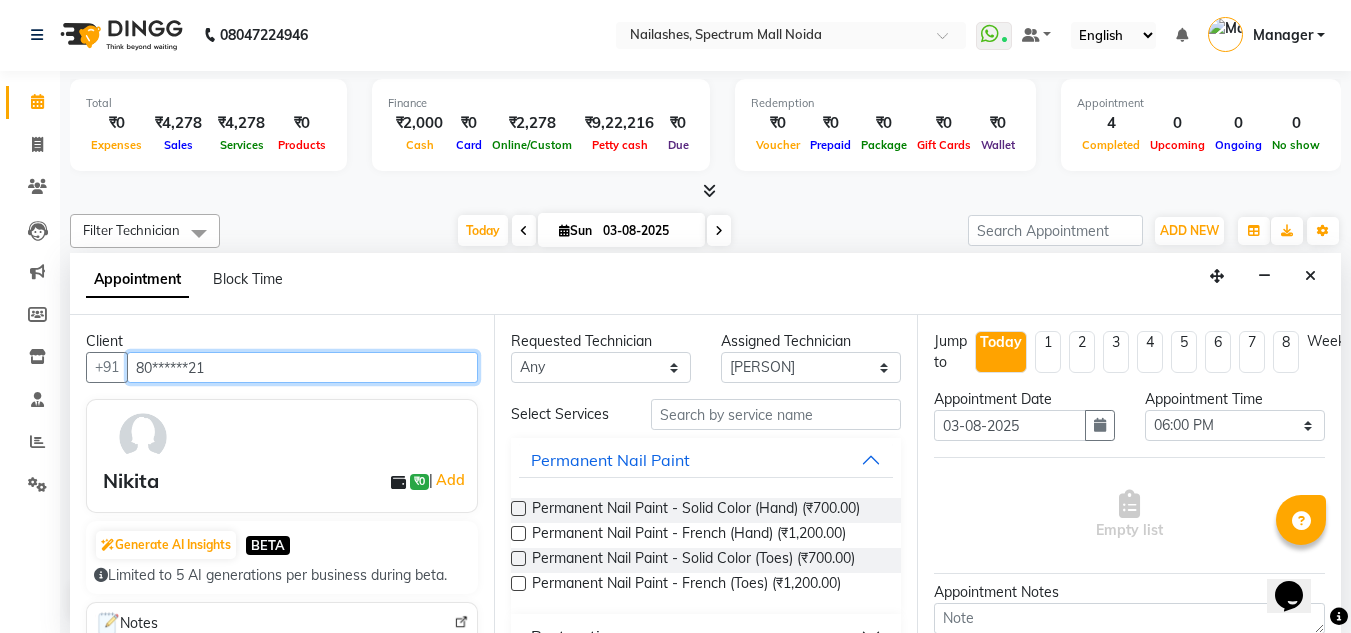 type on "80******21" 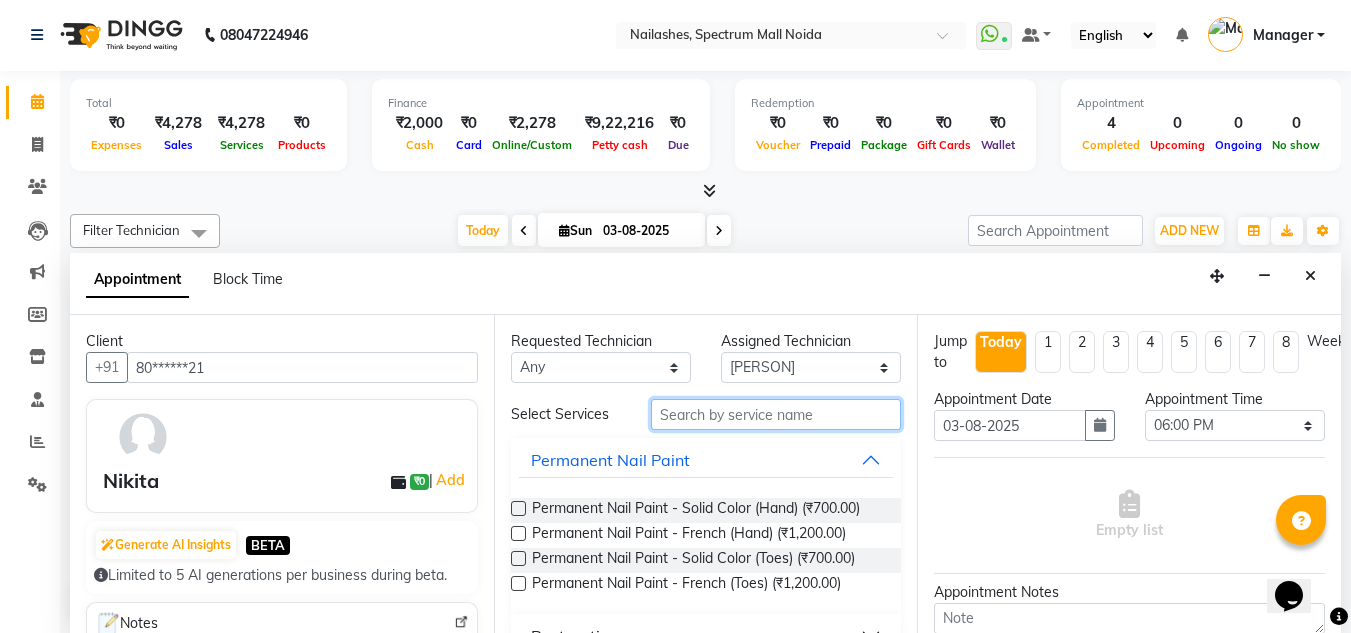 click at bounding box center (776, 414) 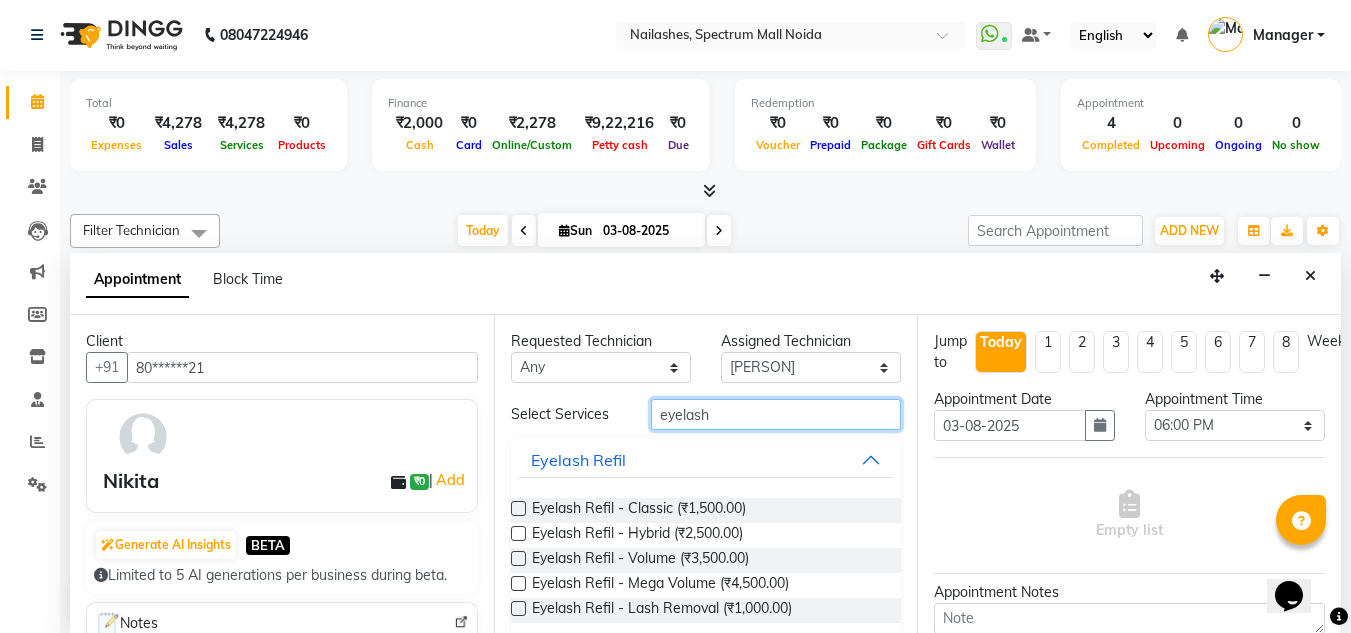 type on "eyelash" 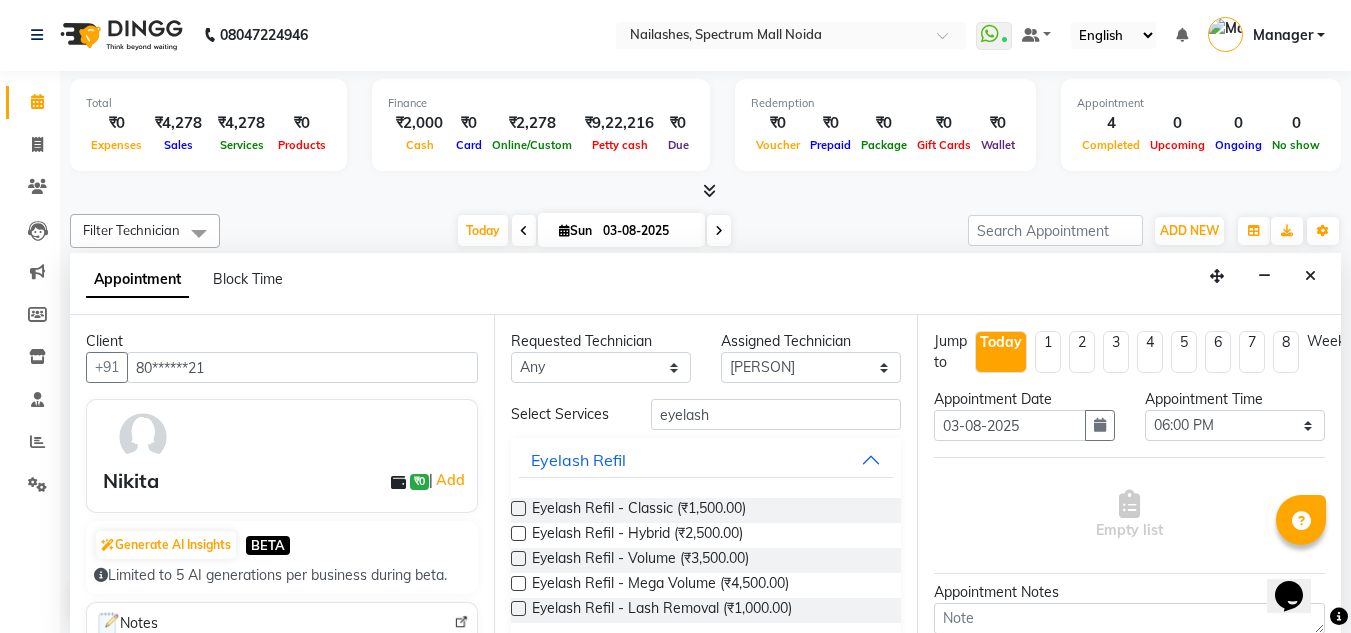 click at bounding box center (518, 533) 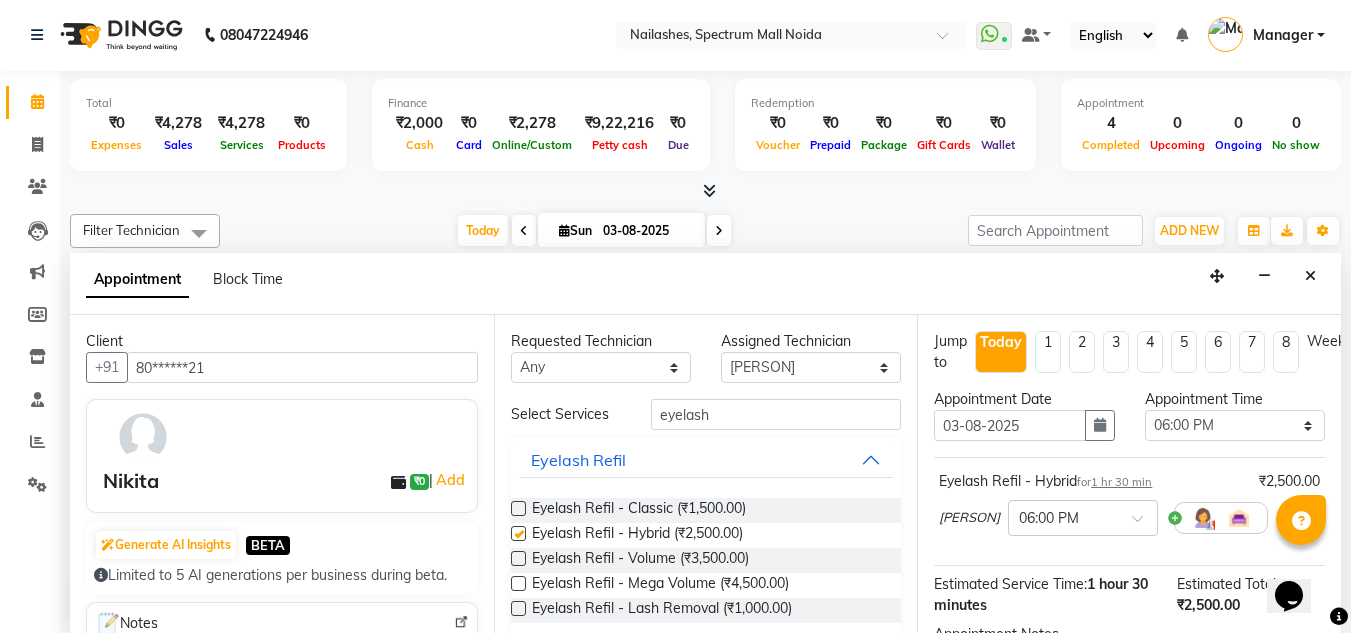 checkbox on "false" 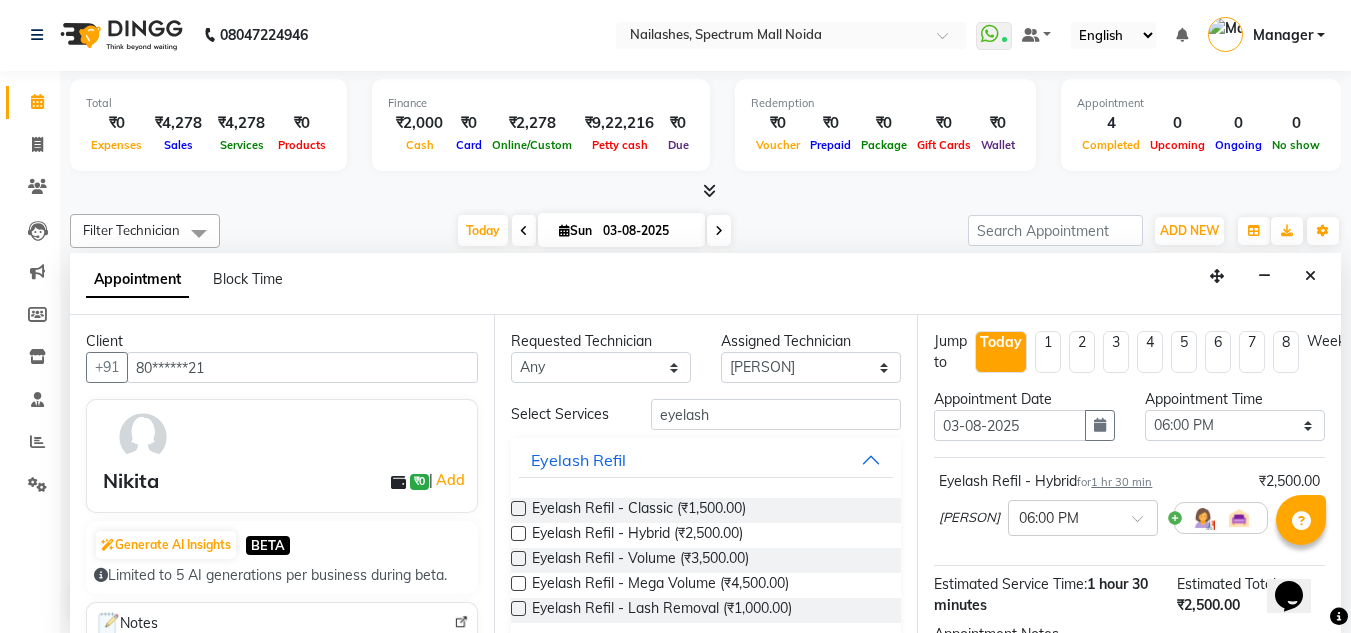 scroll, scrollTop: 244, scrollLeft: 0, axis: vertical 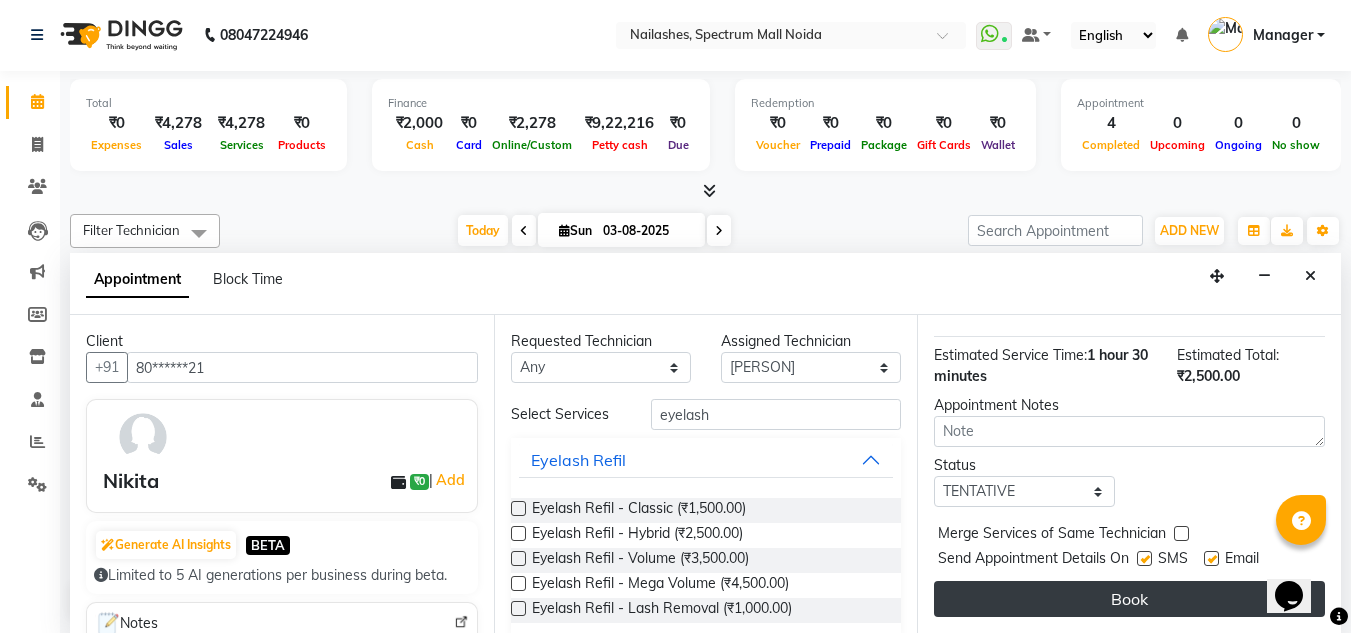 click on "Book" at bounding box center [1129, 599] 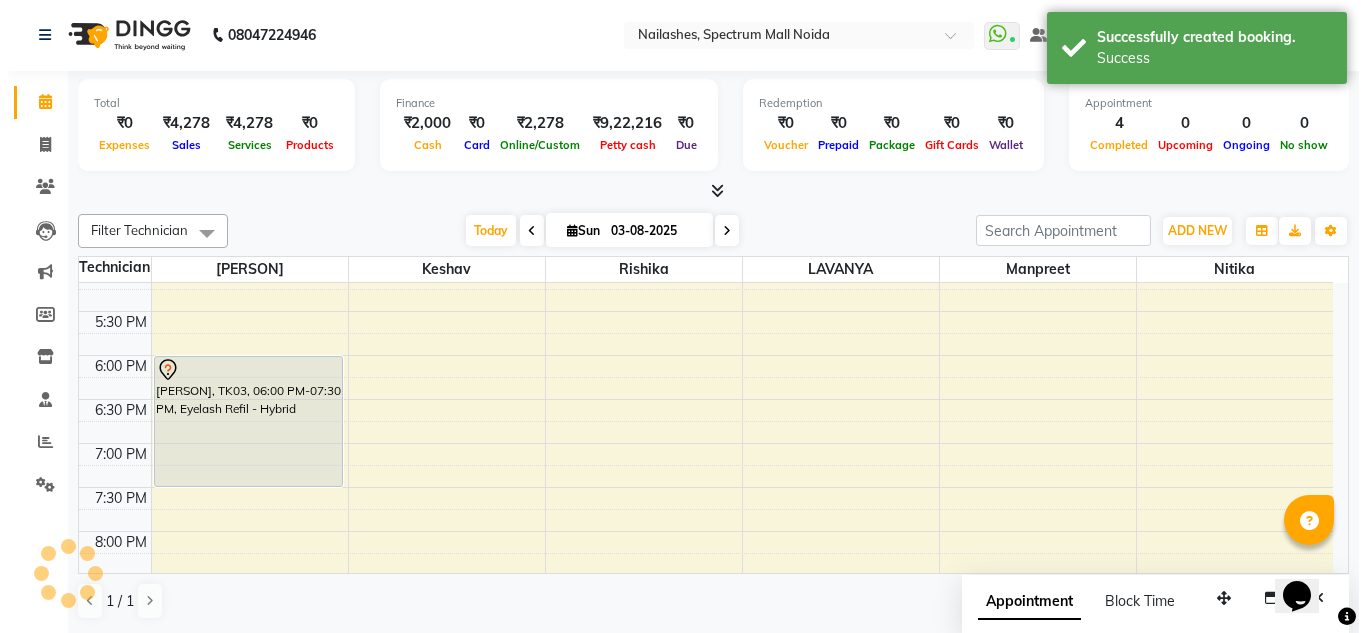 scroll, scrollTop: 0, scrollLeft: 0, axis: both 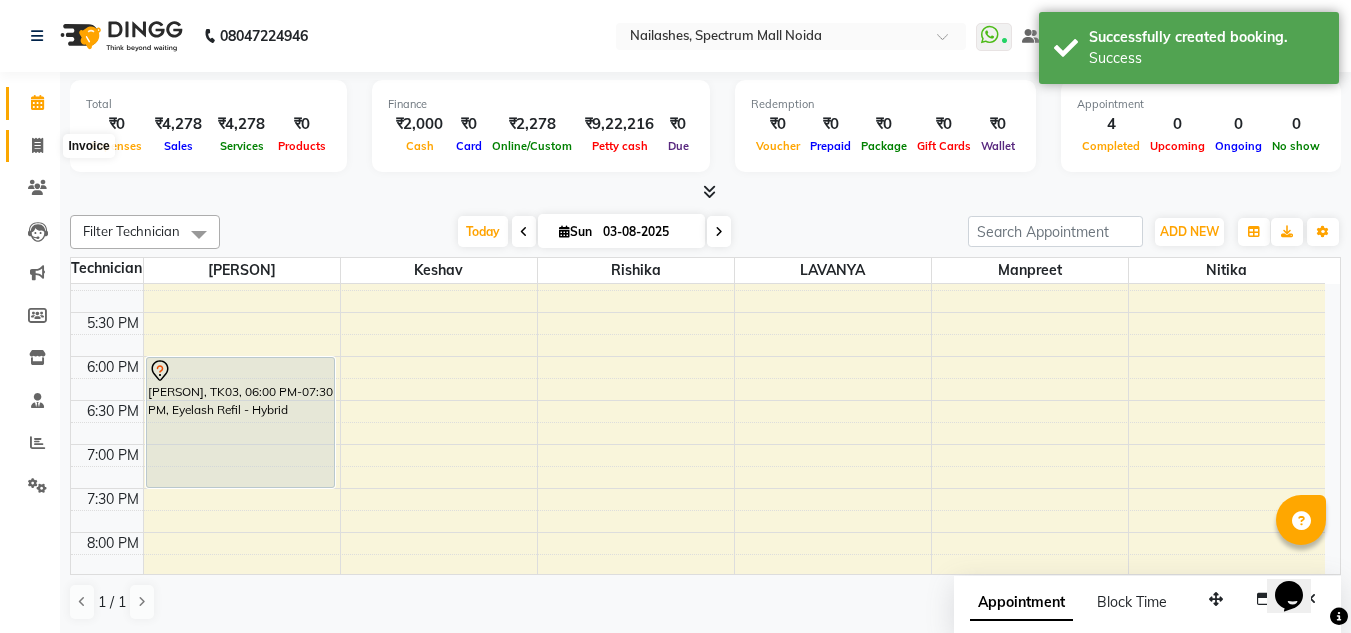 click 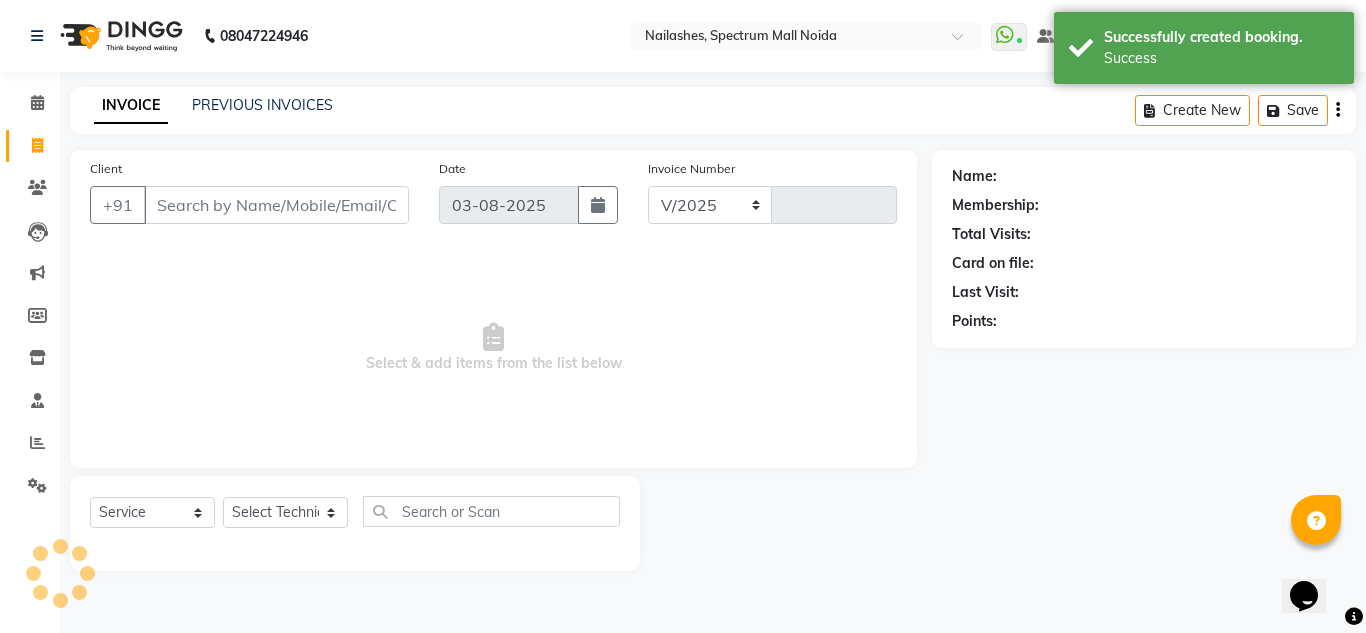 select on "6068" 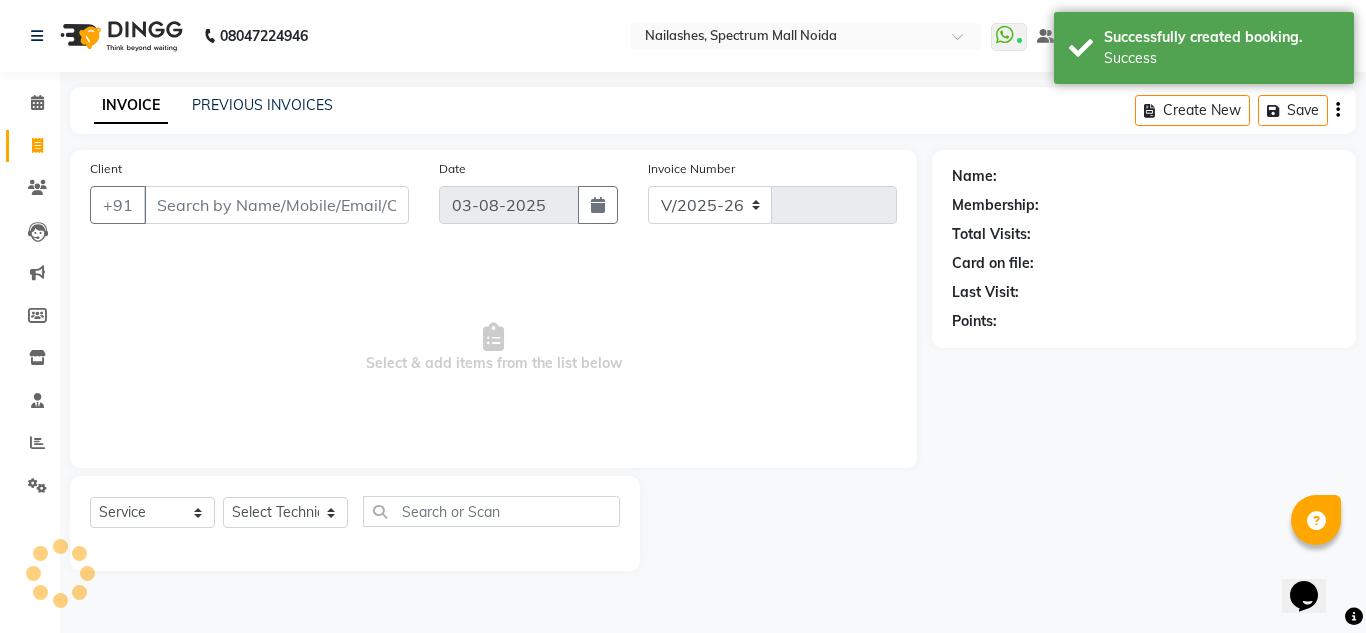 type on "0673" 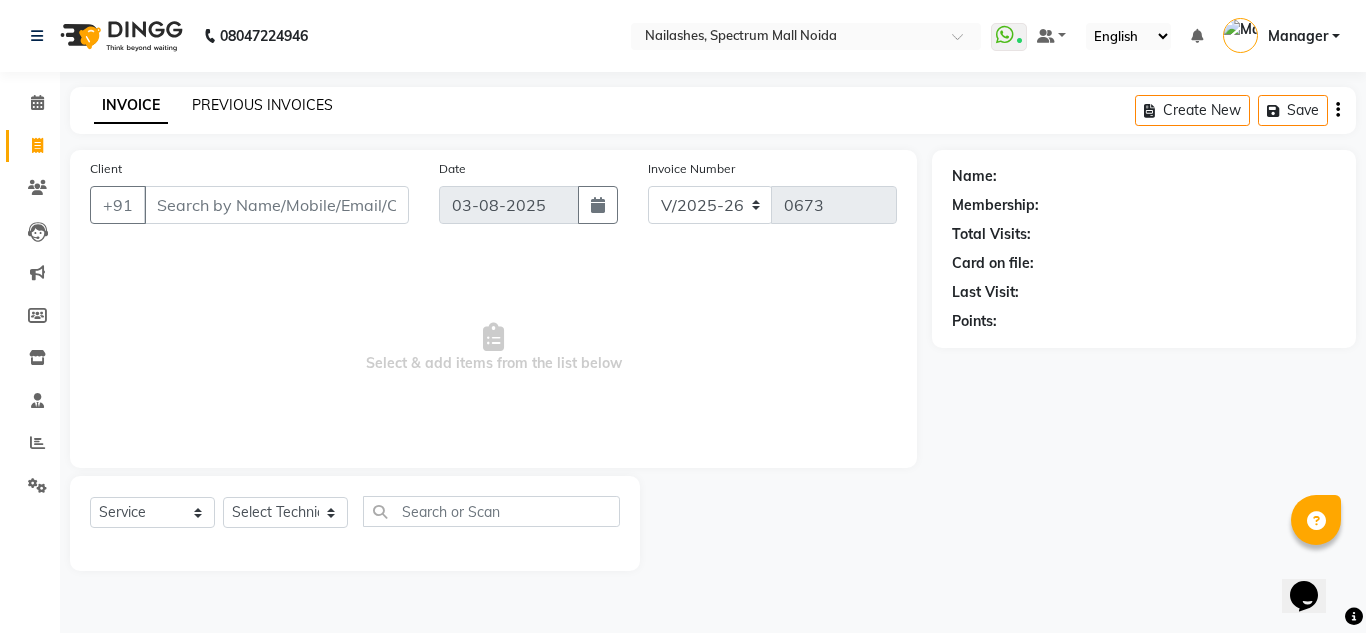 click on "PREVIOUS INVOICES" 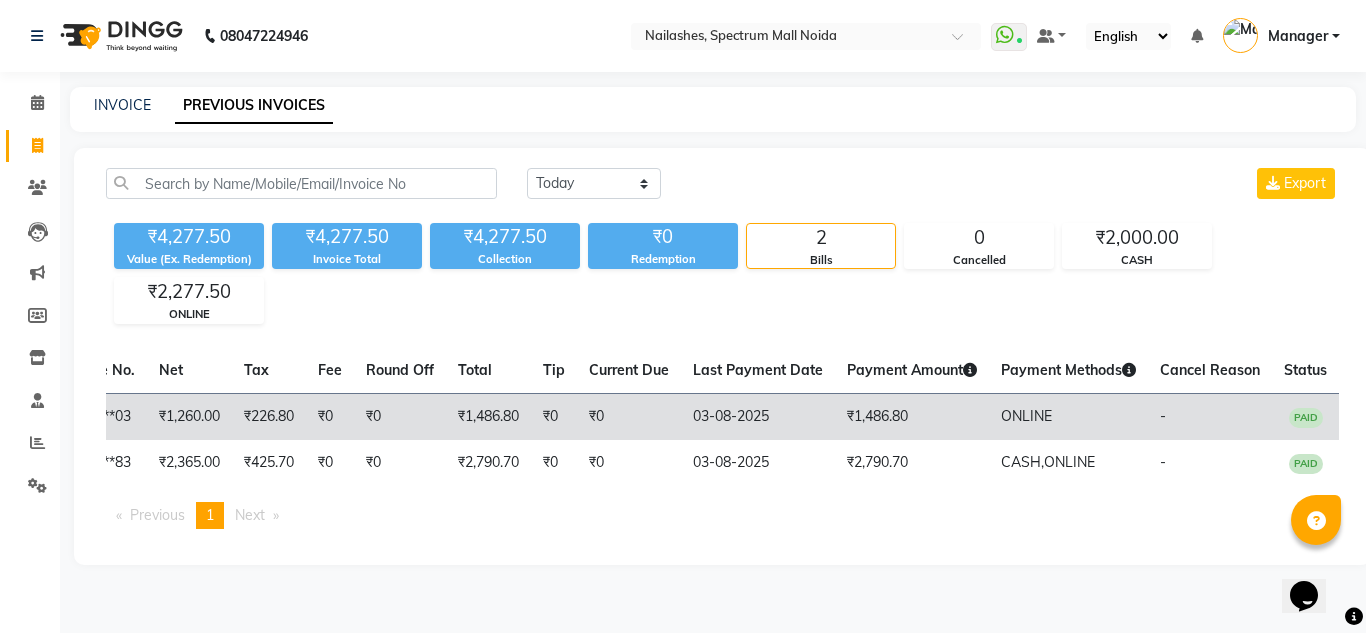 scroll, scrollTop: 0, scrollLeft: 0, axis: both 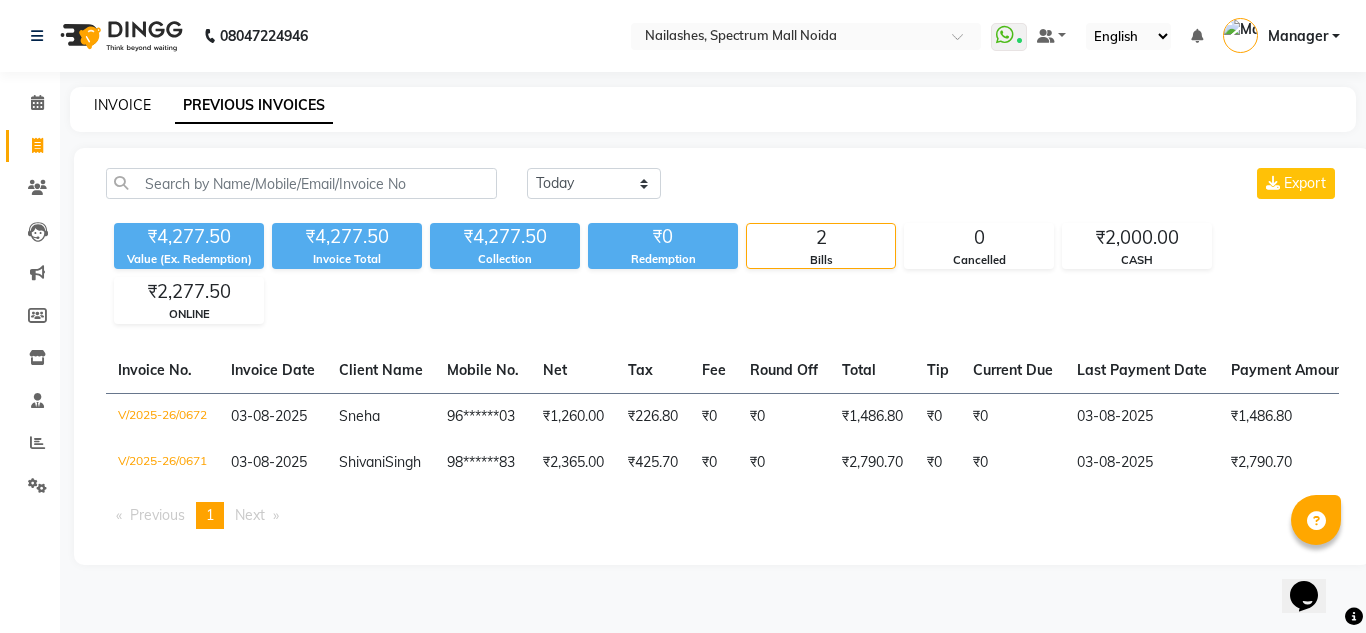 click on "INVOICE" 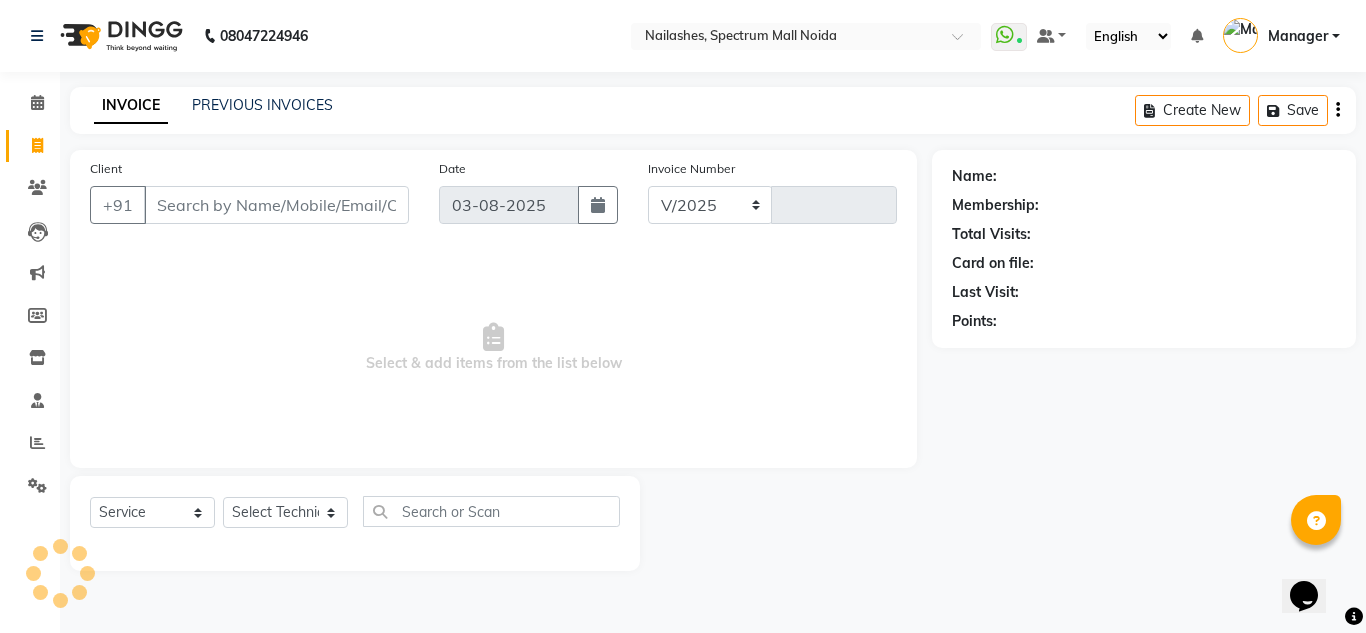 select on "6068" 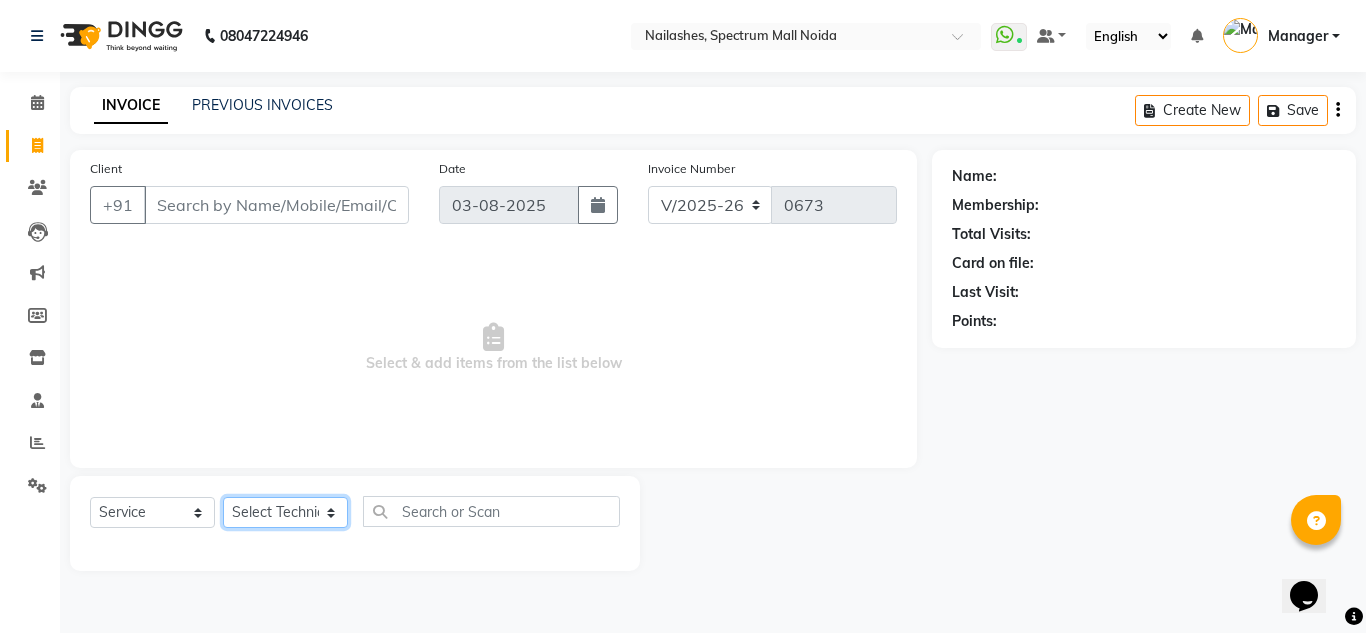 click on "Select Technician [PERSON] [PERSON] [PERSON] Manager [PERSON] [PERSON] [PERSON]" 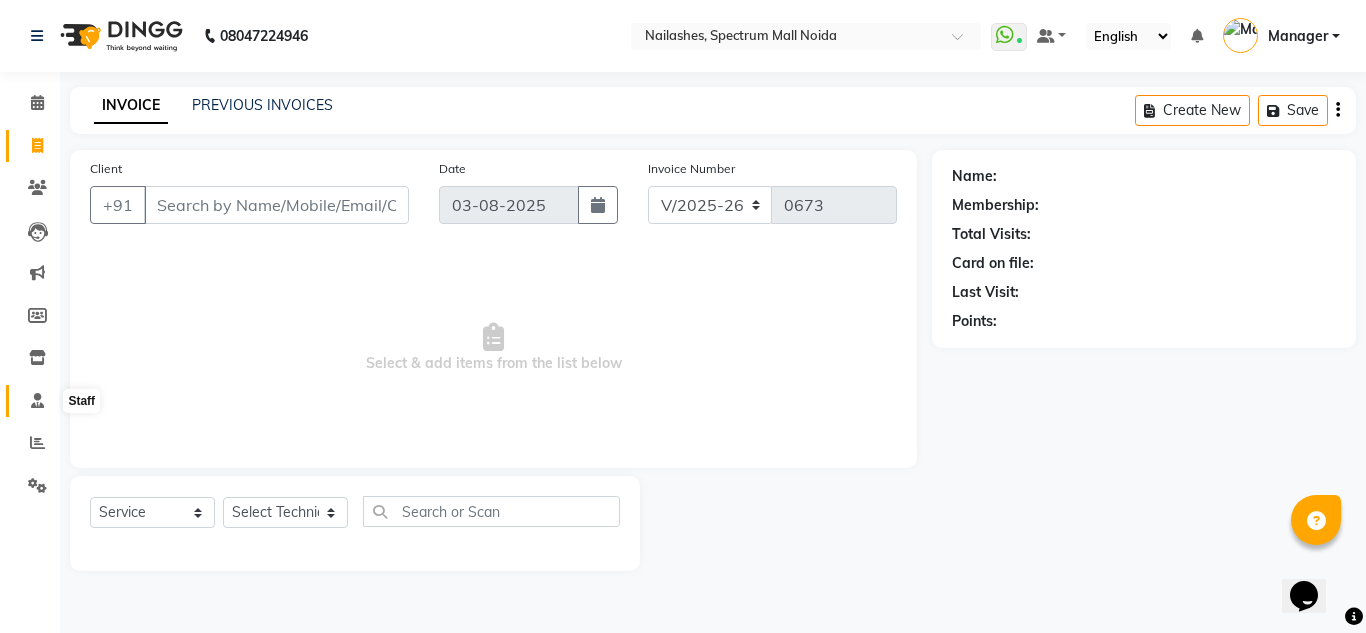 click 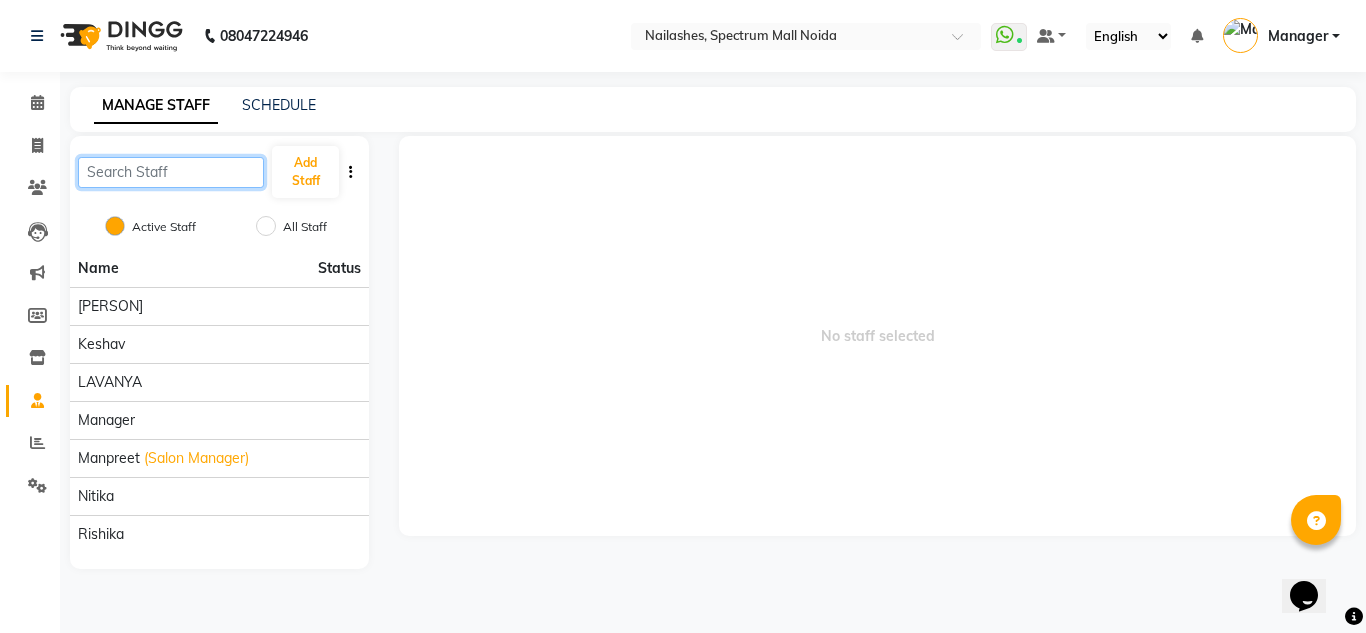 click 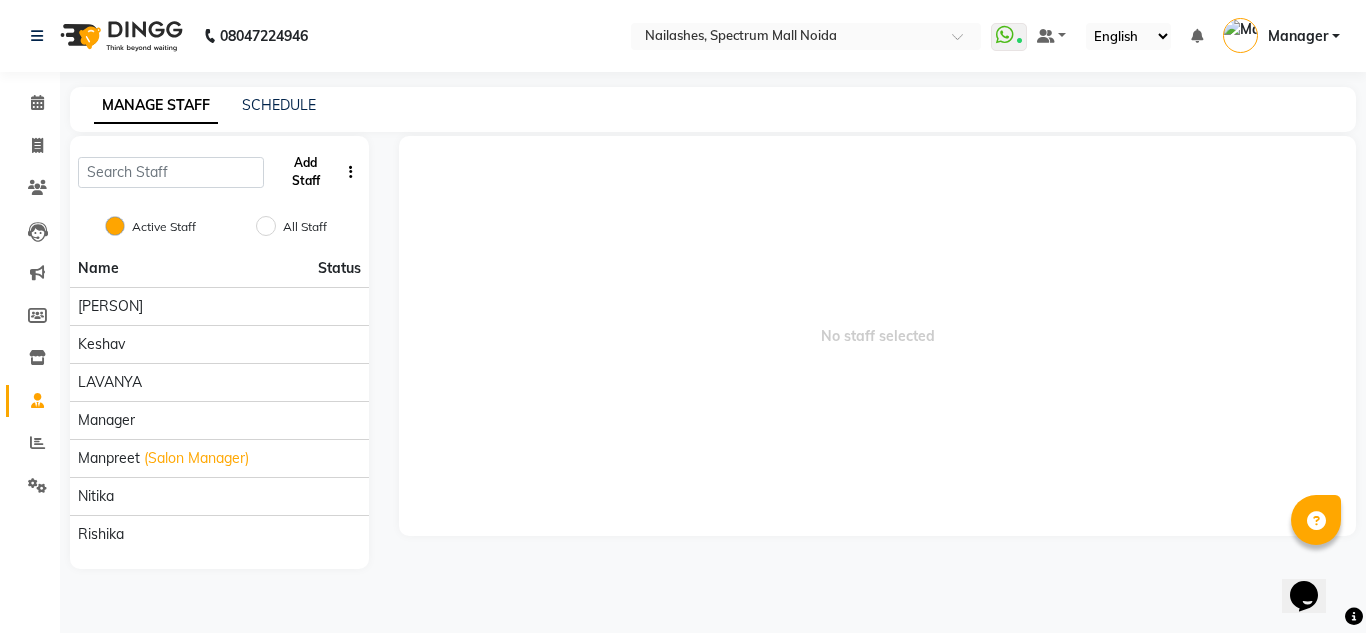 click on "Add Staff" 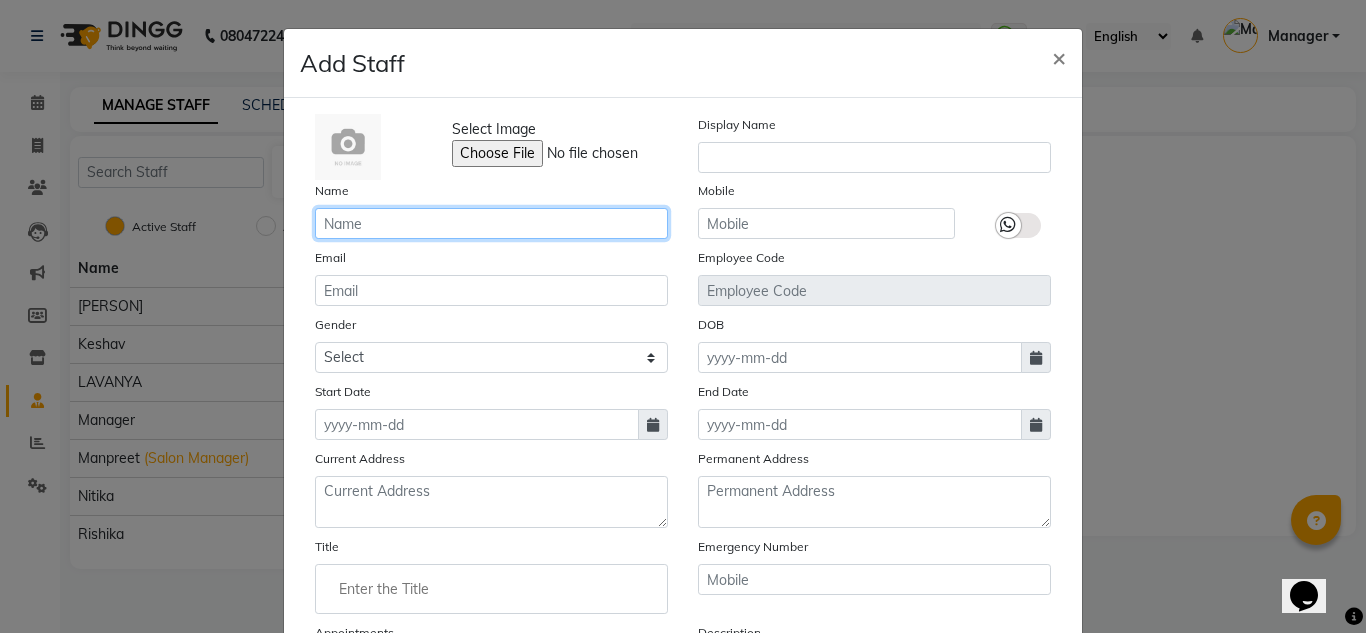 click 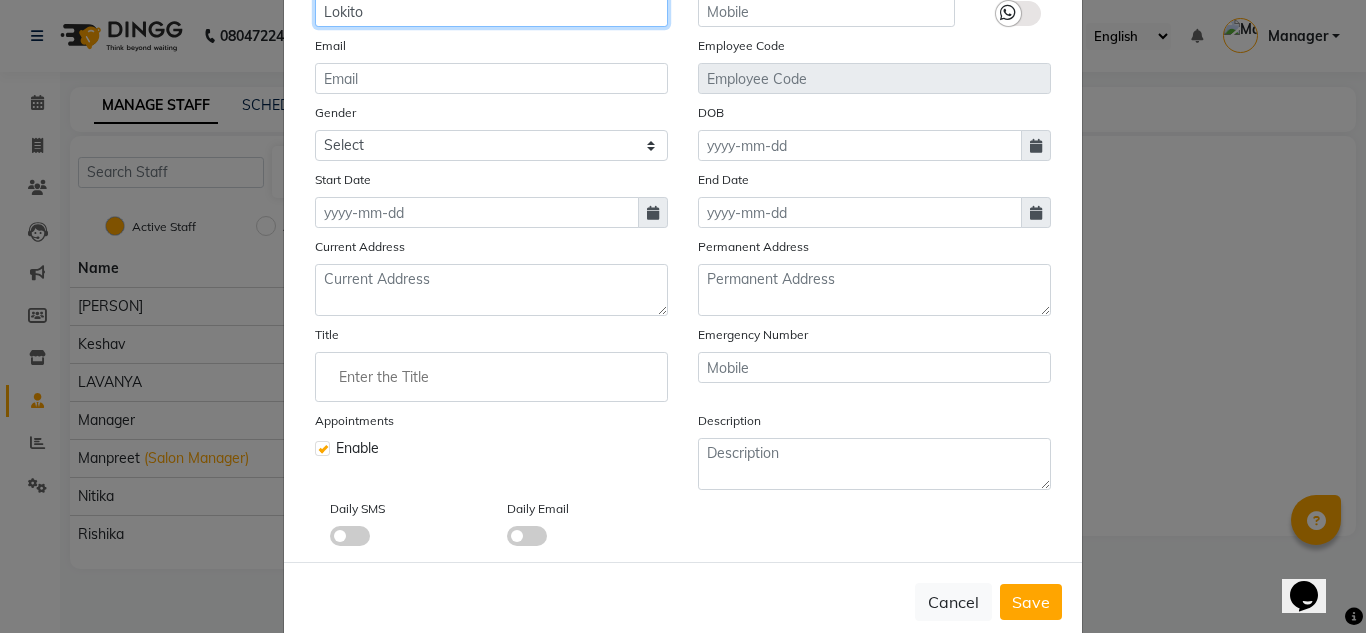 scroll, scrollTop: 202, scrollLeft: 0, axis: vertical 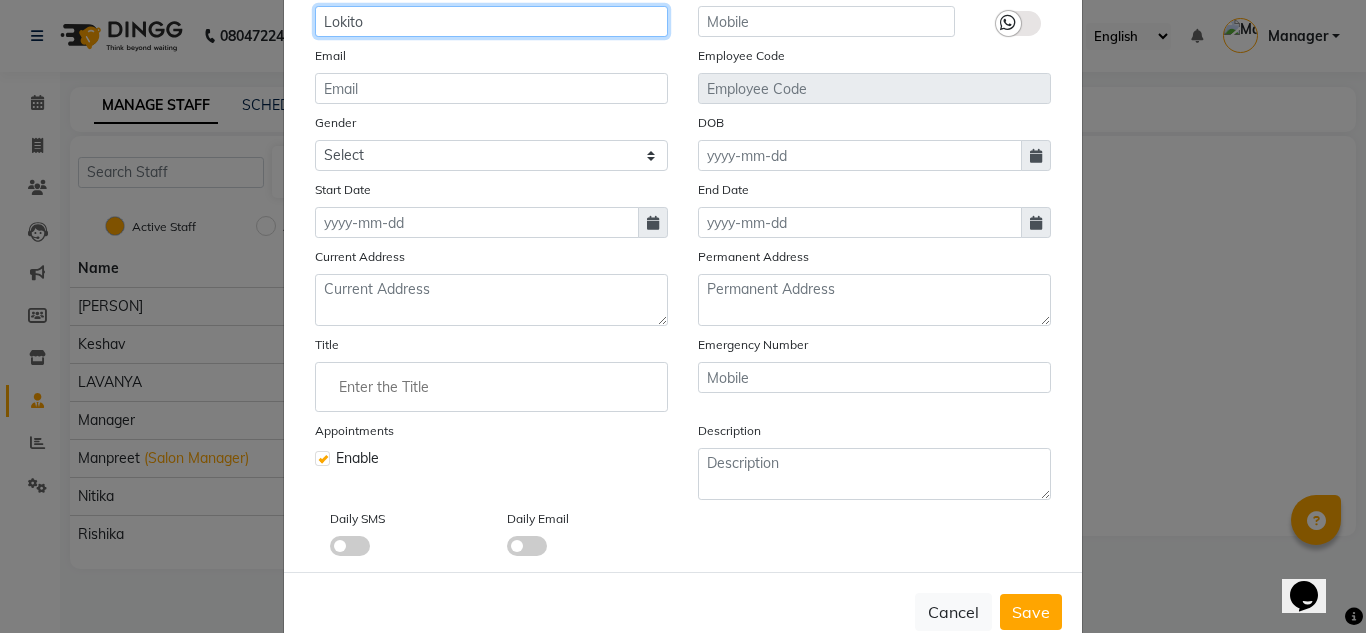 type on "Lokito" 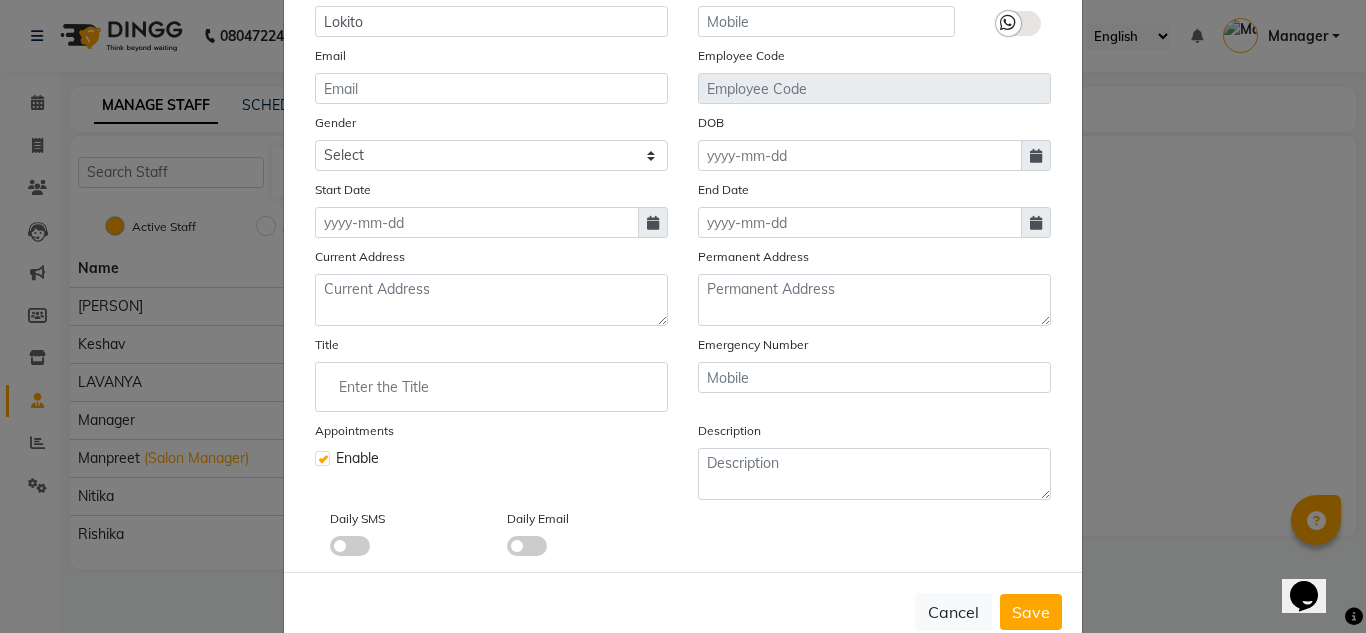click 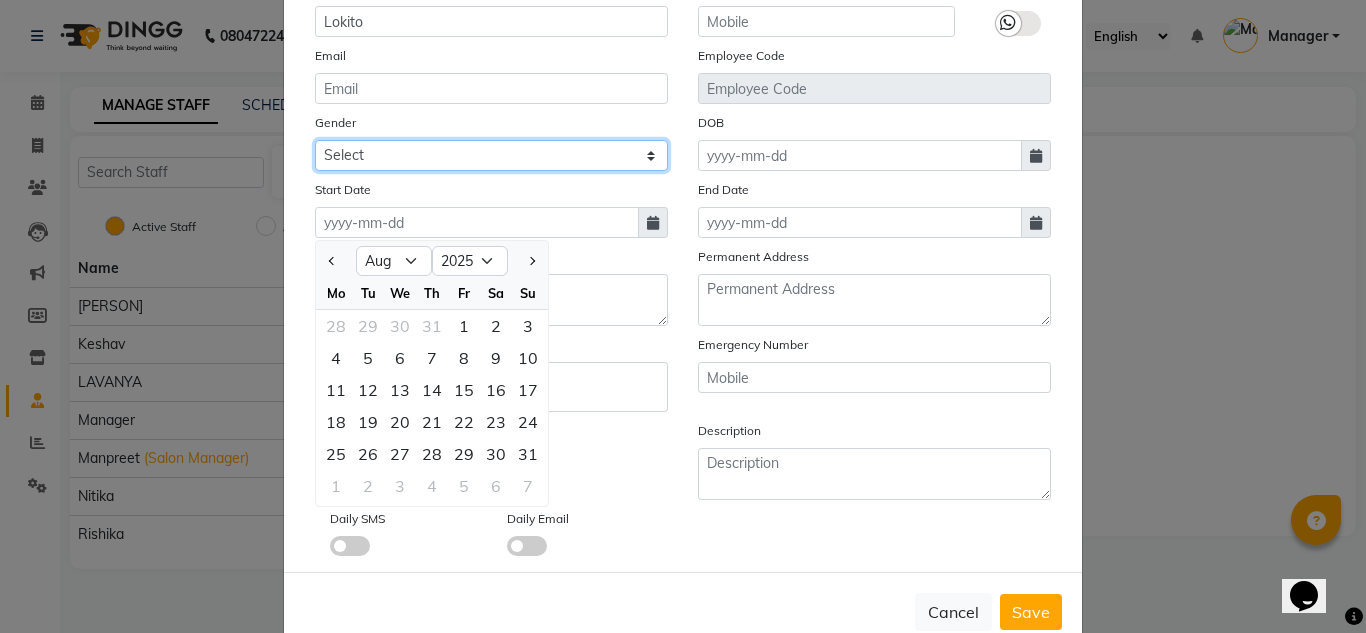 click on "Select Male Female Other Prefer Not To Say" 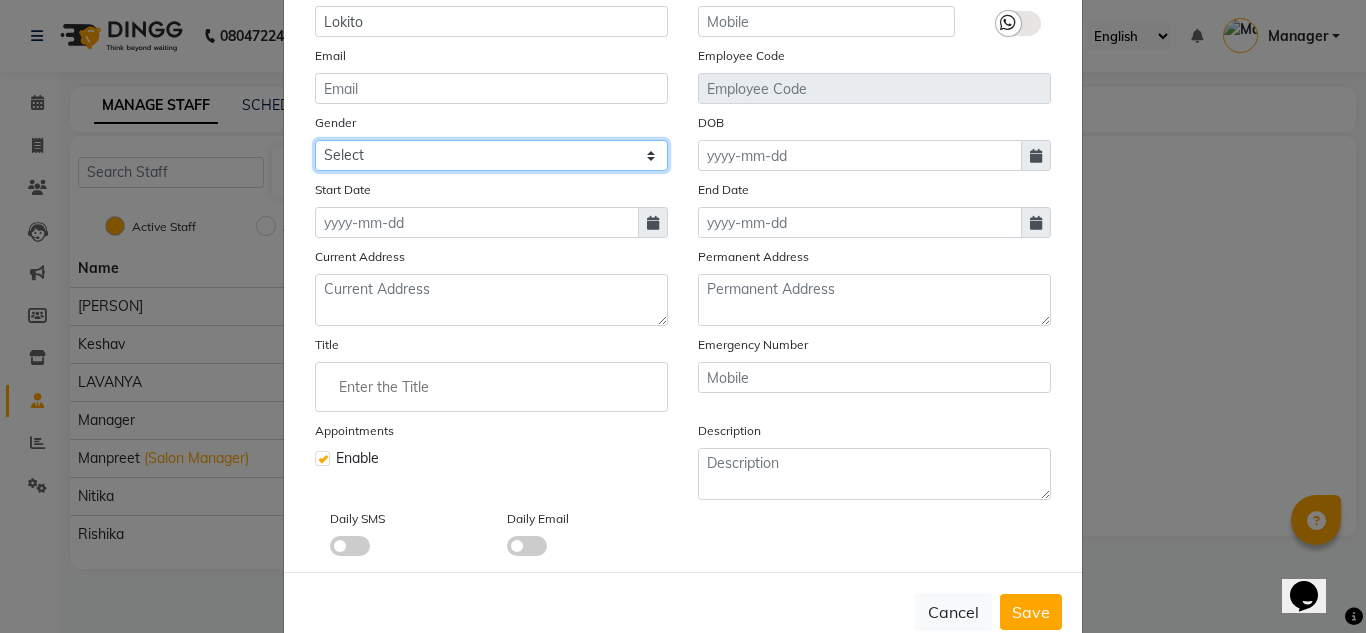 click on "Select Male Female Other Prefer Not To Say" 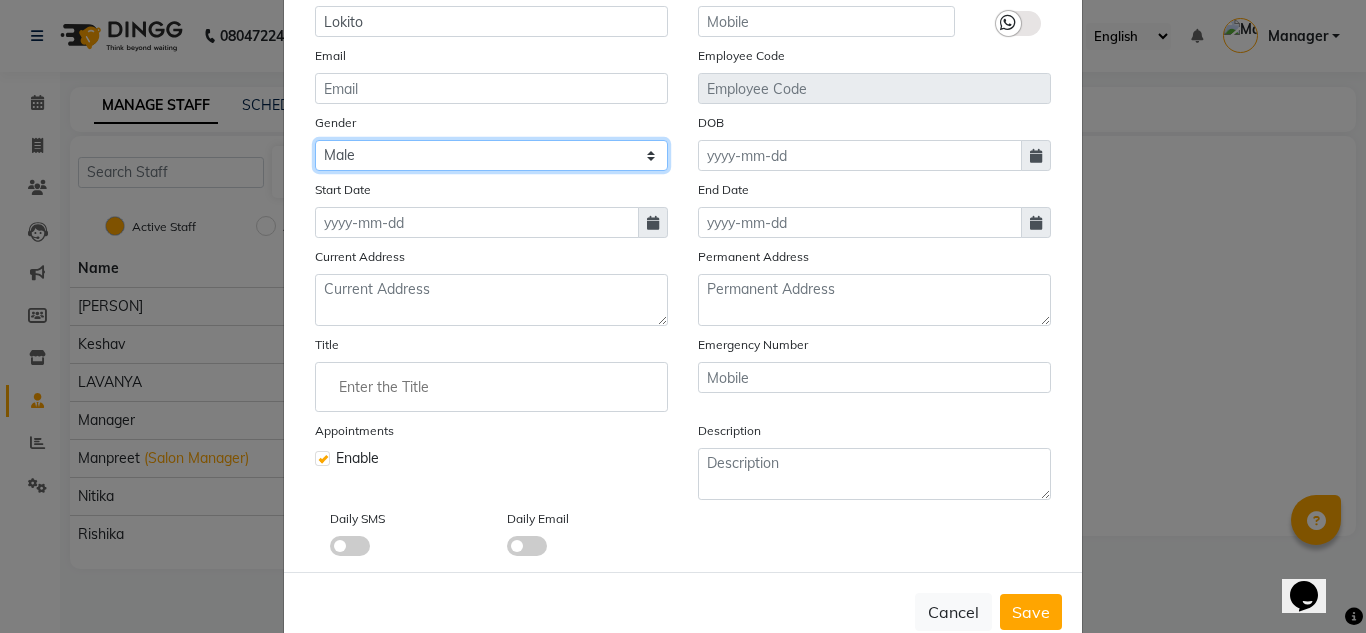 click on "Select Male Female Other Prefer Not To Say" 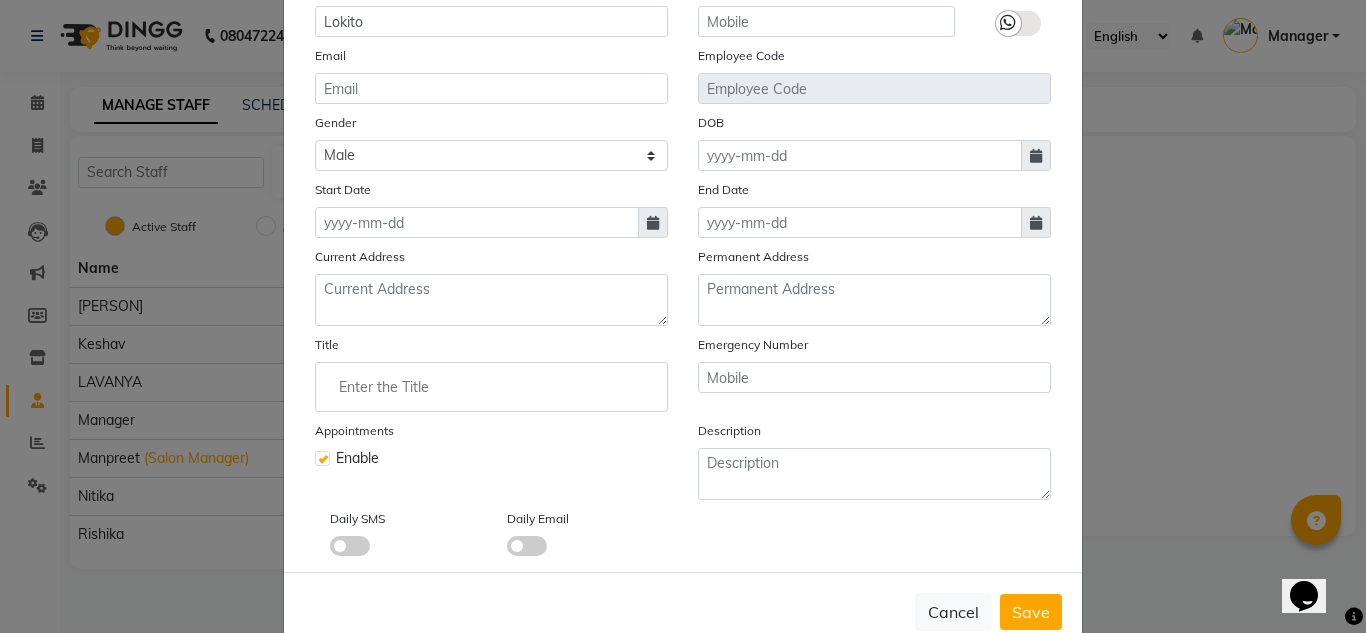 click 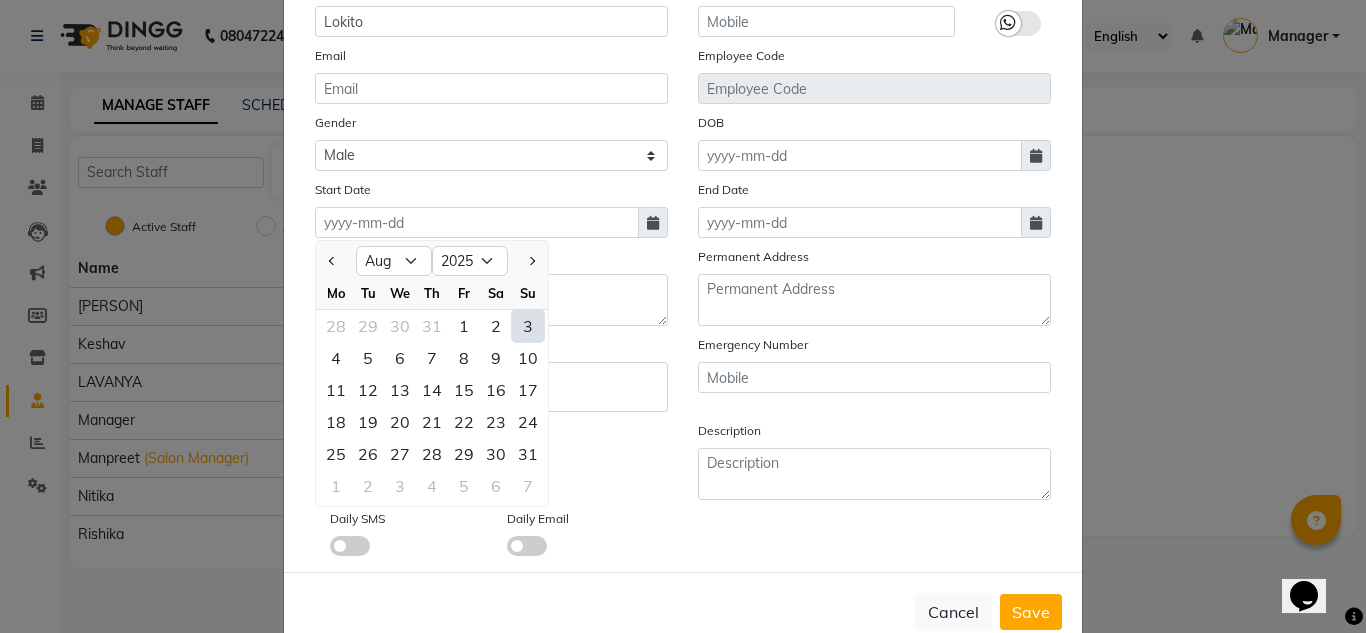click on "3" 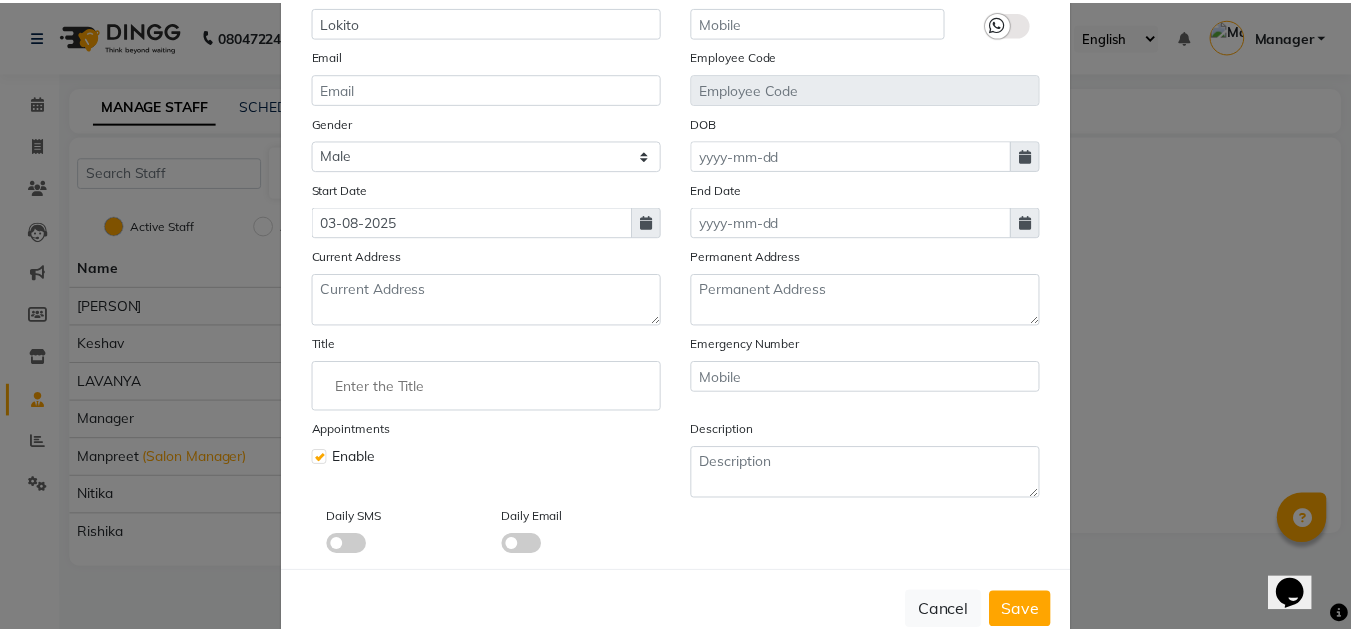scroll, scrollTop: 249, scrollLeft: 0, axis: vertical 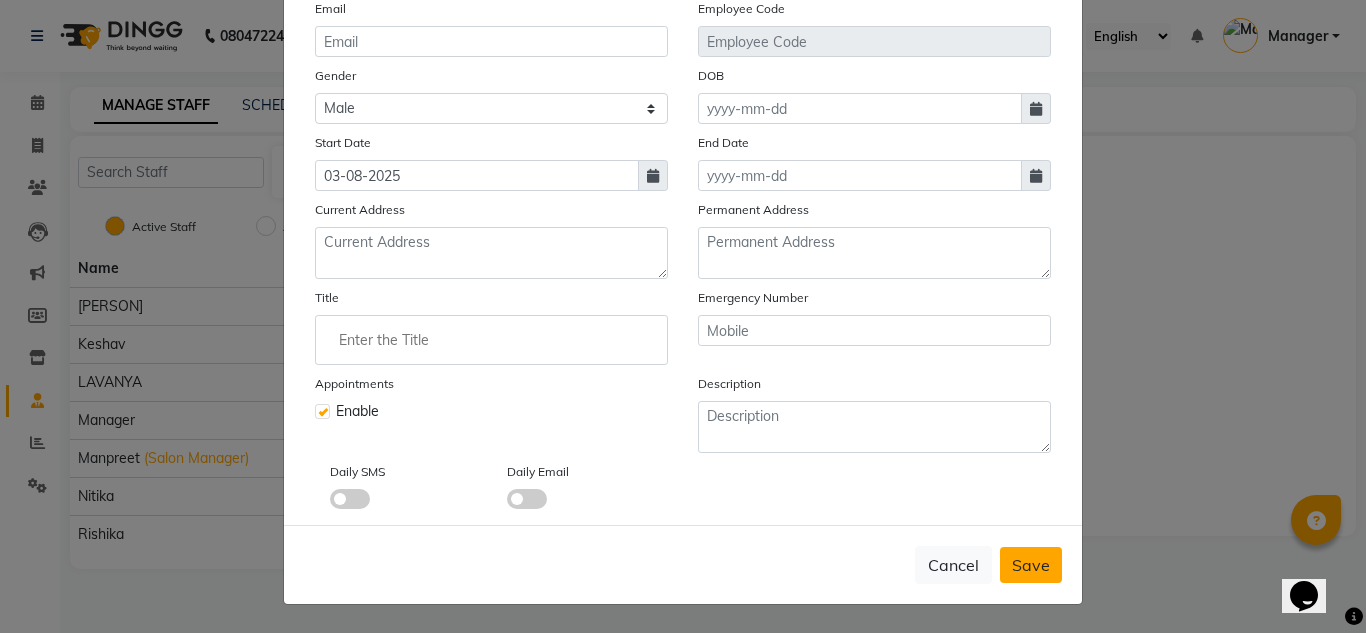 click on "Save" at bounding box center (1031, 565) 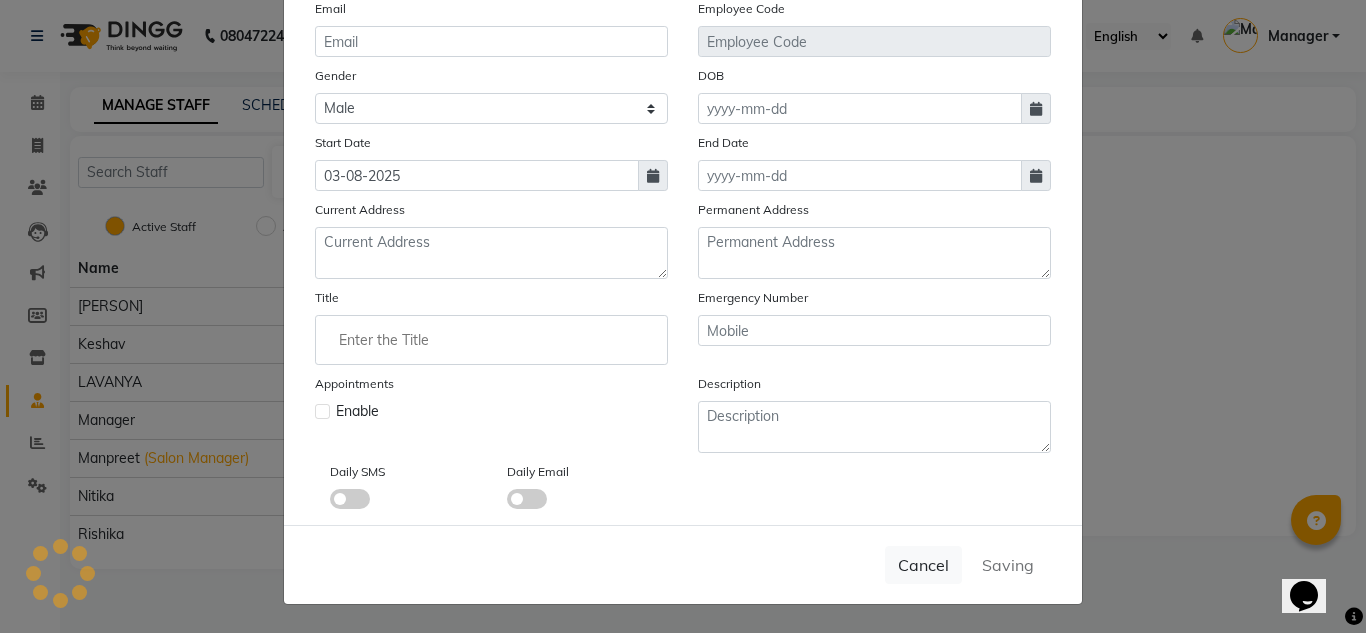 type 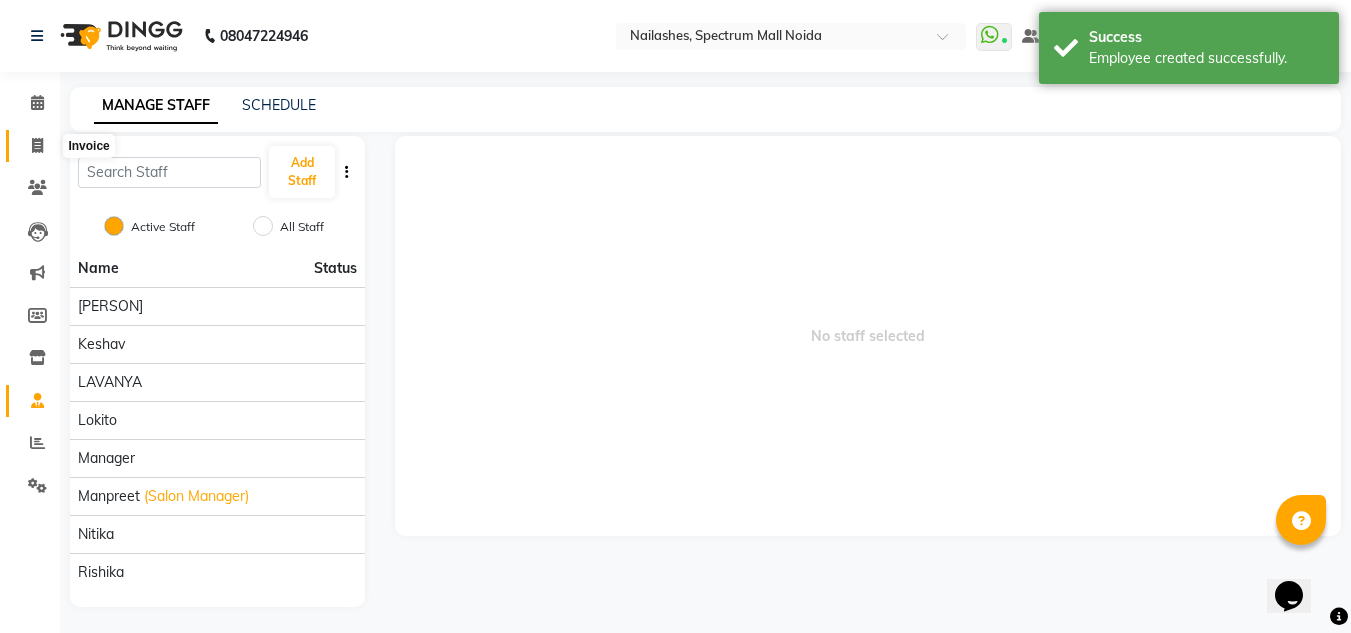 click 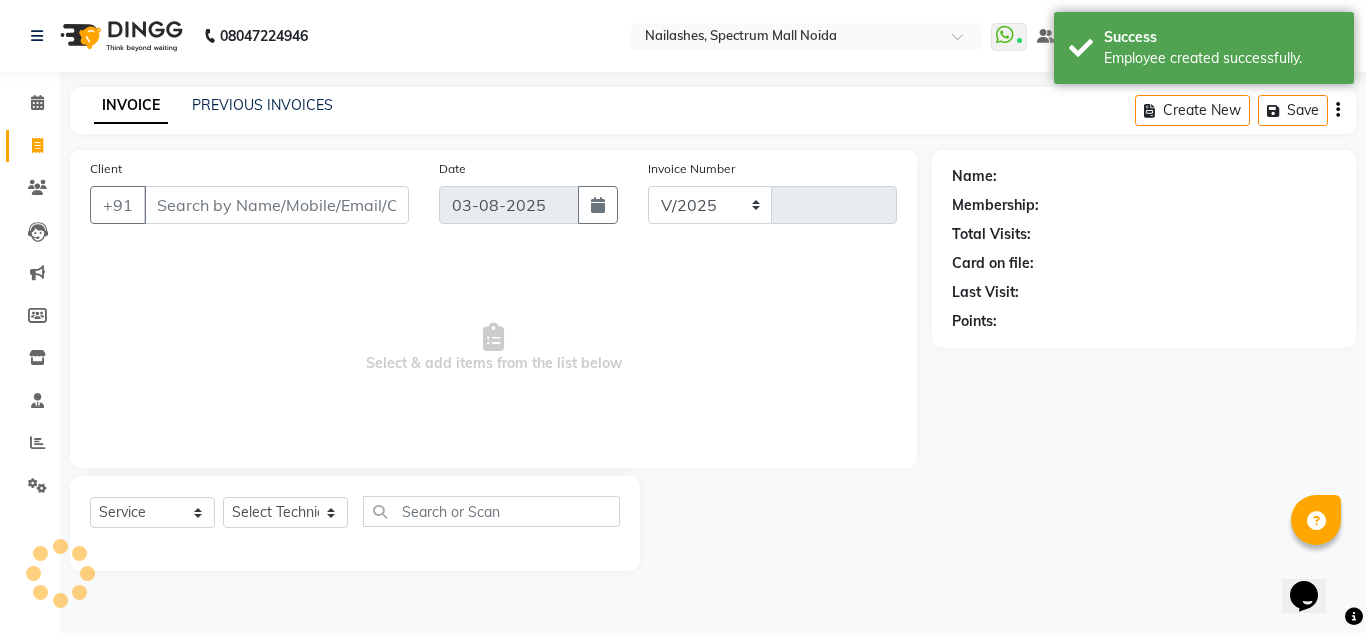 select on "6068" 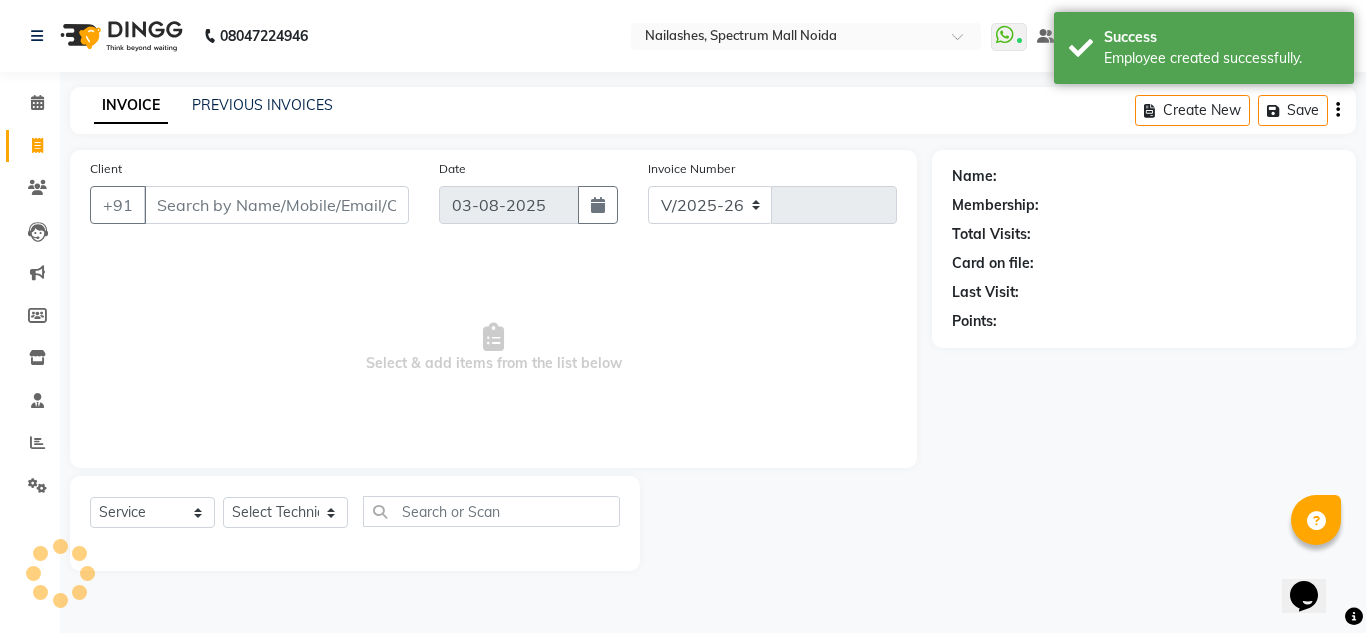 type on "0673" 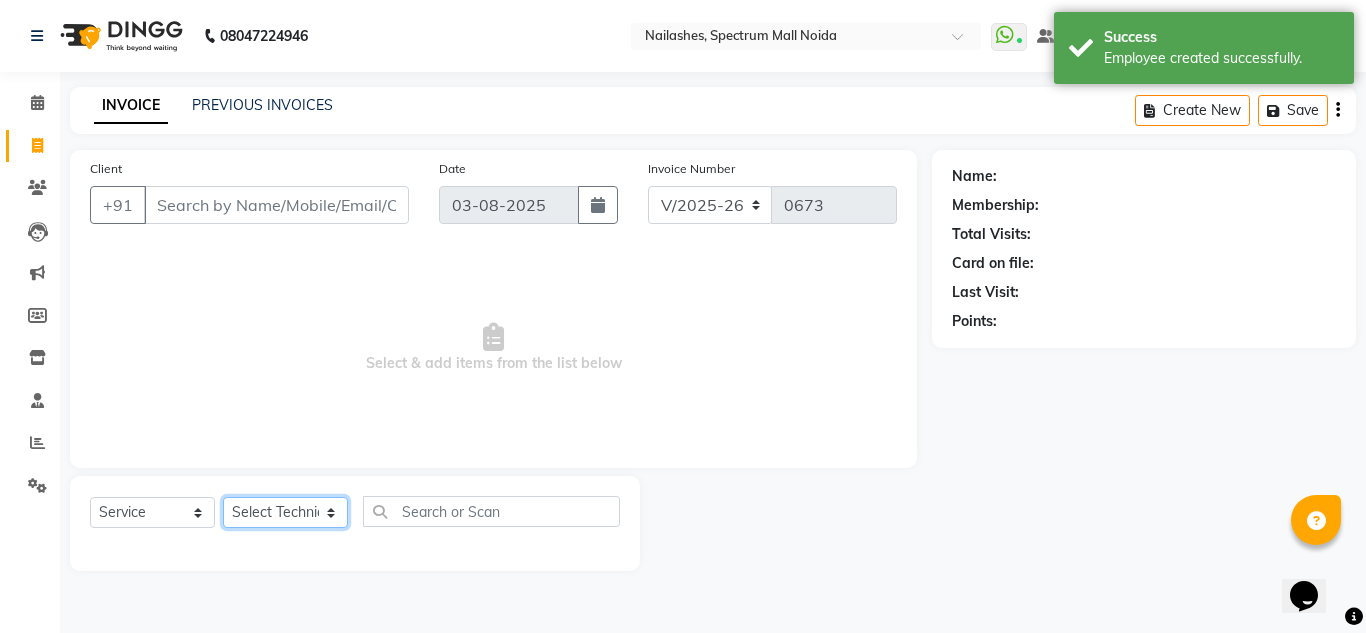 click on "Select Technician" 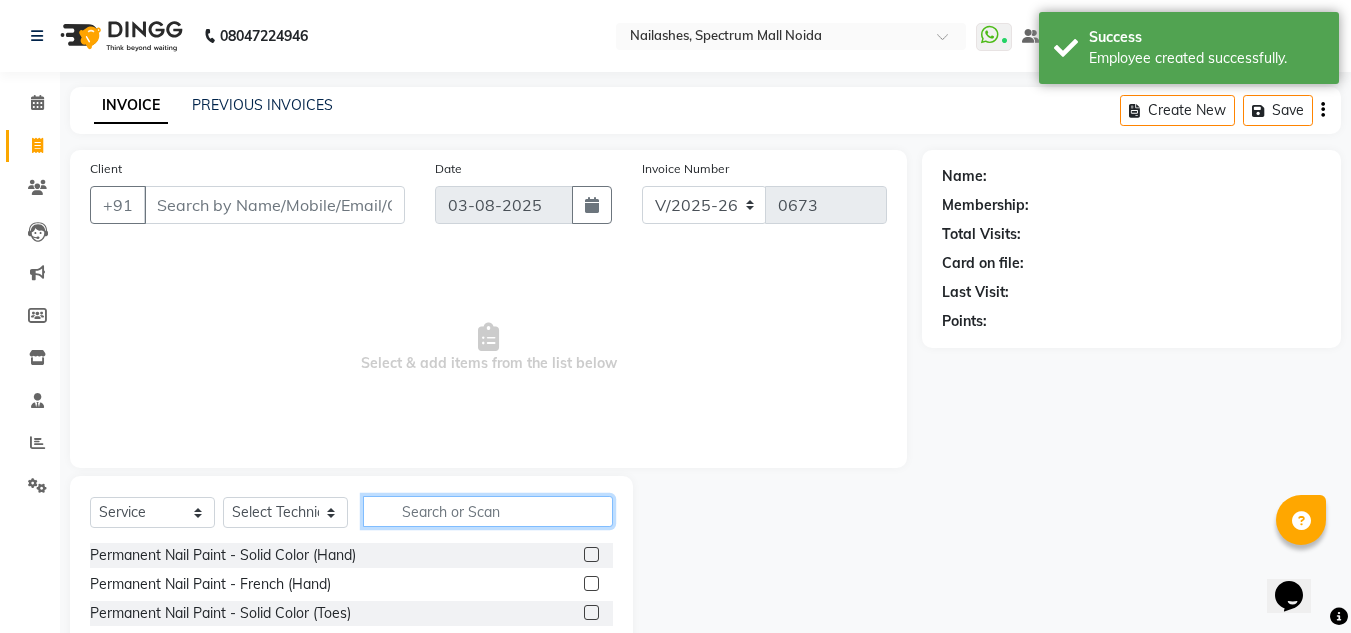 click 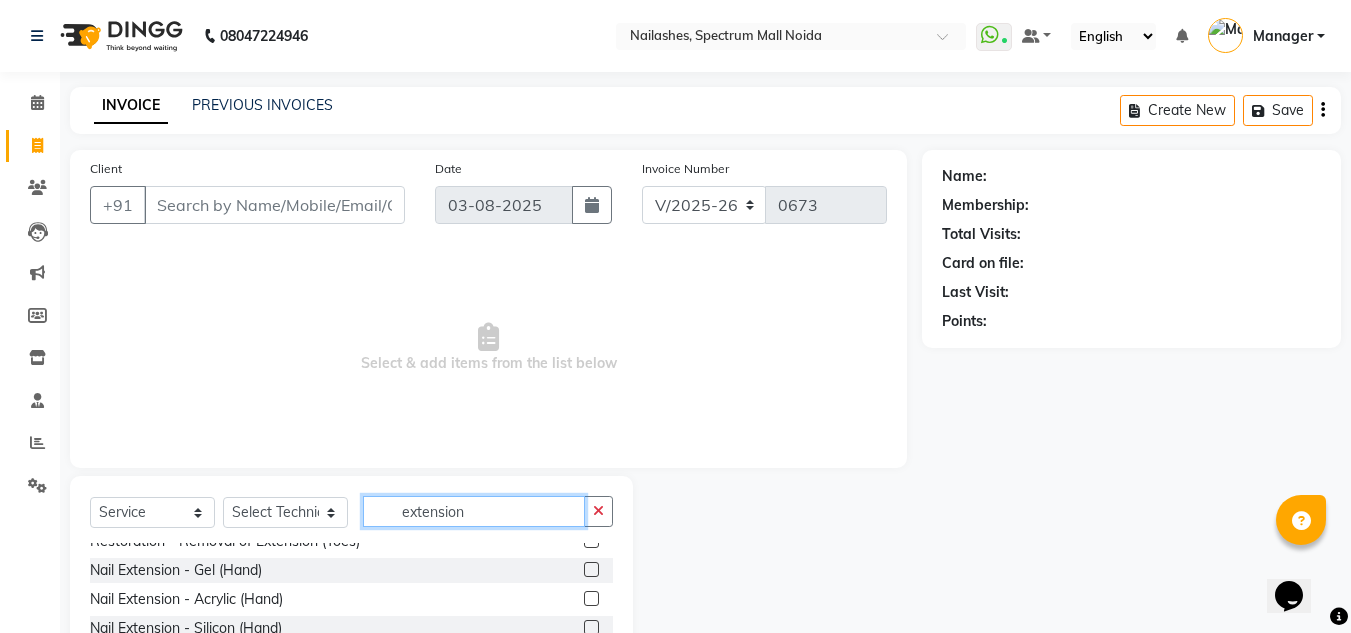 scroll, scrollTop: 57, scrollLeft: 0, axis: vertical 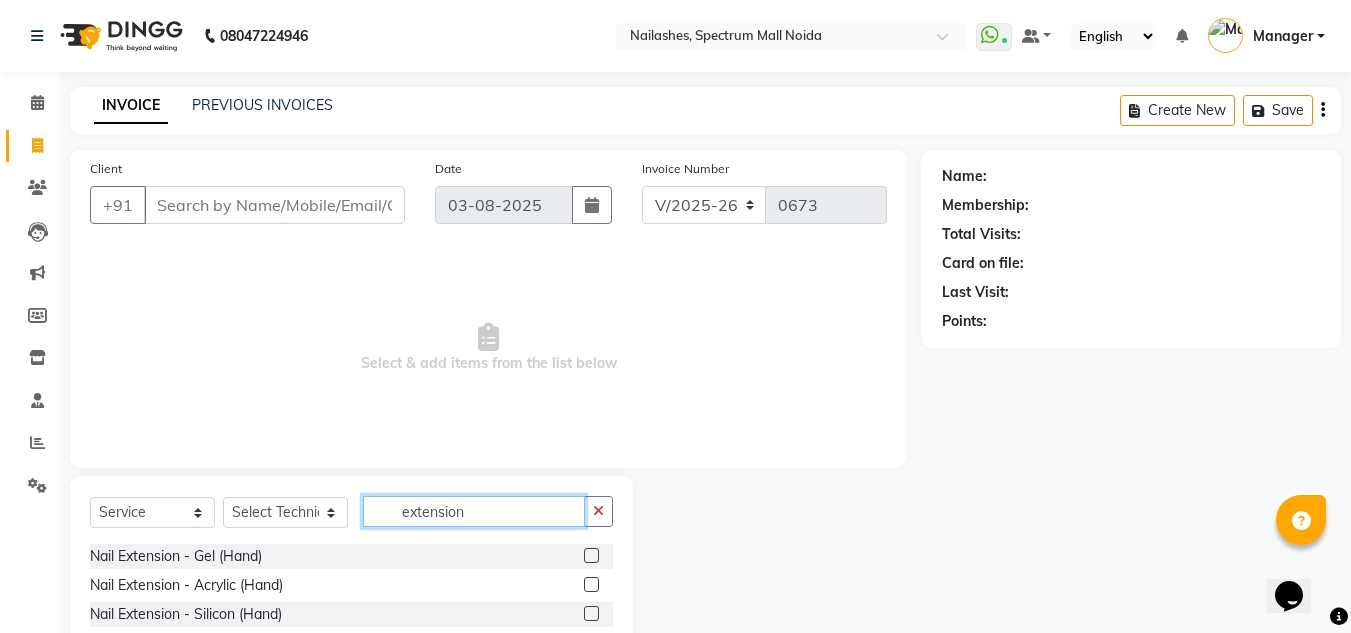type on "extension" 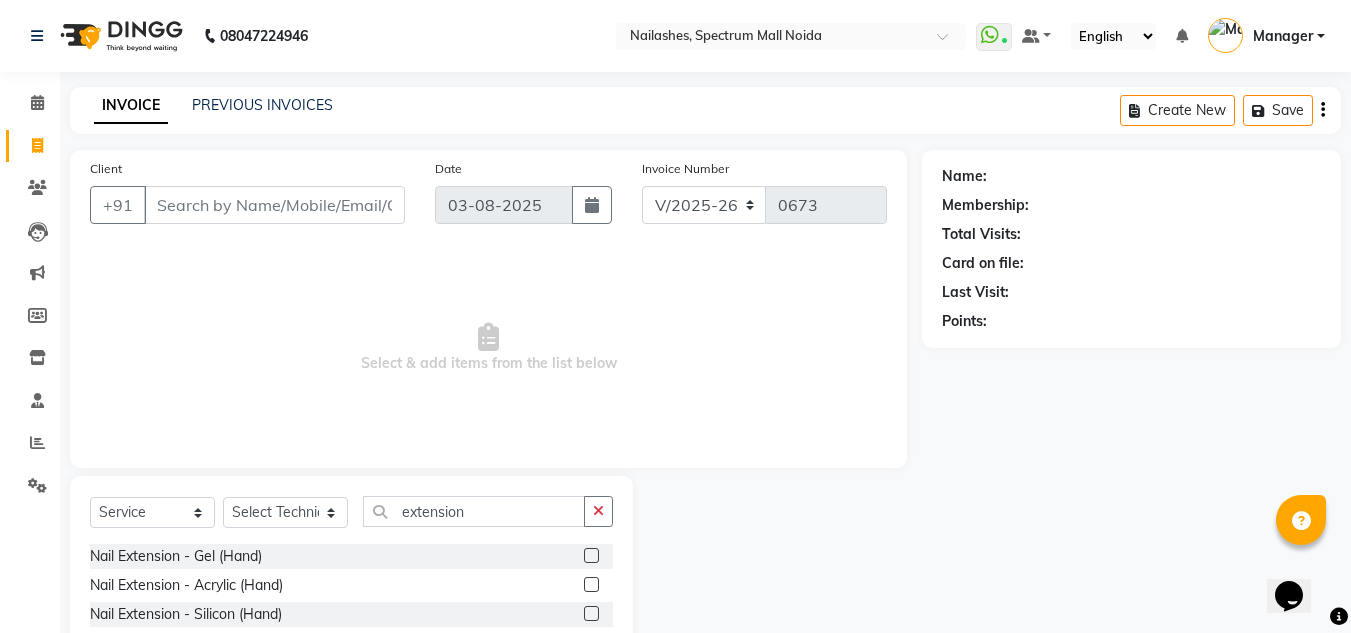 click 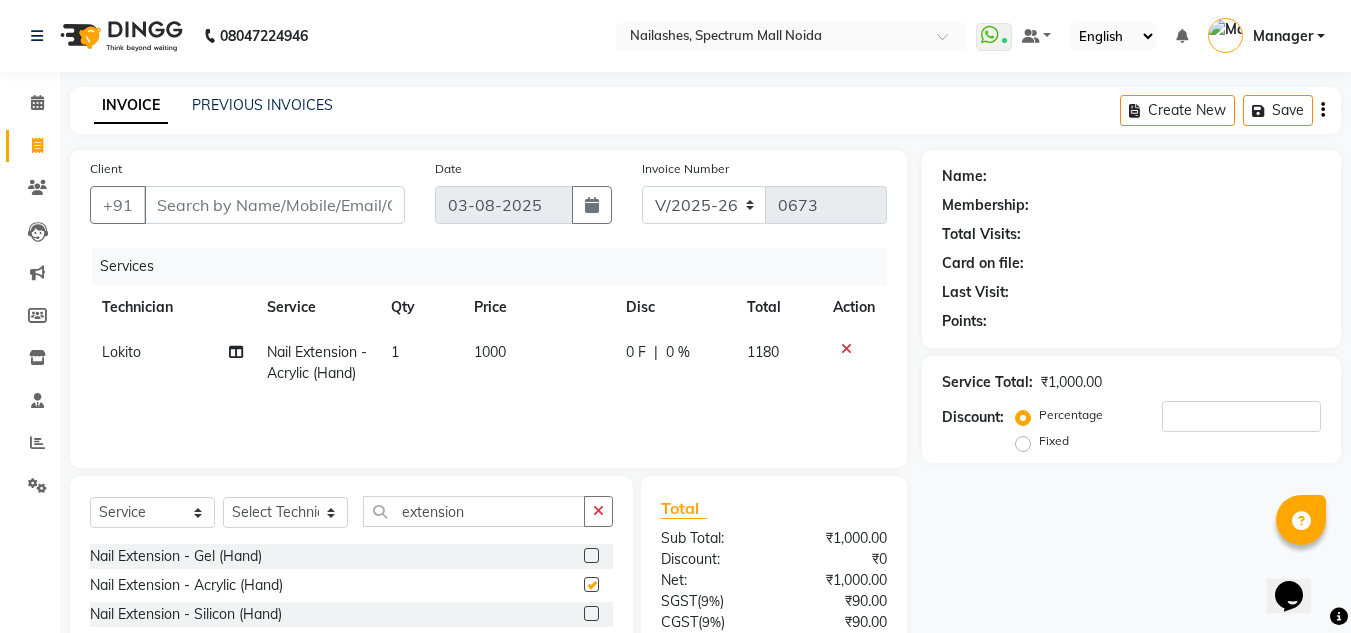 checkbox on "false" 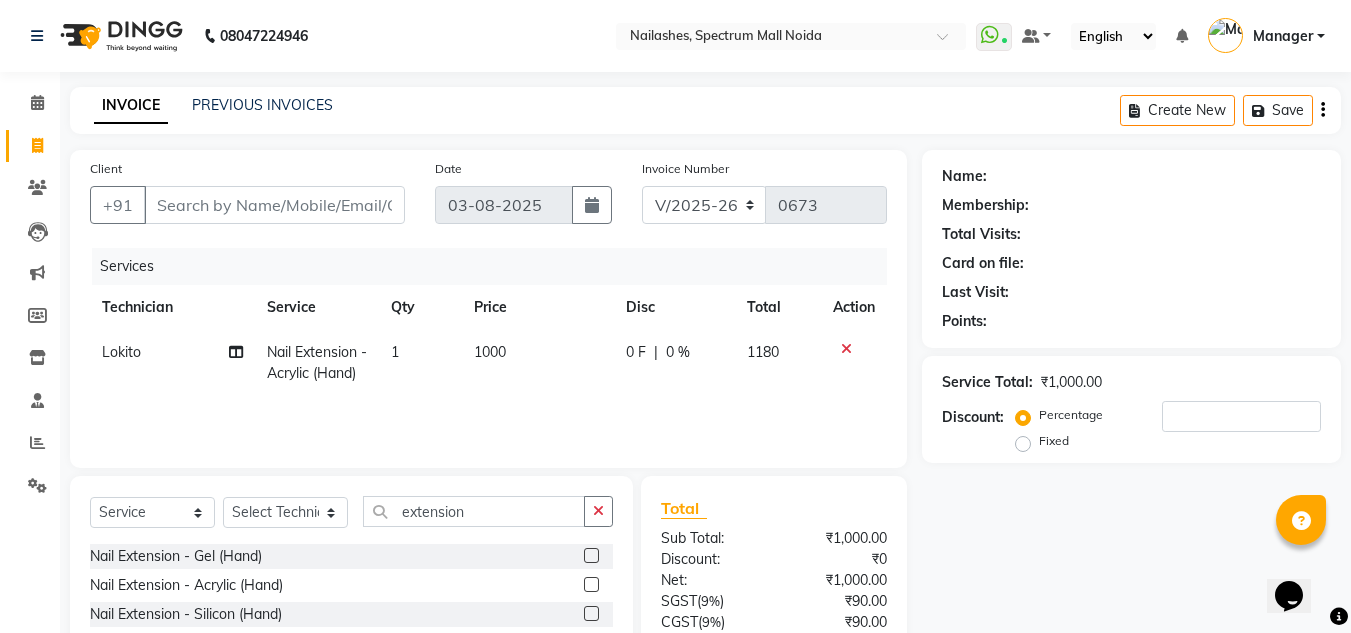 click on "1000" 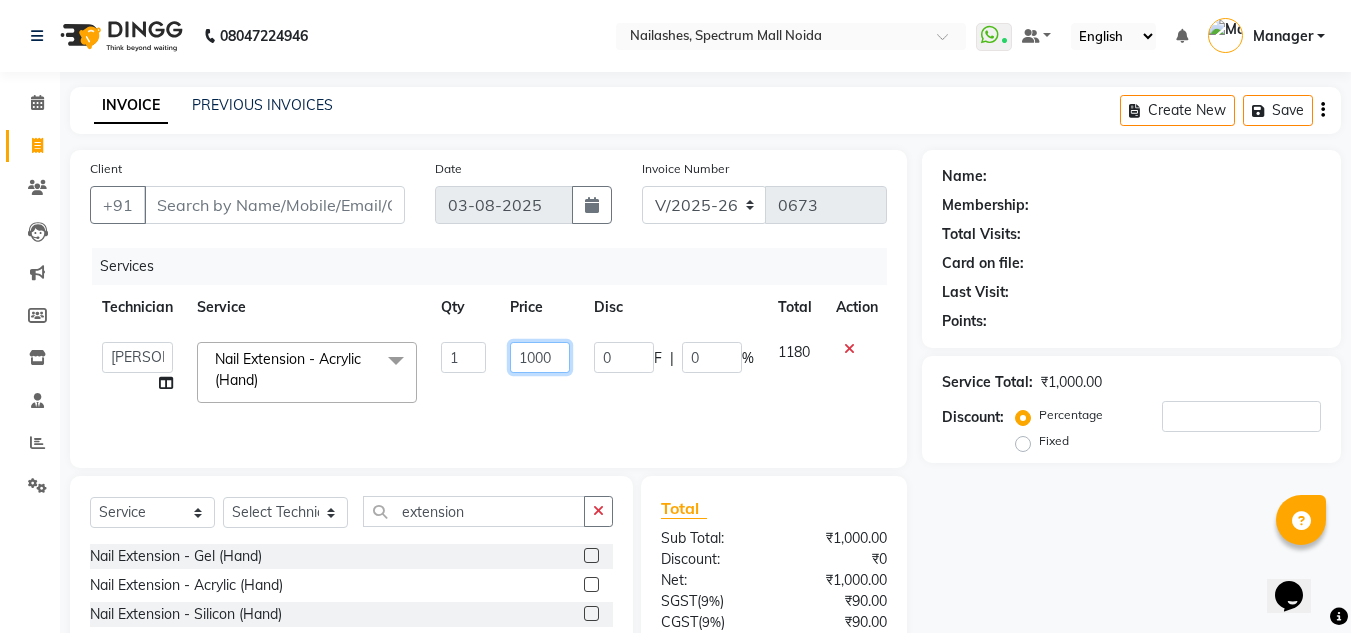 click on "1000" 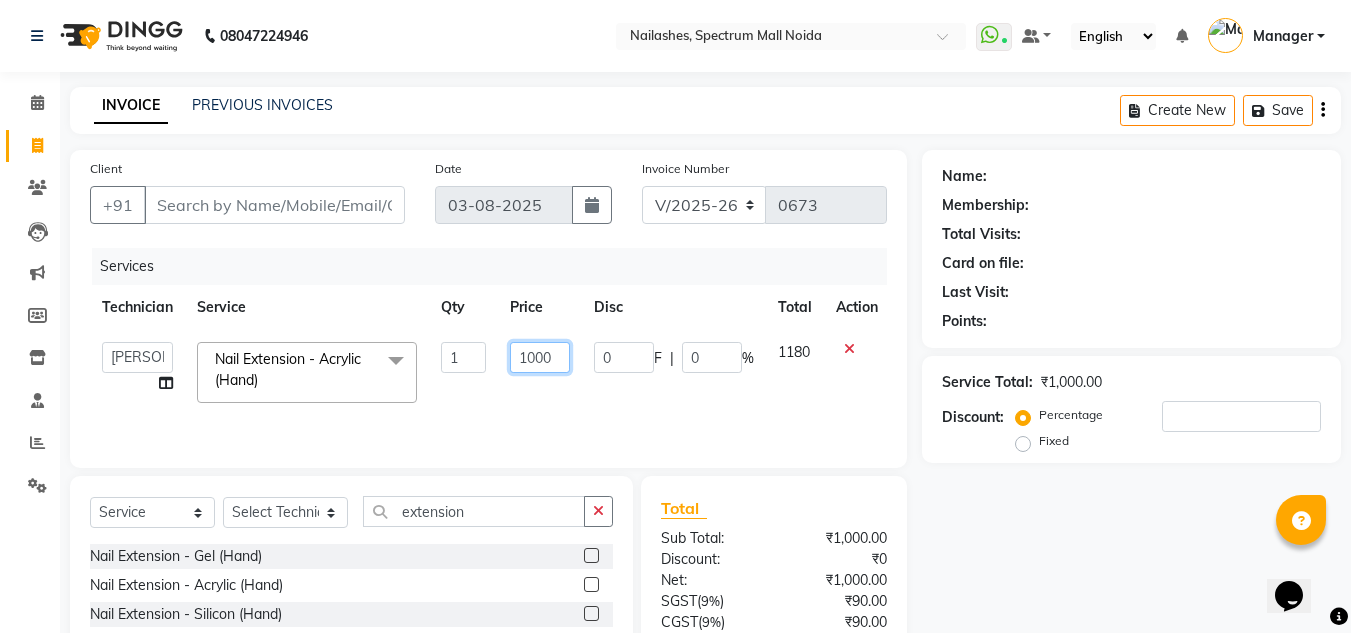 click on "1000" 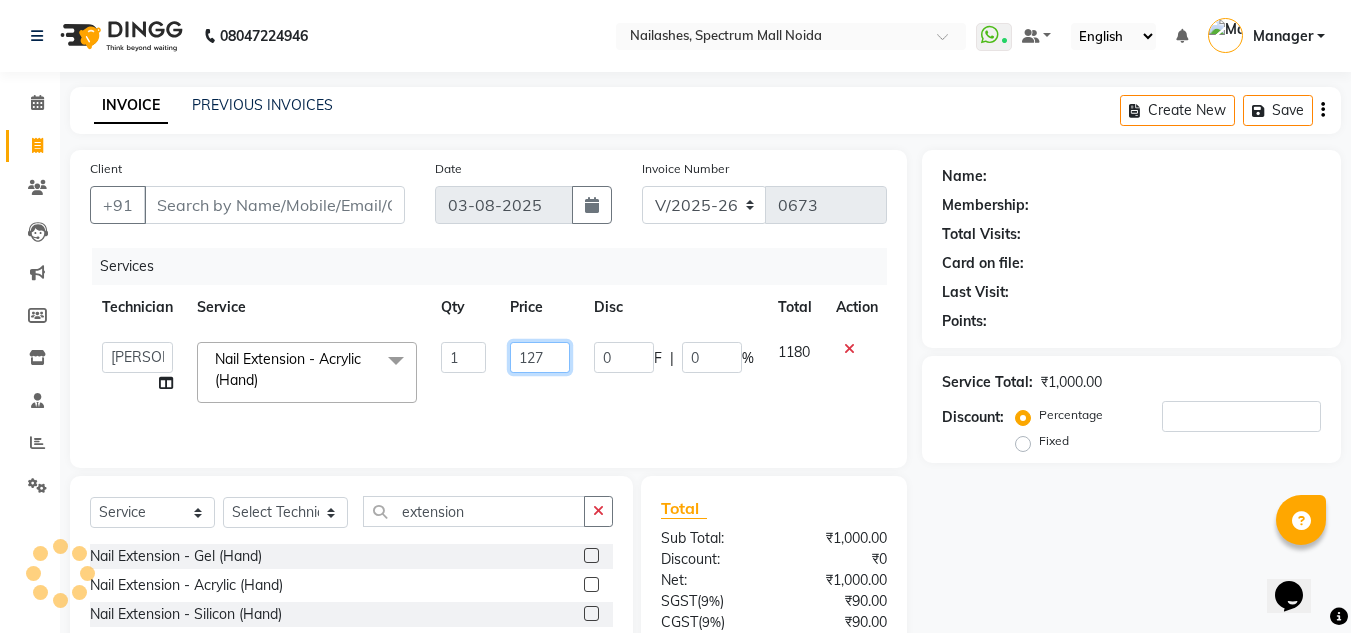 type on "1272" 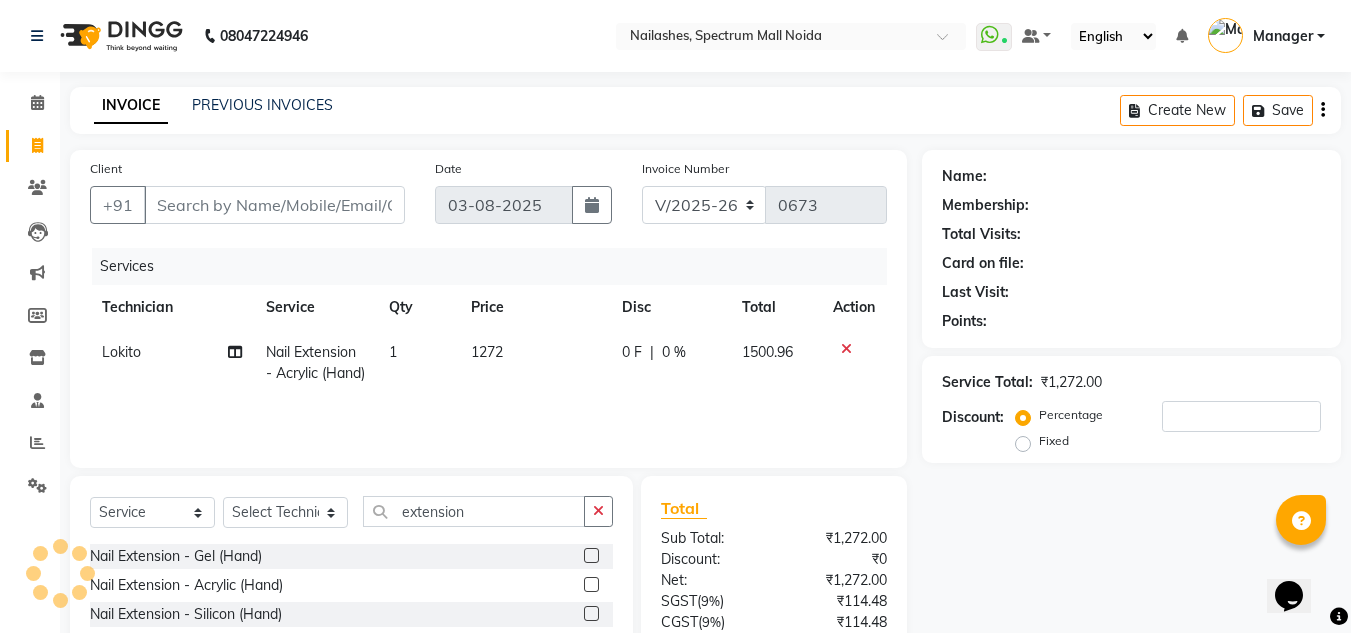 click on "Services Technician Service Qty Price Disc Total Action [PERSON] Nail Extension - Acrylic (Hand) 1 1272 0 F | 0 % 1500.96" 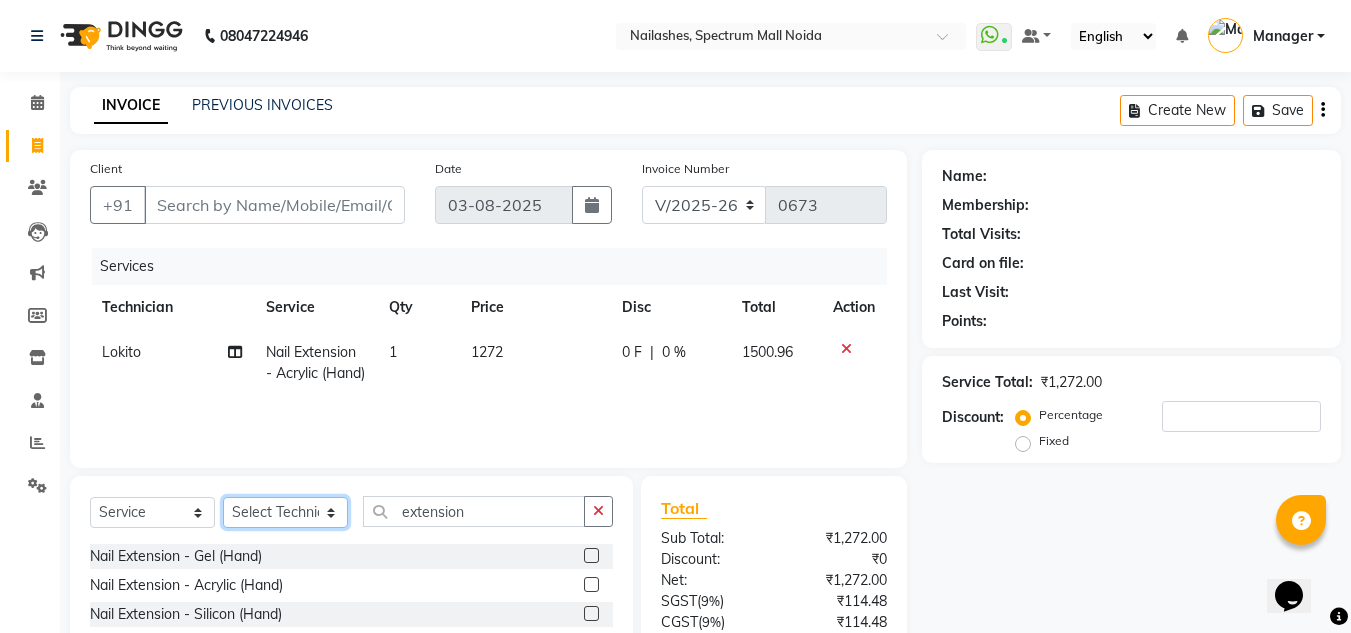 click on "Select Technician [PERSON] [PERSON] [PERSON] Manager [PERSON] [PERSON] [PERSON]" 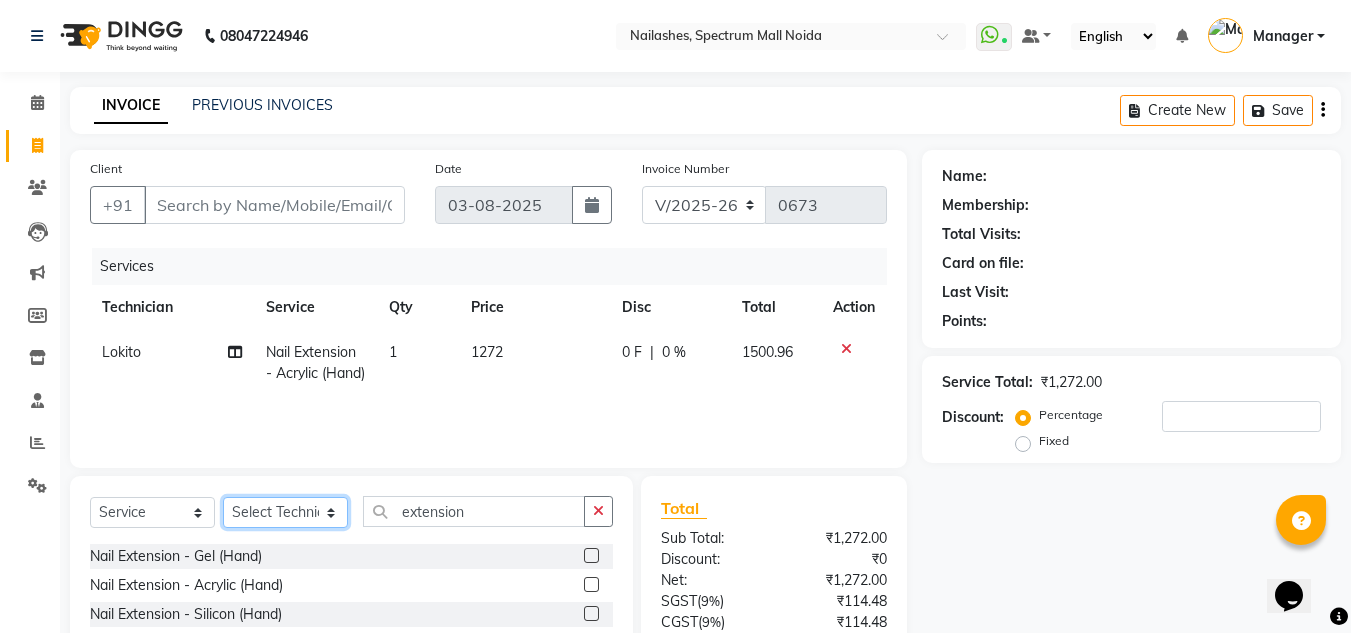 select on "46557" 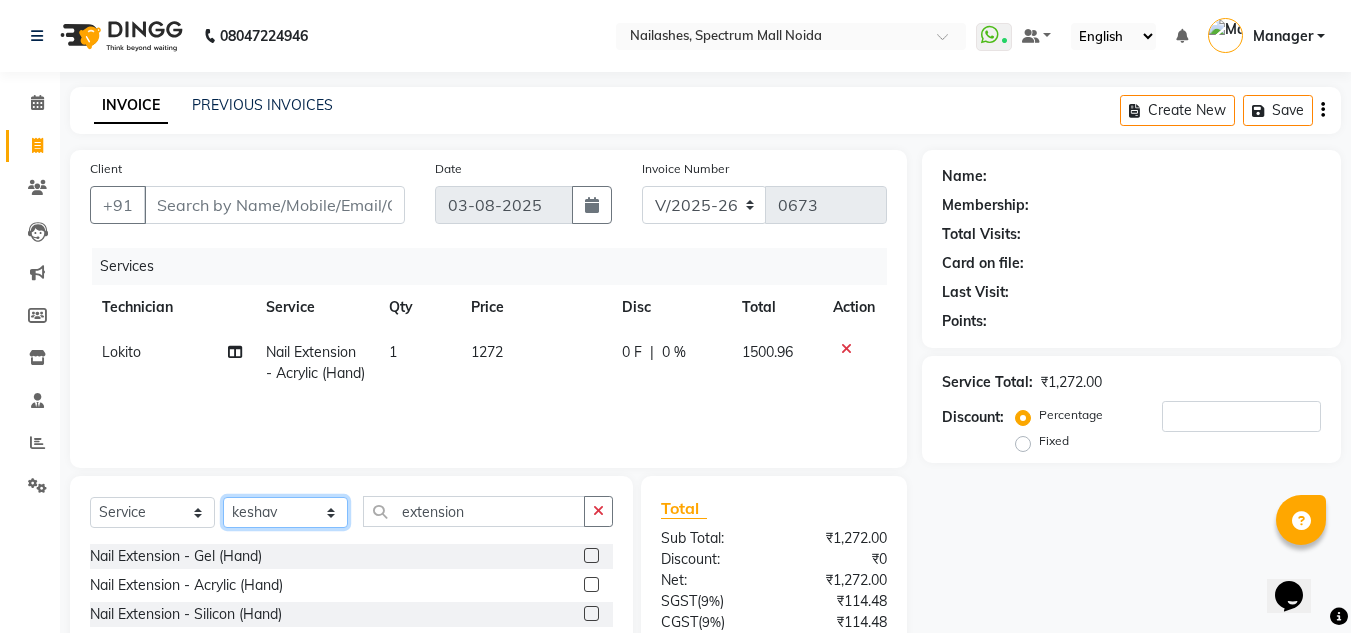 click on "Select Technician [PERSON] [PERSON] [PERSON] Manager [PERSON] [PERSON] [PERSON]" 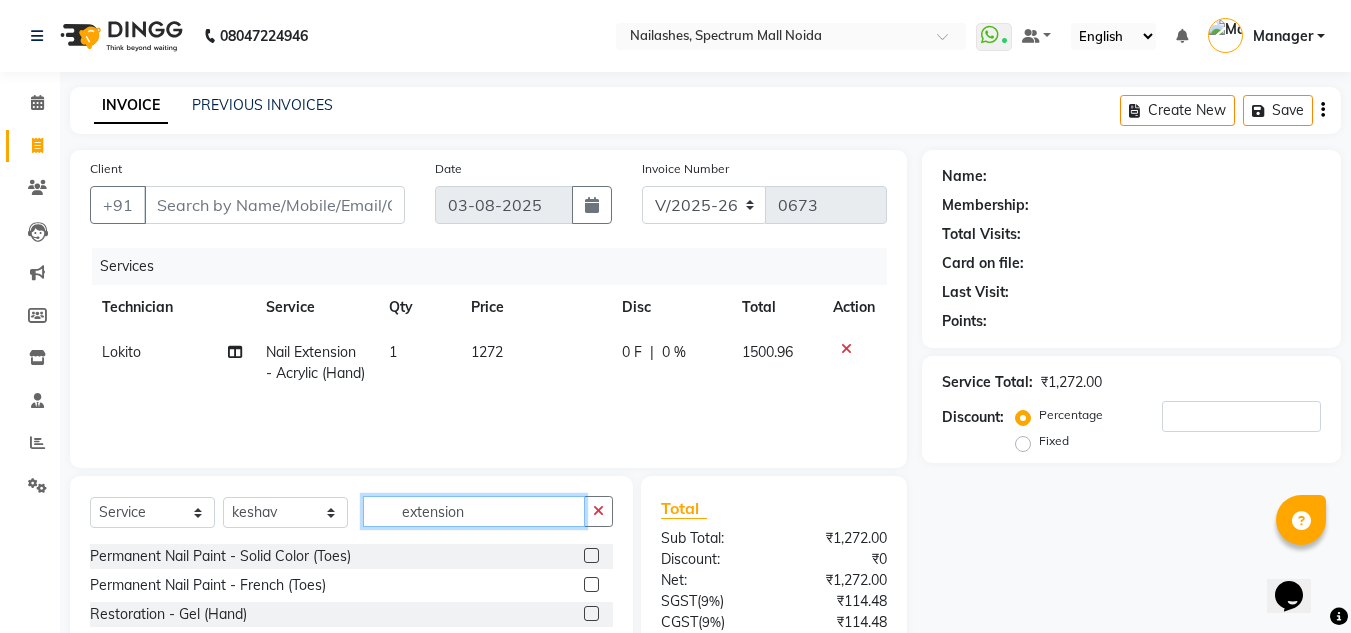 click on "extension" 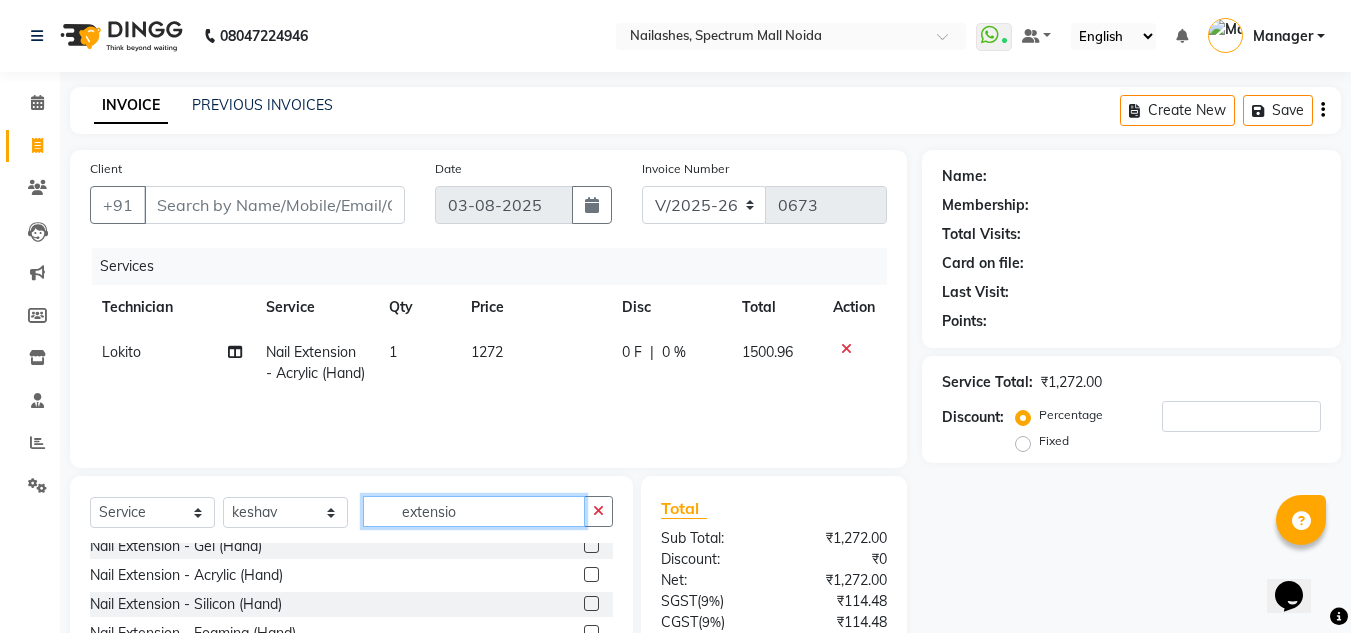 scroll, scrollTop: 67, scrollLeft: 0, axis: vertical 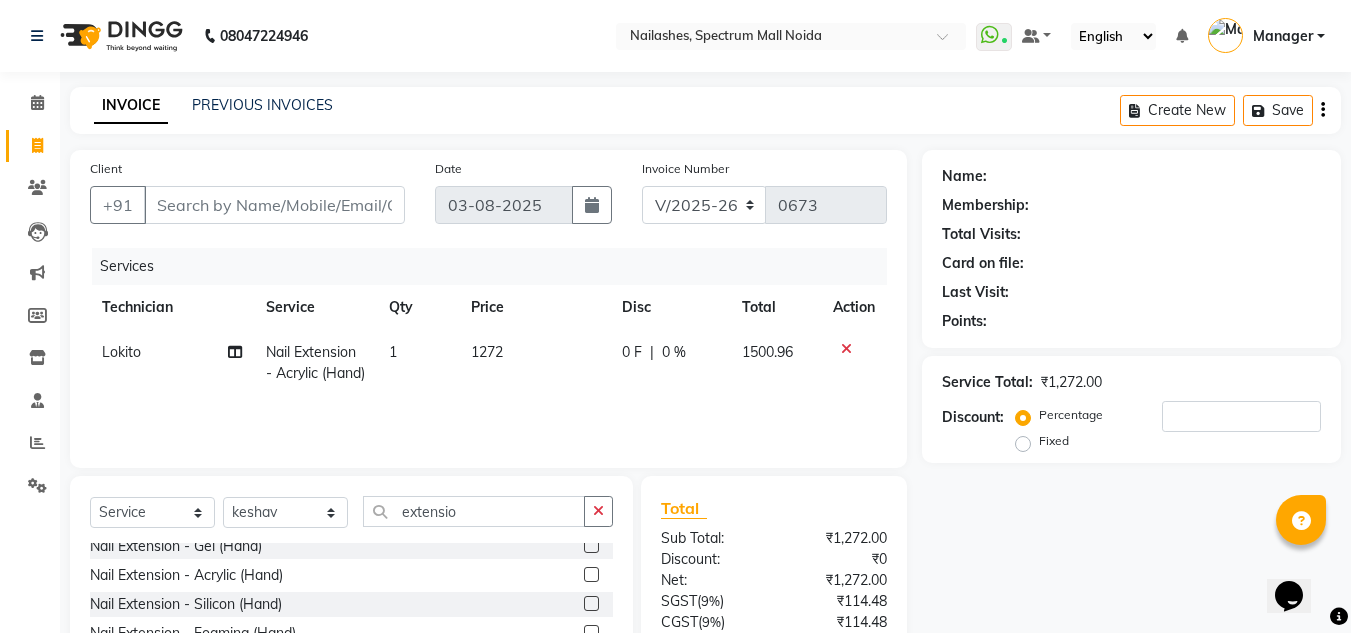 click 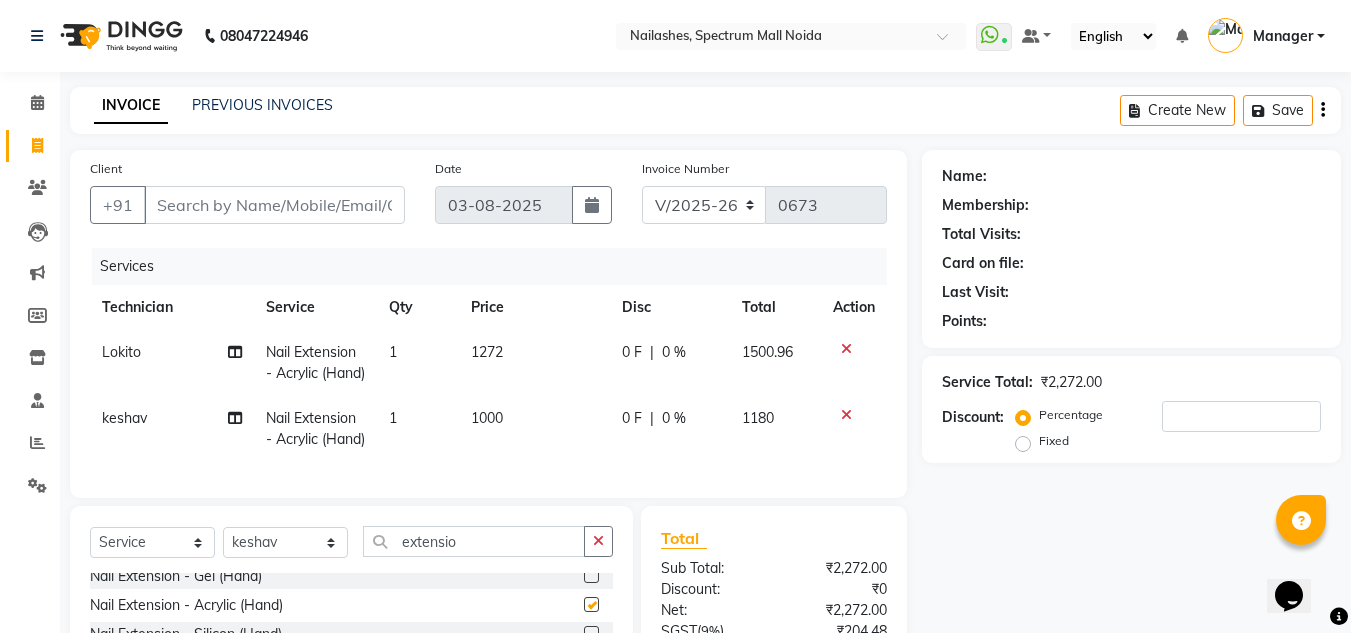 checkbox on "false" 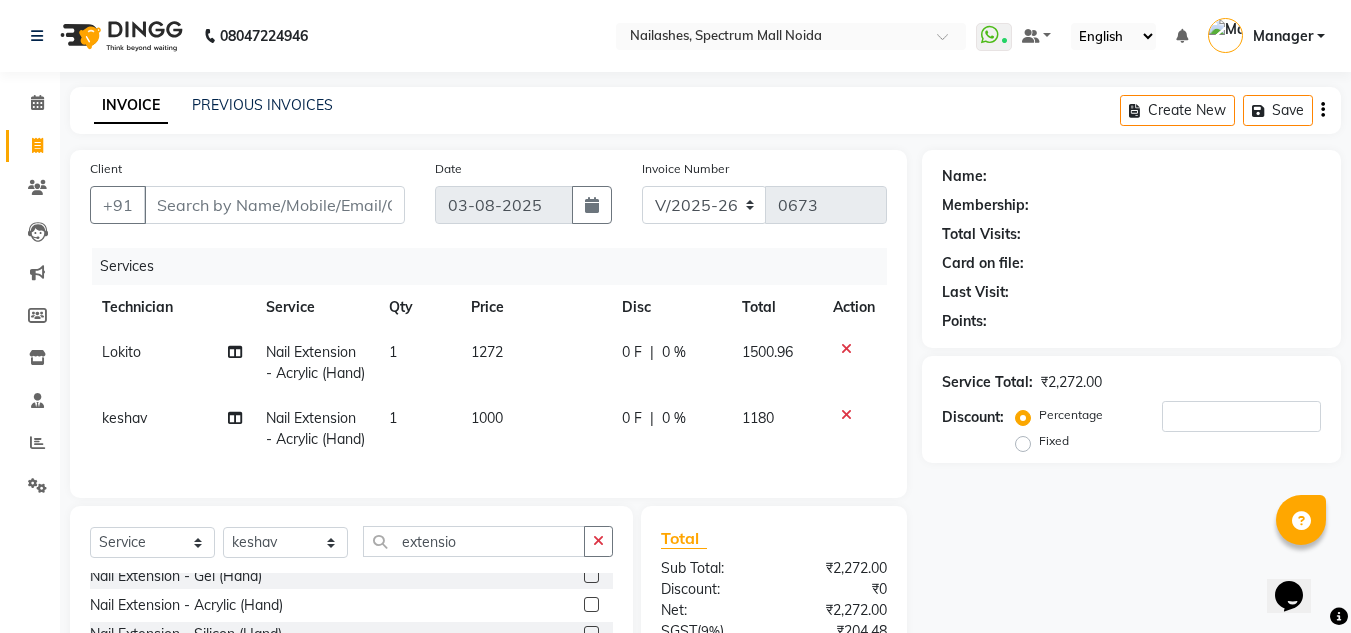 click on "1000" 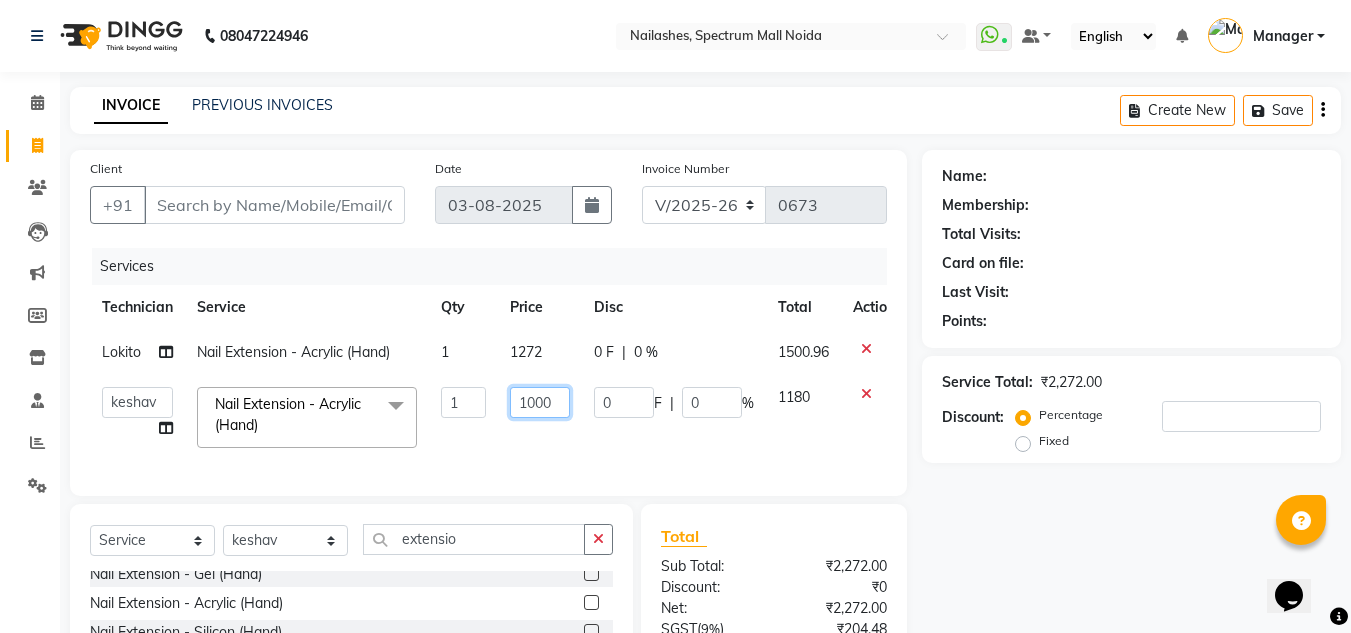 click on "1000" 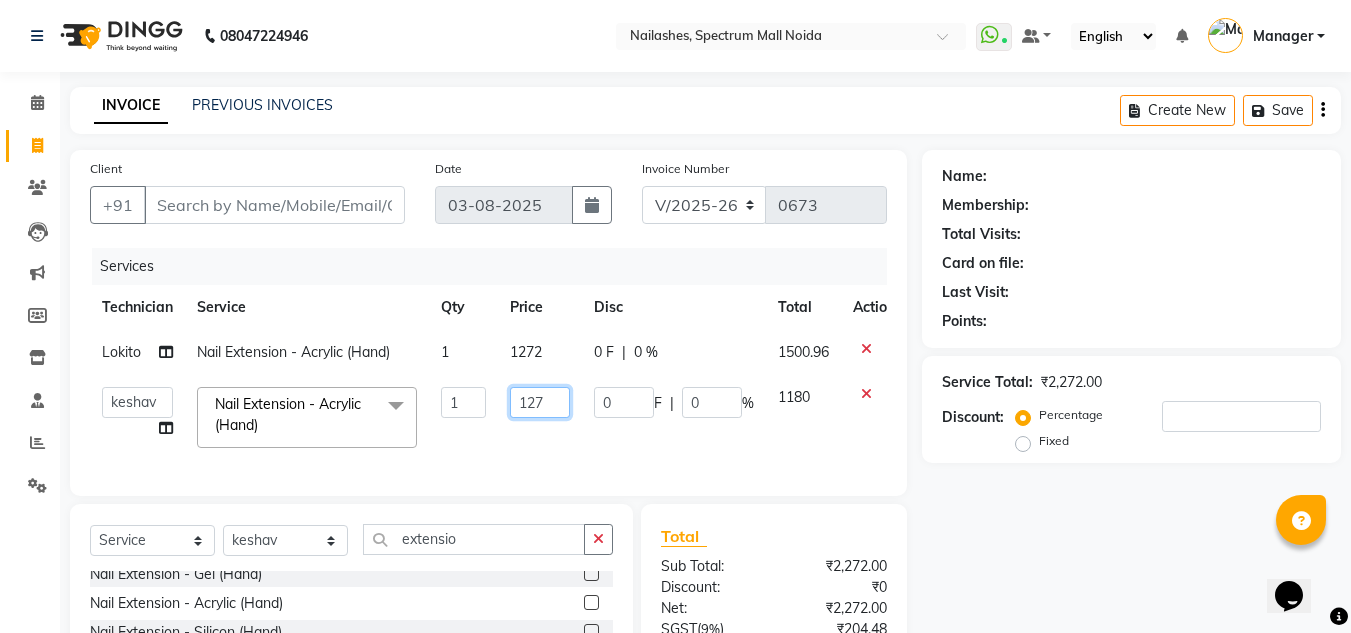 type on "1272" 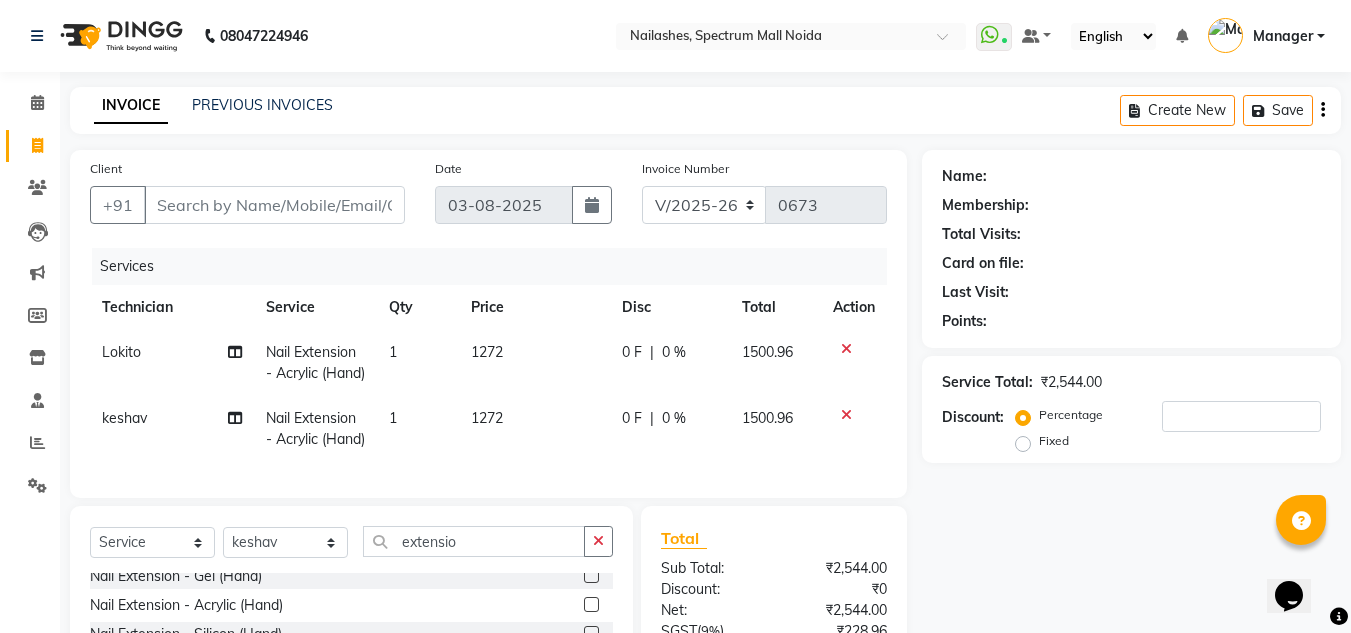 click on "[PERSON] Nail Extension - Acrylic (Hand) 1 1272 0 F | 0 % 1500.96" 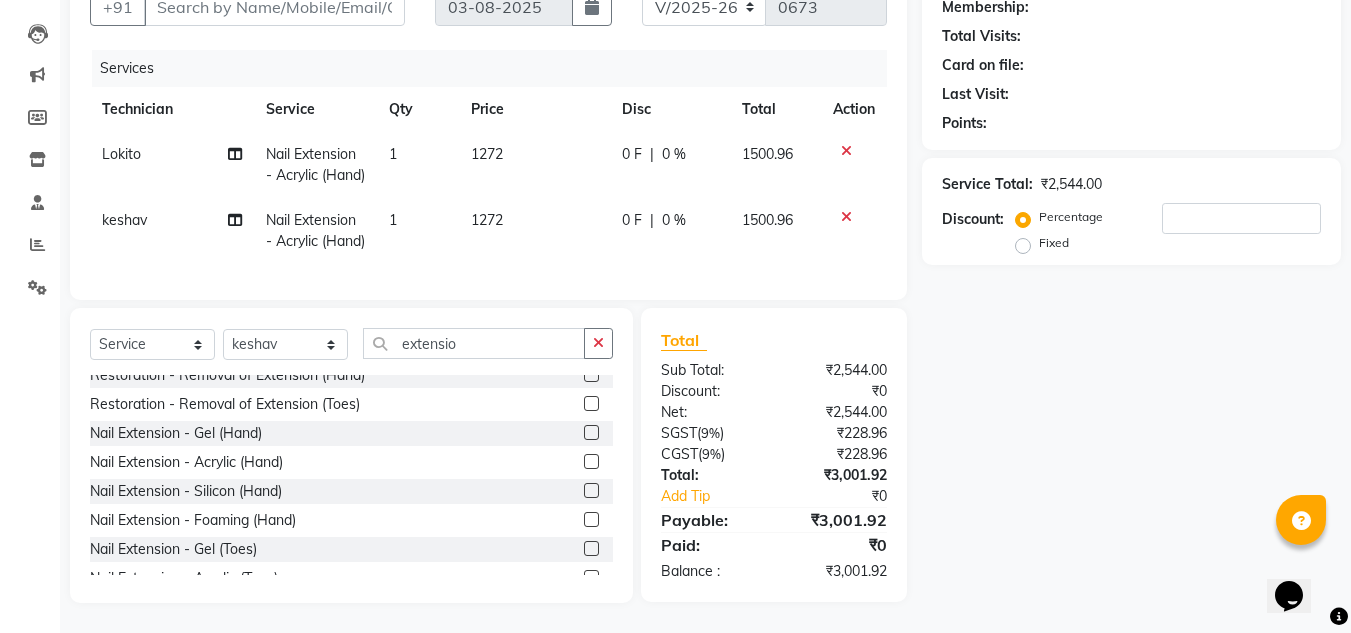 scroll, scrollTop: 0, scrollLeft: 0, axis: both 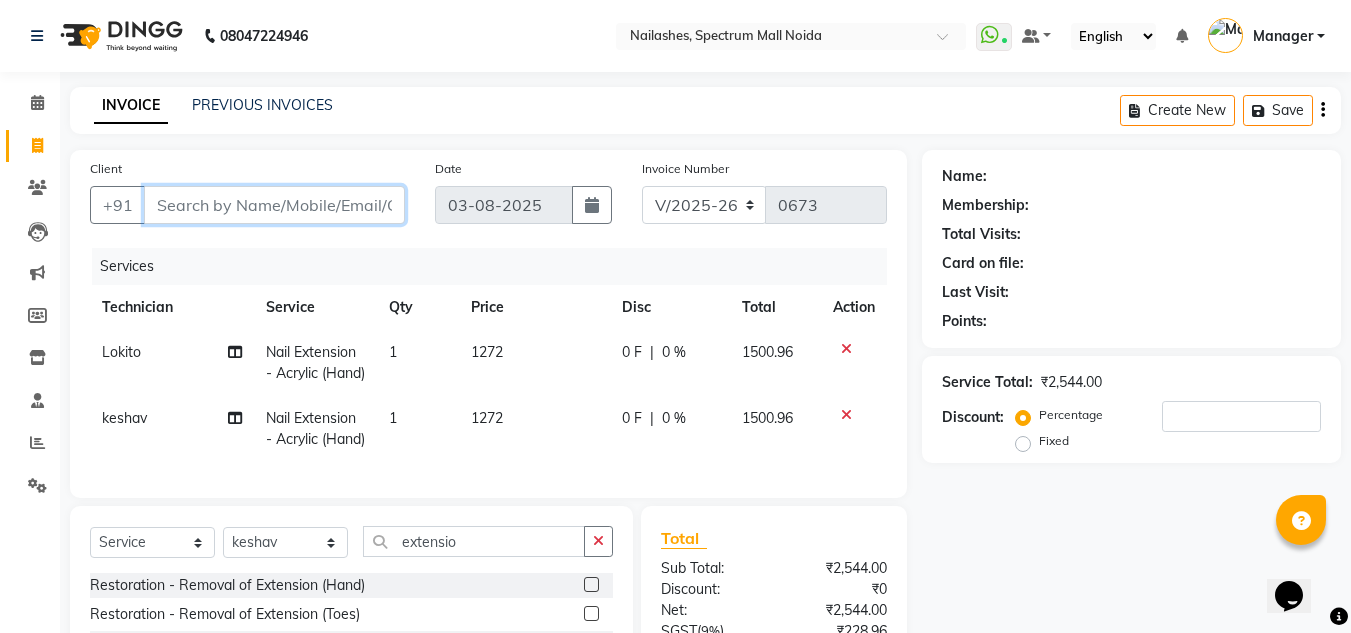 click on "Client" at bounding box center [274, 205] 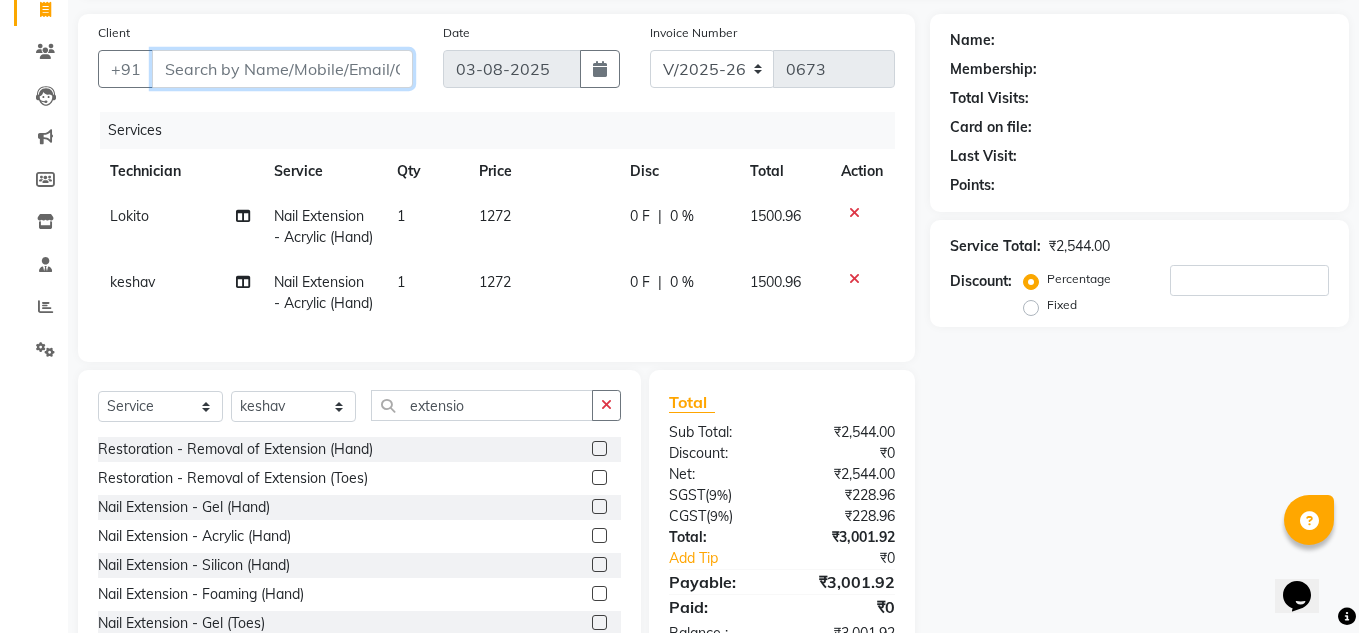 scroll, scrollTop: 74, scrollLeft: 0, axis: vertical 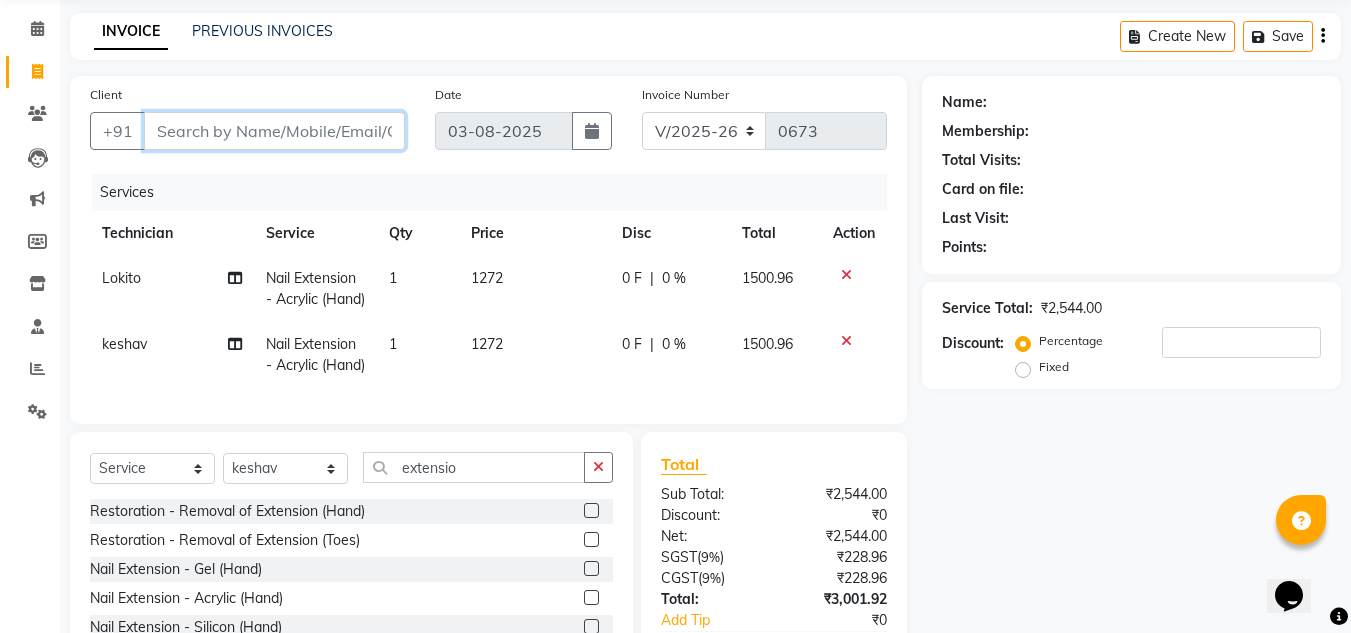click on "Client" at bounding box center (274, 131) 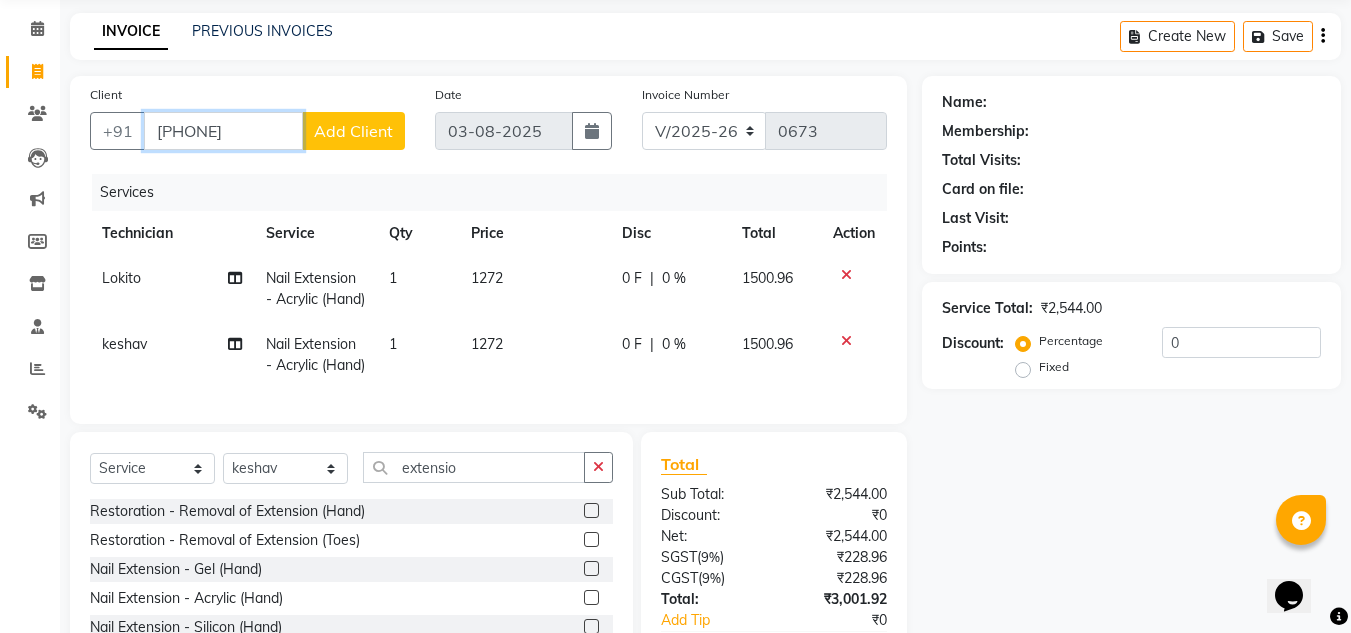 type on "[PHONE]" 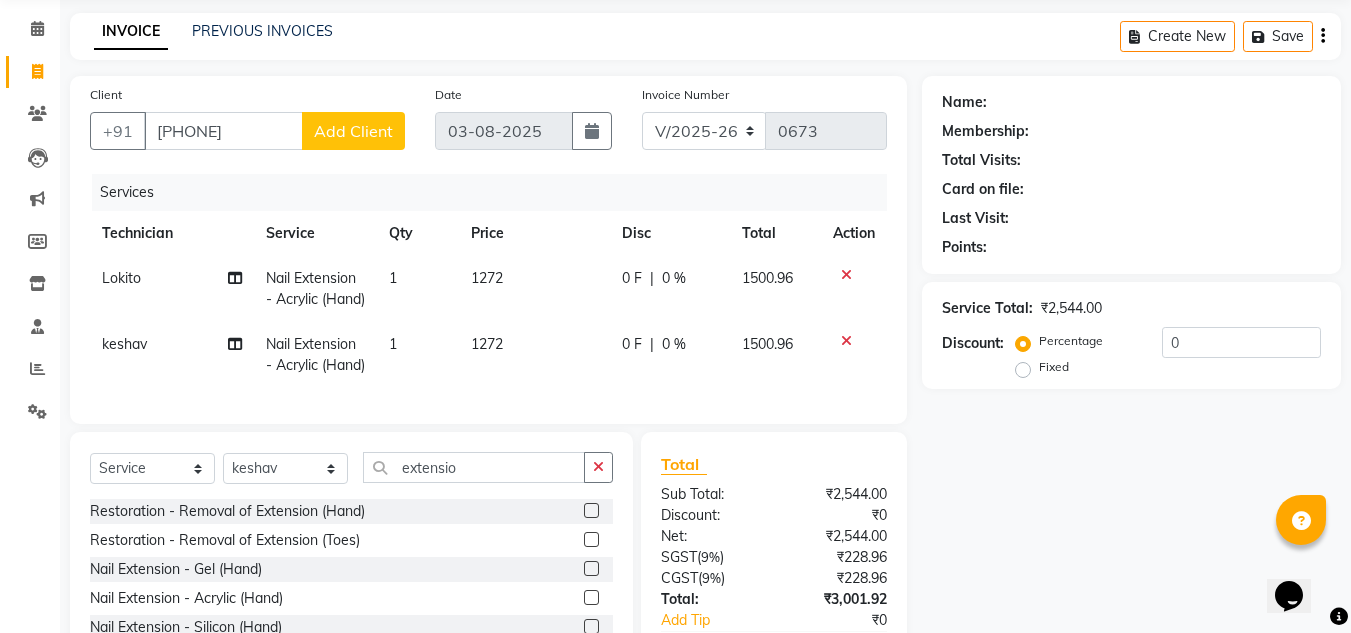 click on "Add Client" 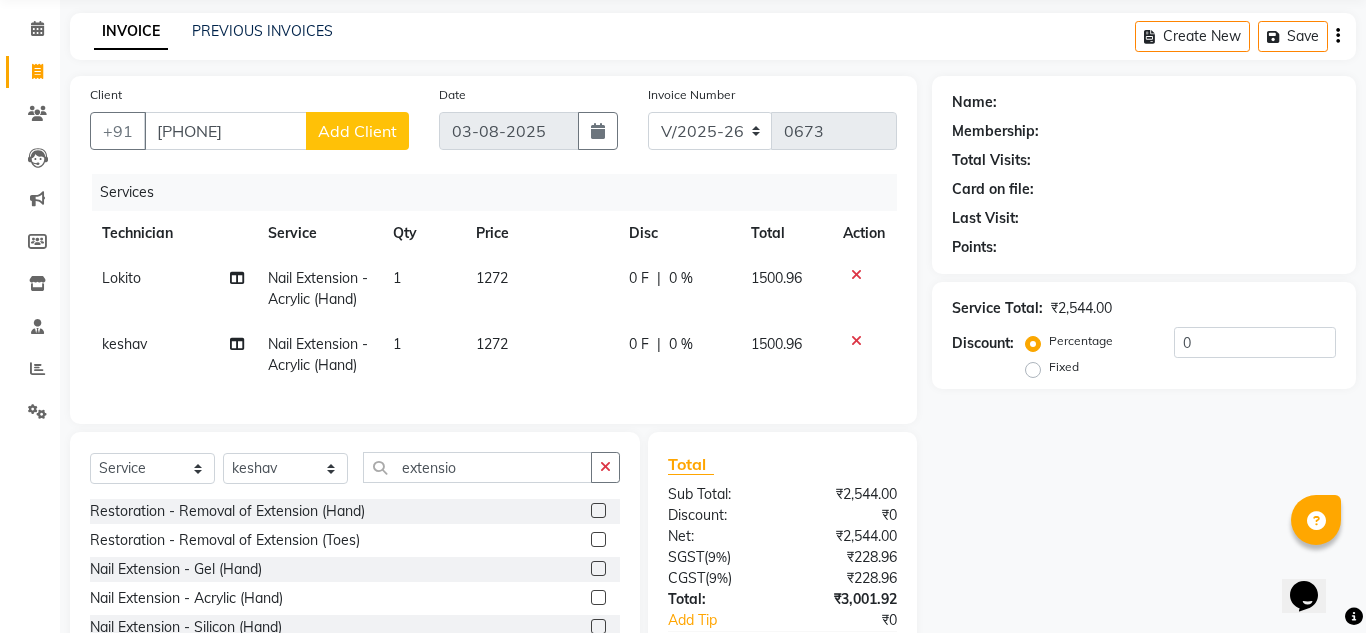 select on "21" 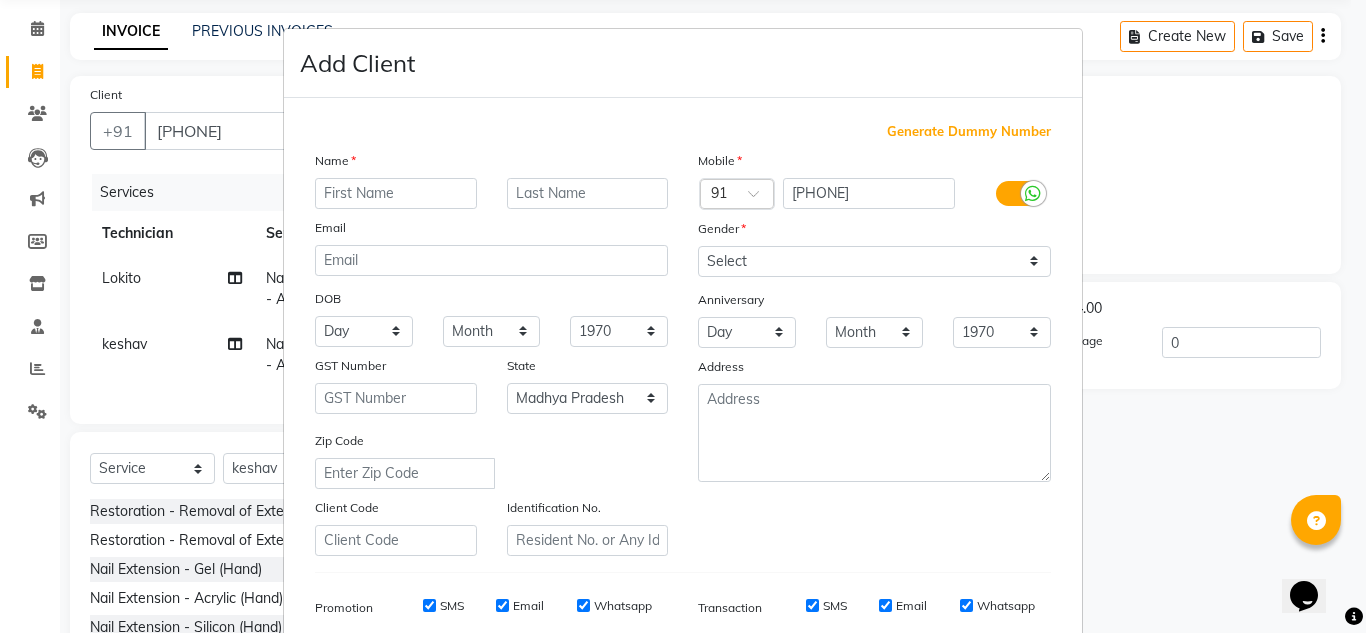 click at bounding box center (396, 193) 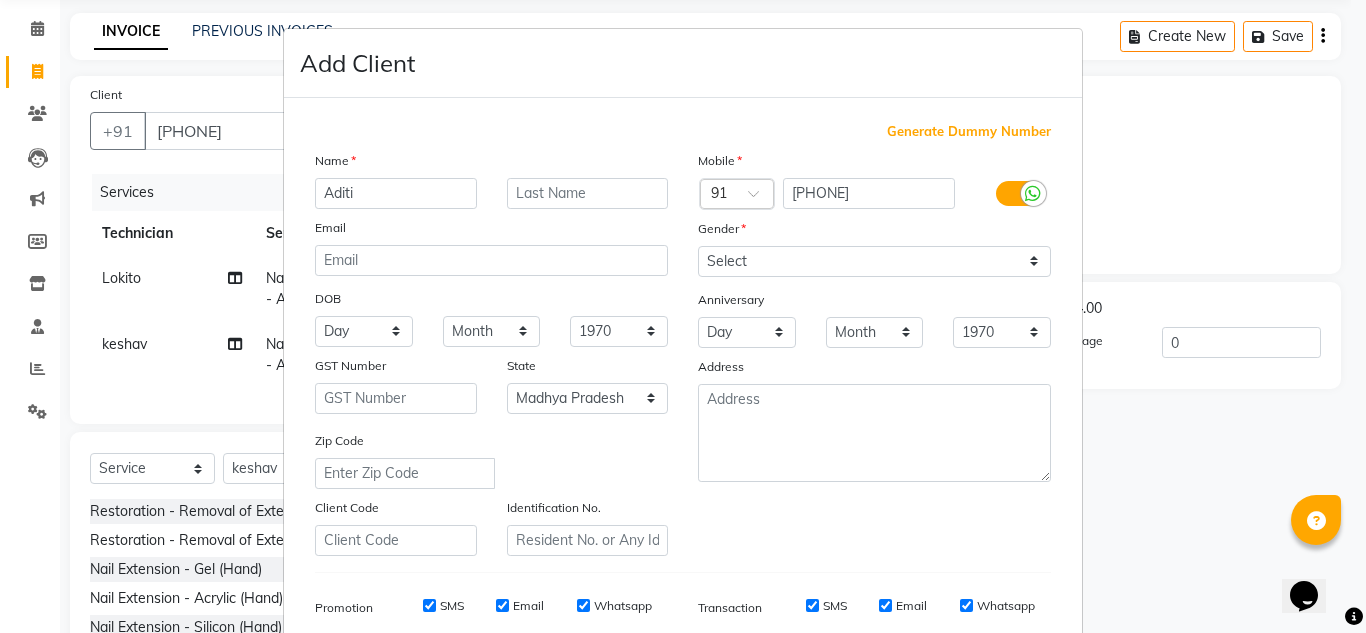 type on "Aditi" 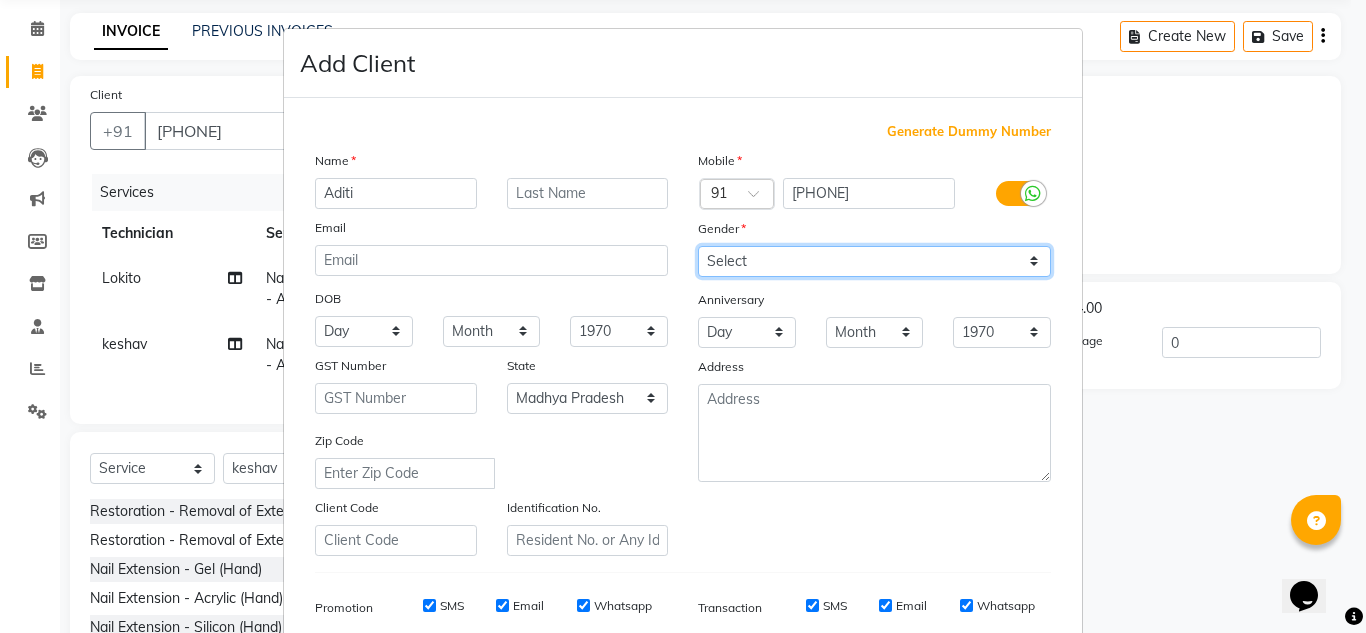 click on "Select Male Female Other Prefer Not To Say" at bounding box center (874, 261) 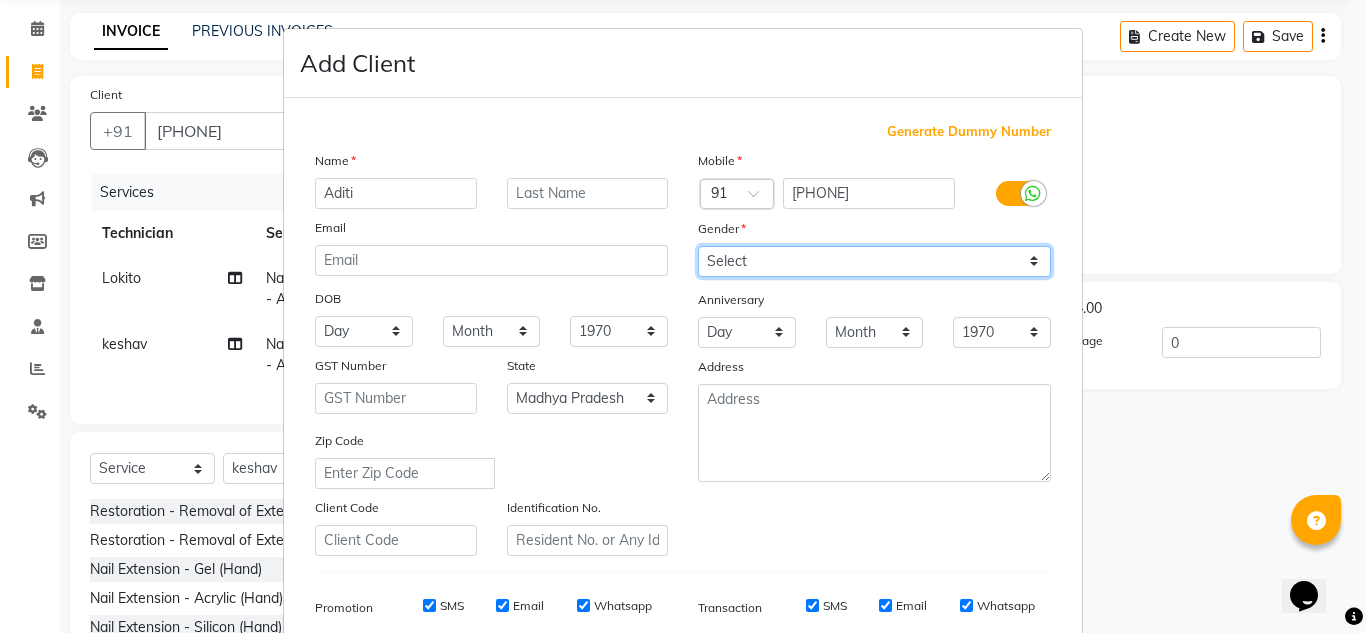 select on "female" 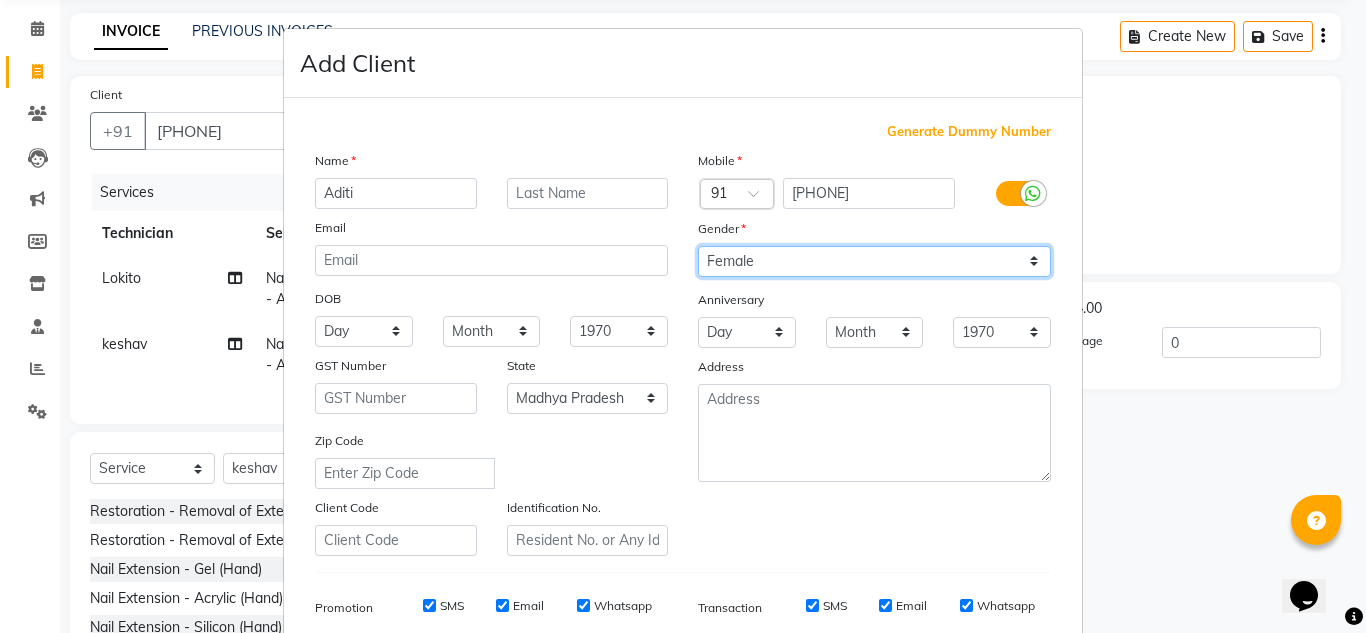 click on "Select Male Female Other Prefer Not To Say" at bounding box center (874, 261) 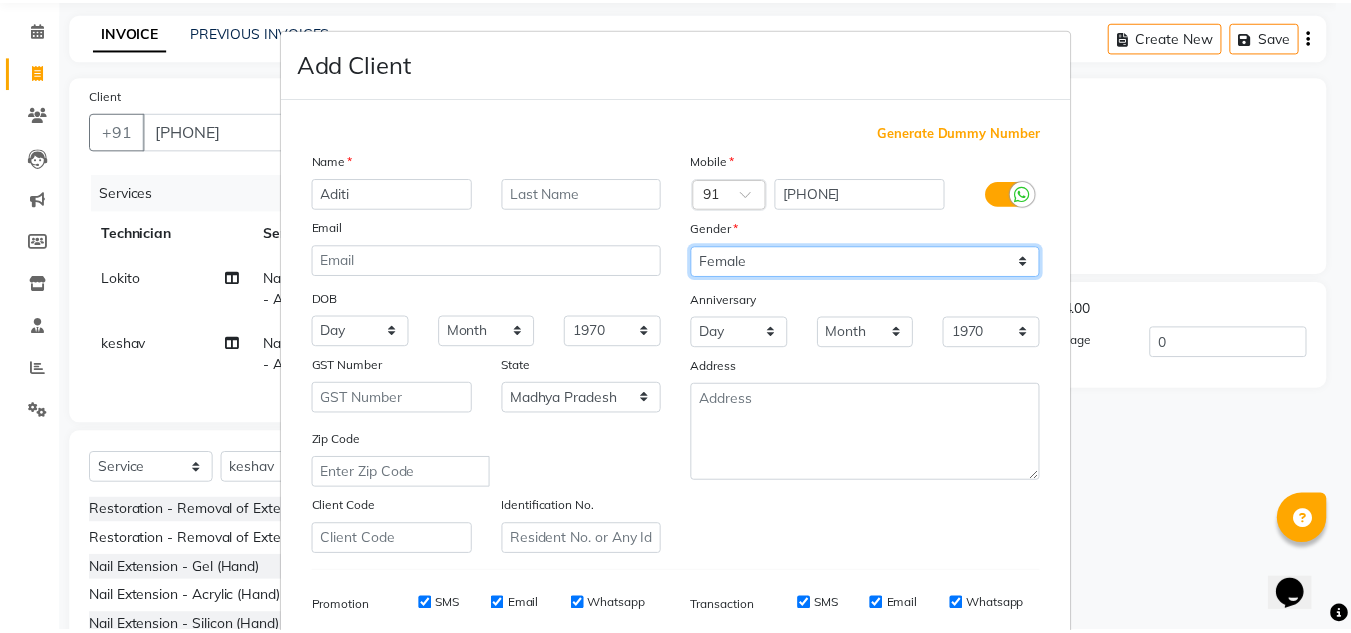 scroll, scrollTop: 290, scrollLeft: 0, axis: vertical 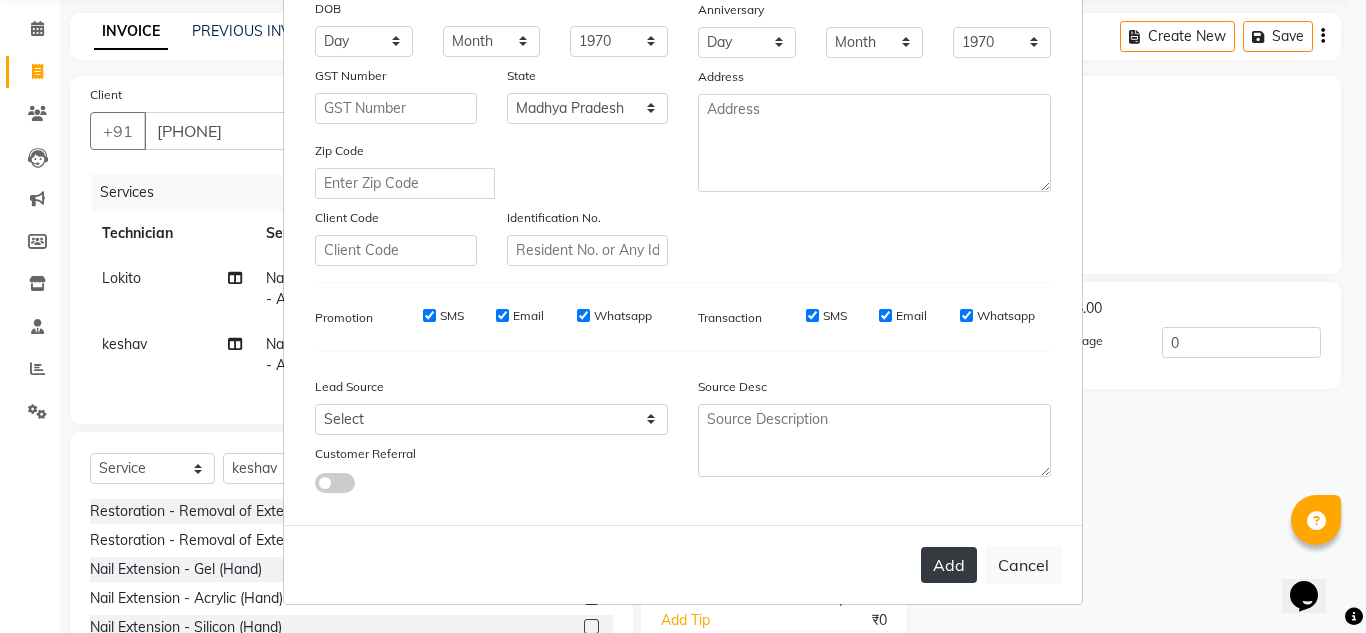 click on "Add" at bounding box center (949, 565) 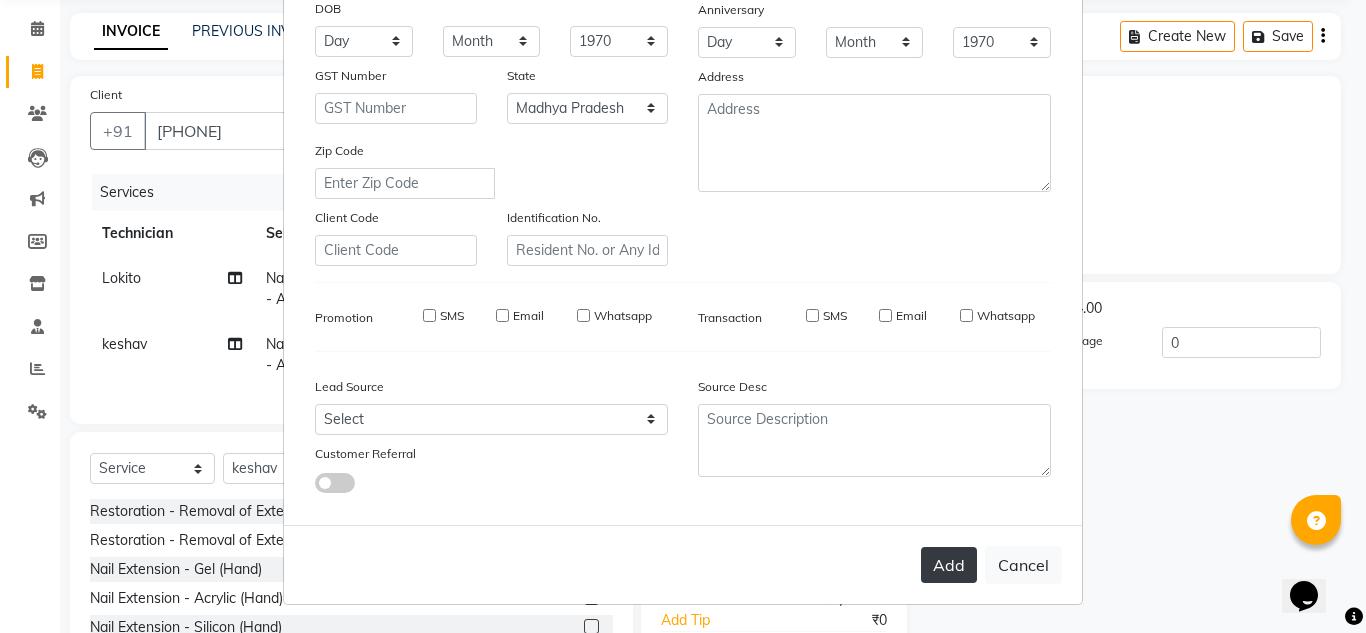 type on "90******35" 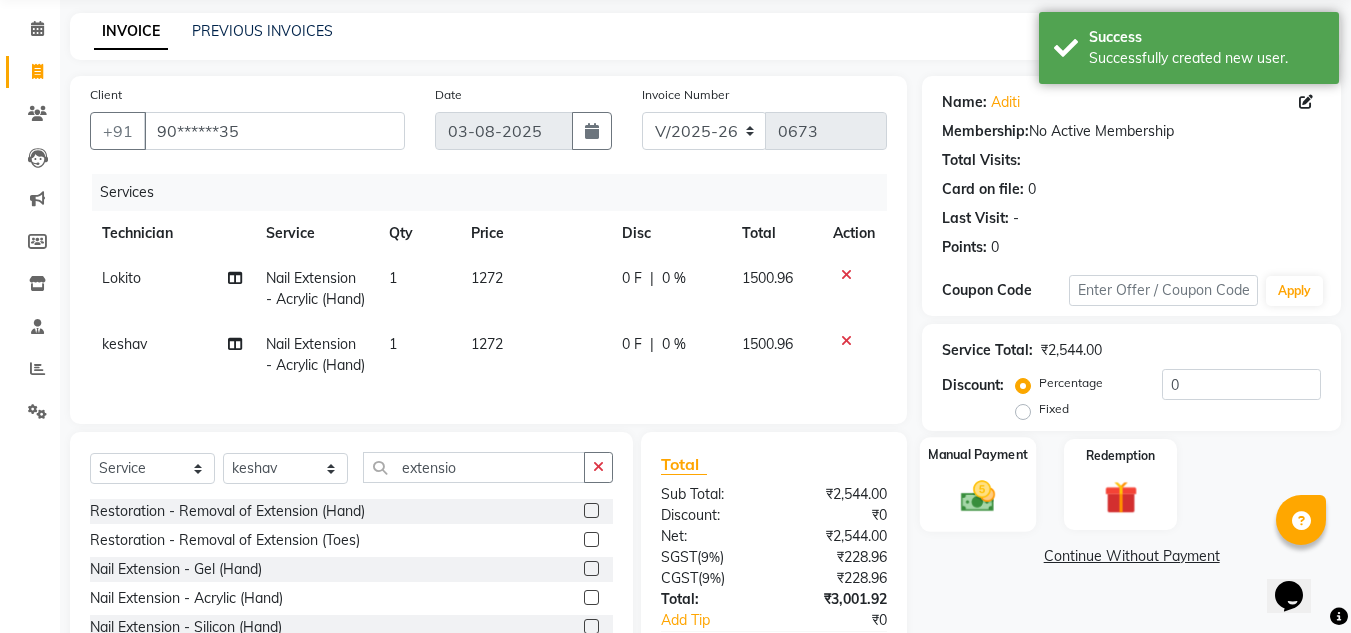 click on "Manual Payment" 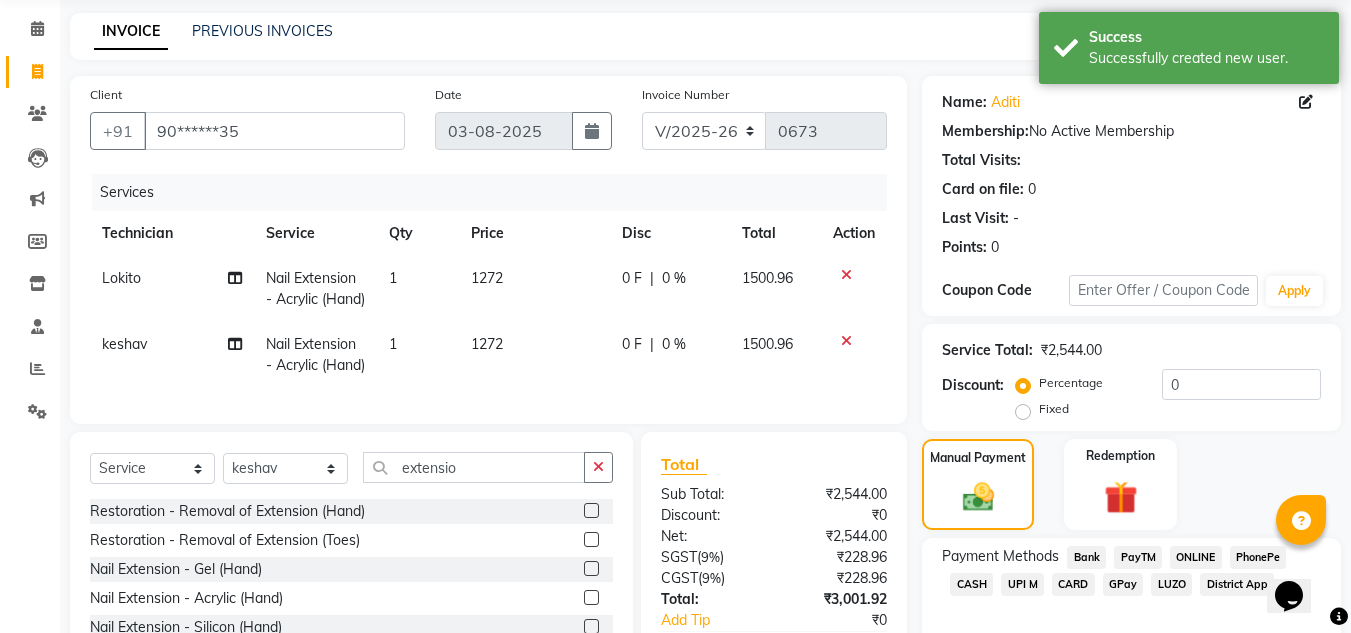 click on "ONLINE" 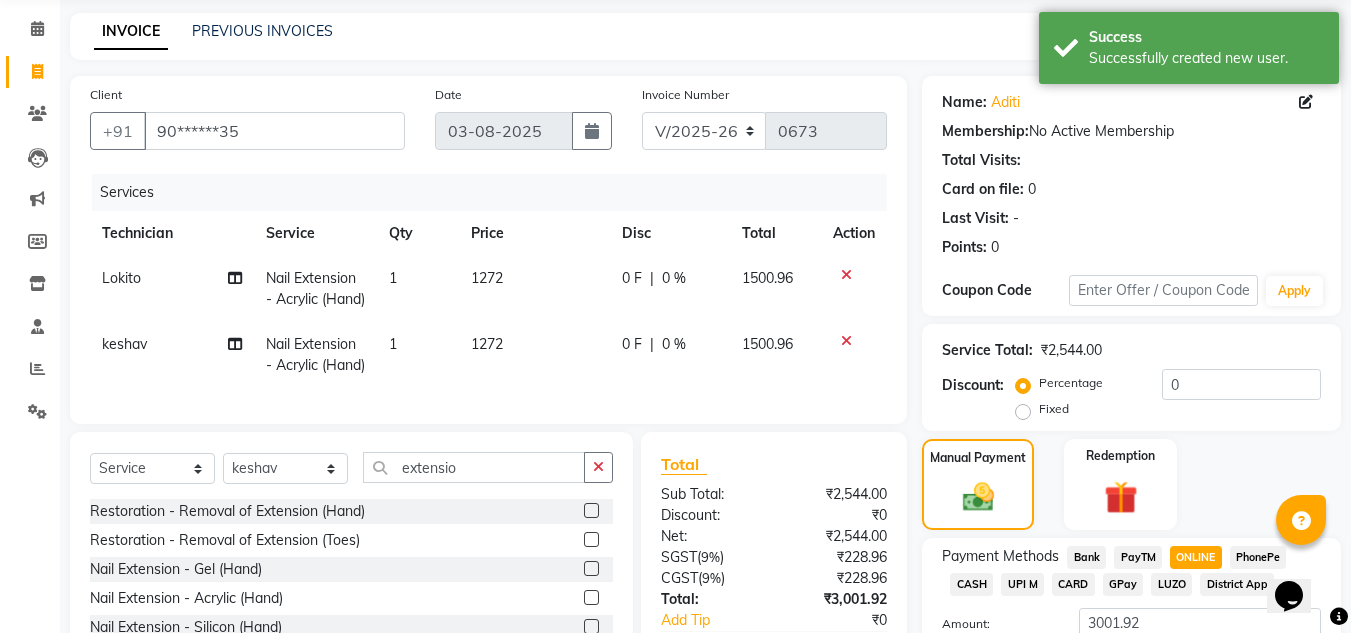 scroll, scrollTop: 255, scrollLeft: 0, axis: vertical 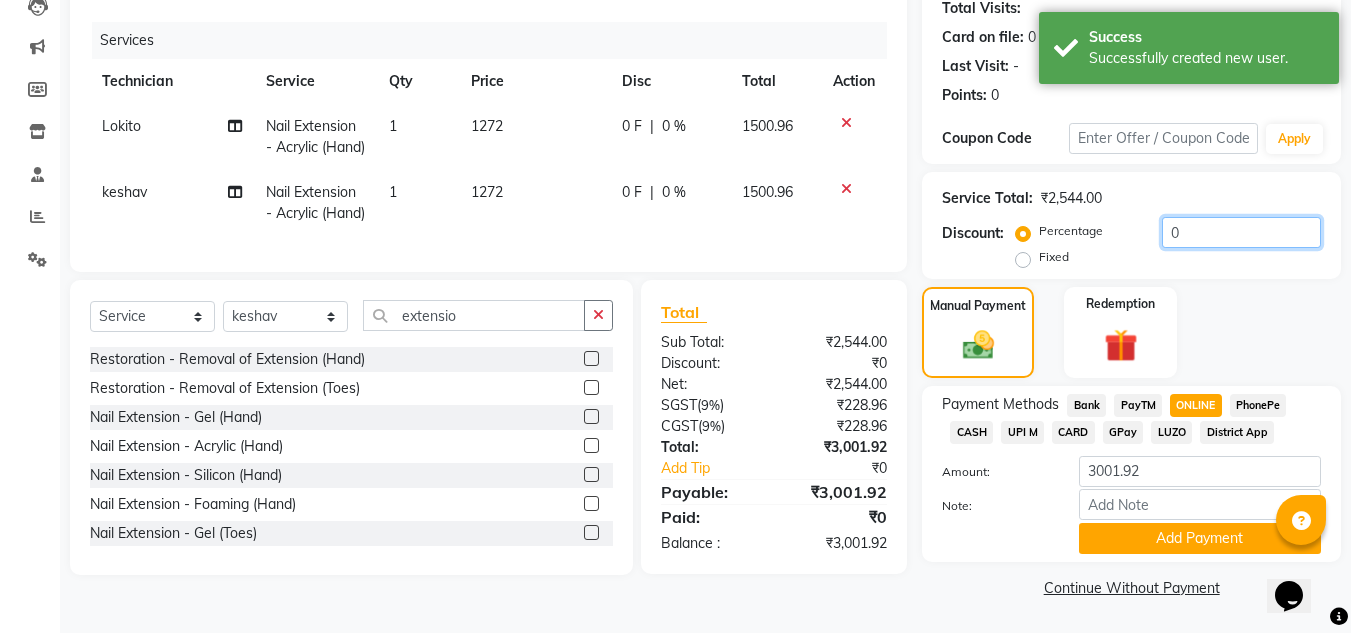 drag, startPoint x: 1136, startPoint y: 497, endPoint x: 1290, endPoint y: 204, distance: 331.00604 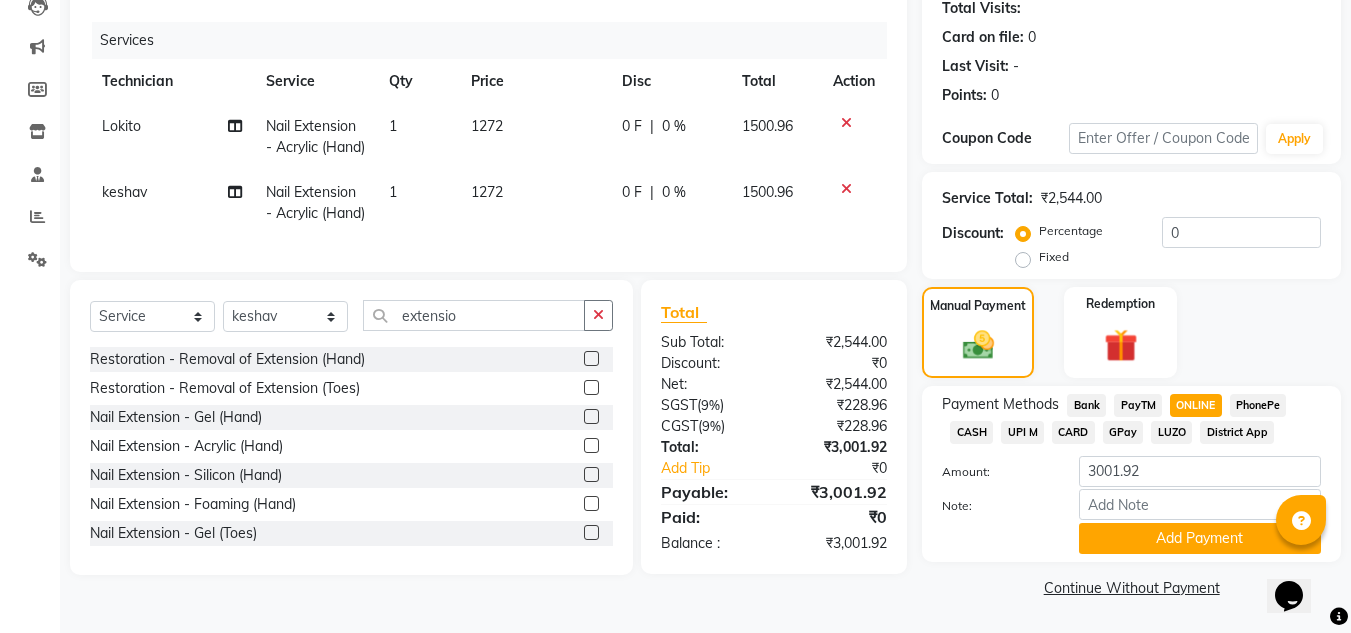 click on "Fixed" 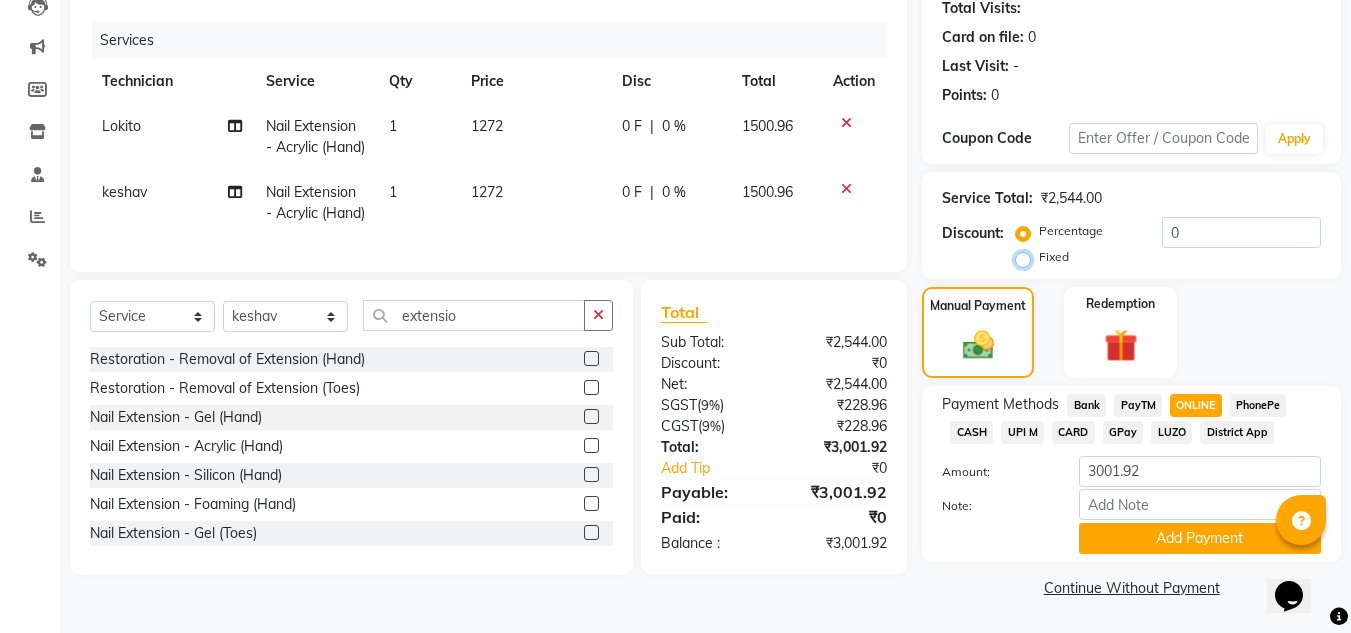 click on "Fixed" at bounding box center (1027, 257) 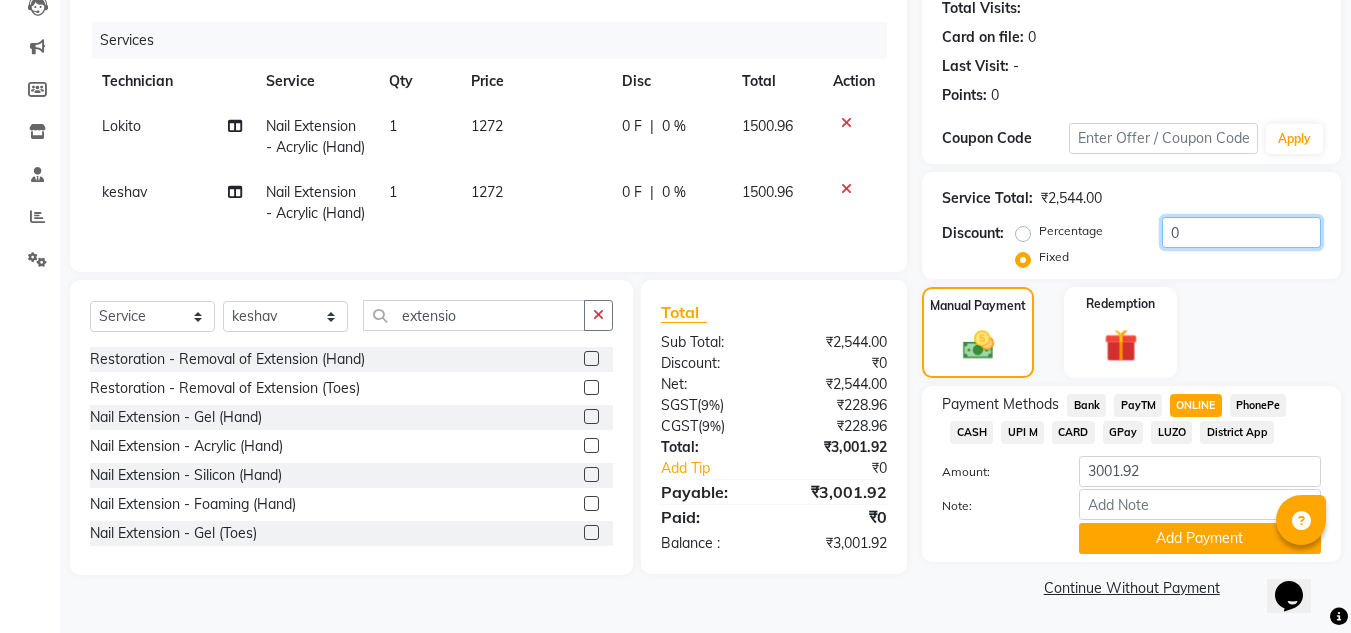 click on "0" 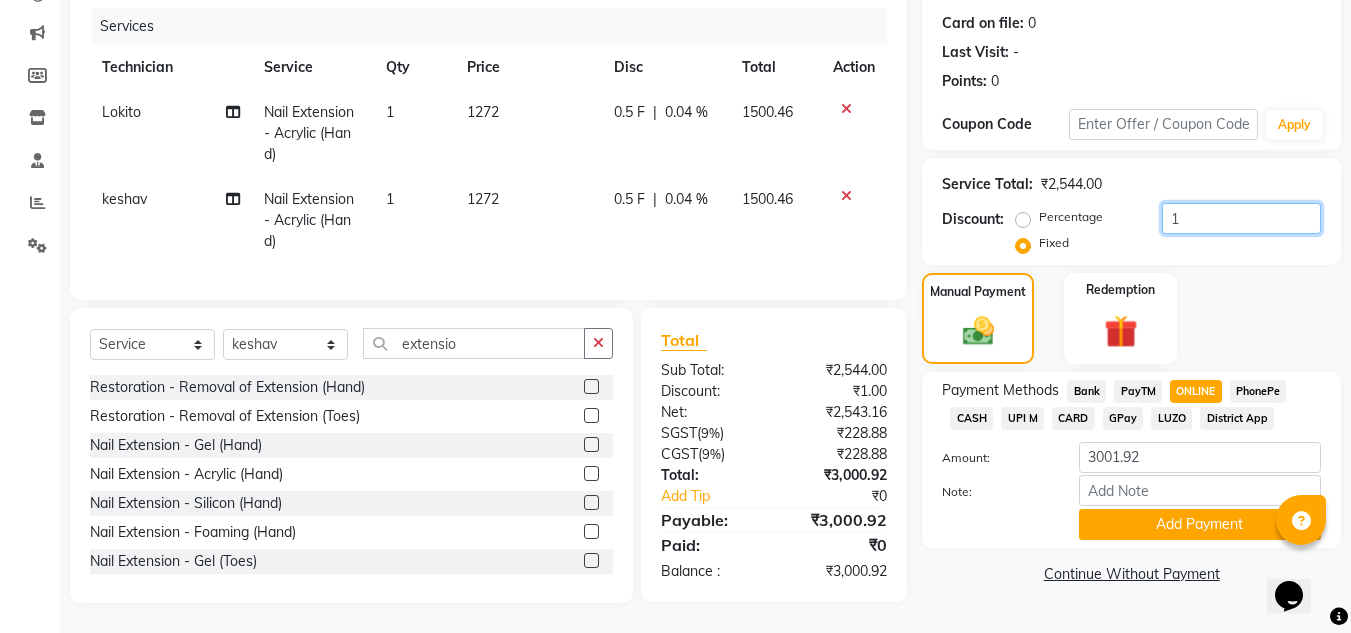 type on "1" 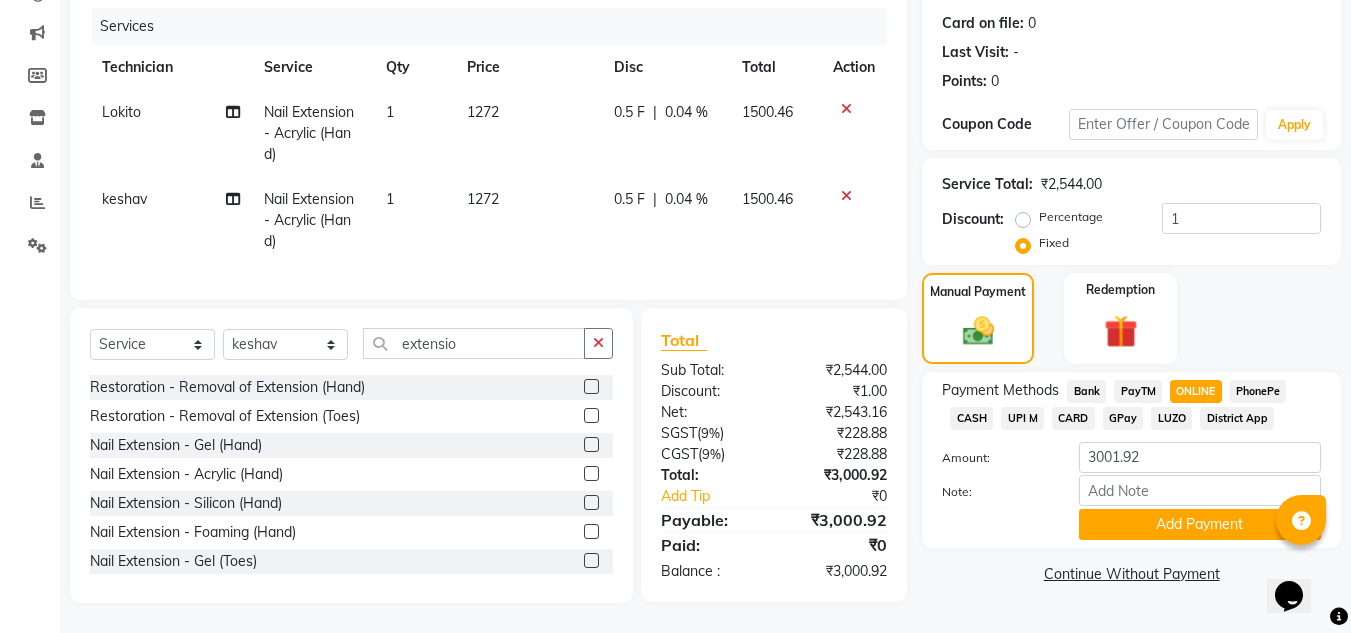 click on "PayTM" 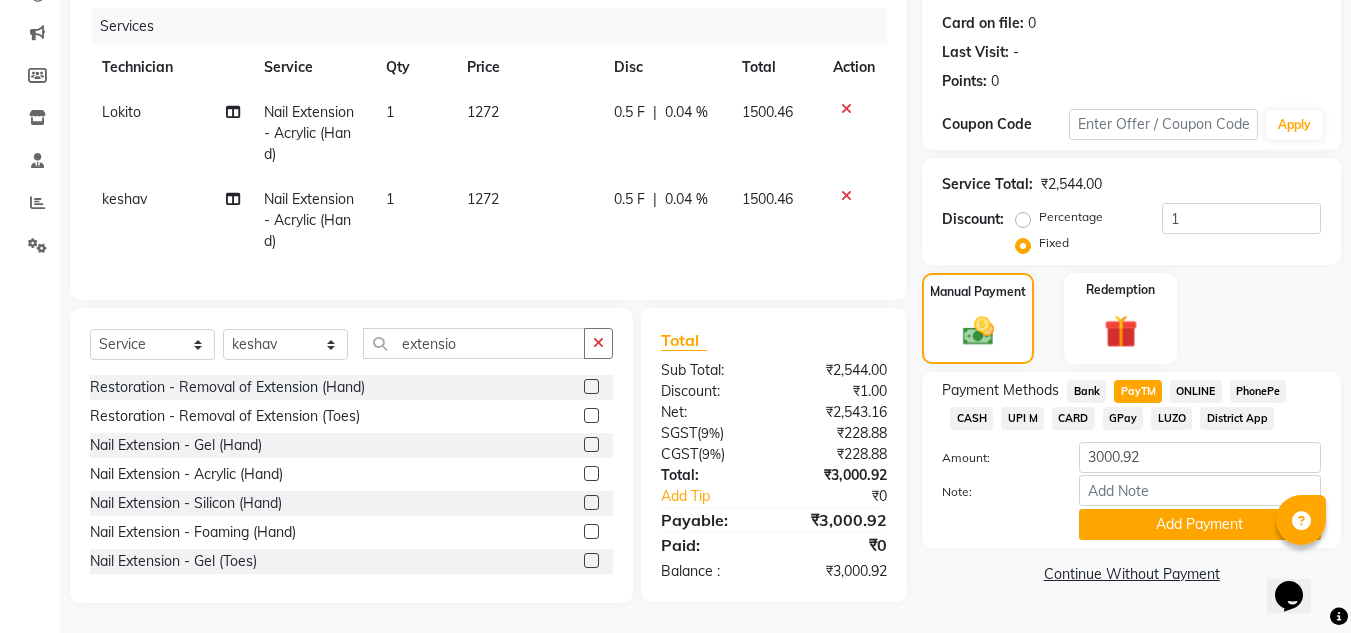 click on "ONLINE" 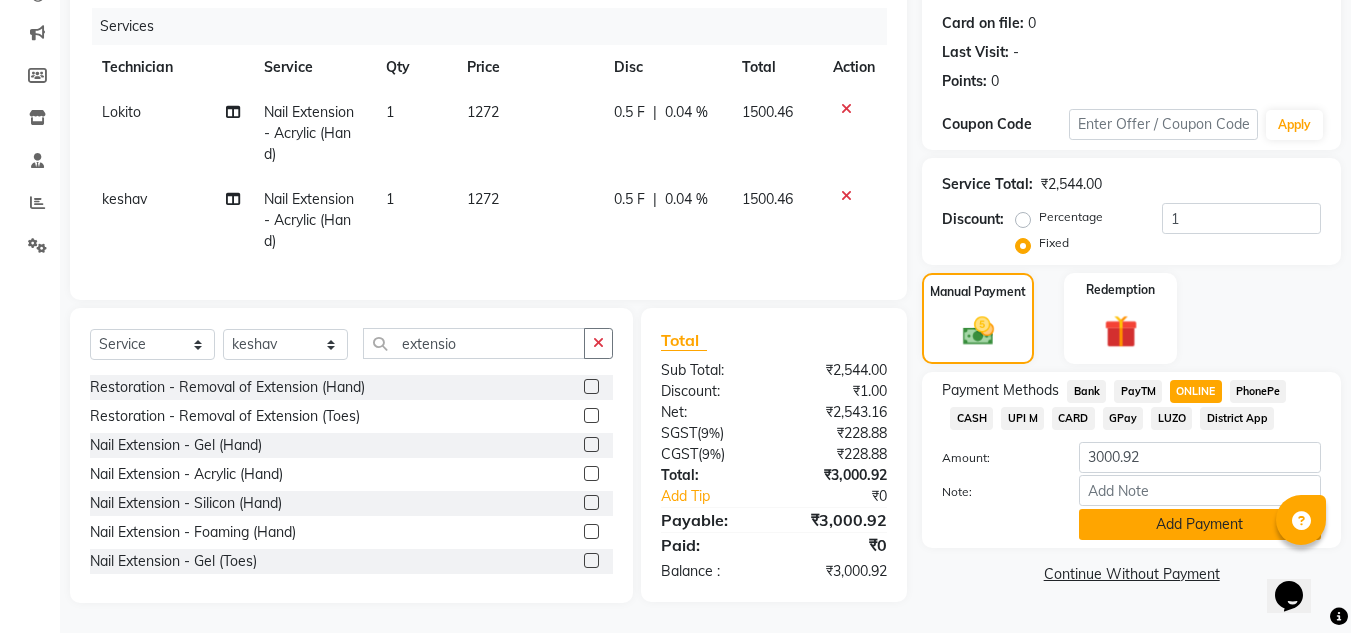 click on "Add Payment" 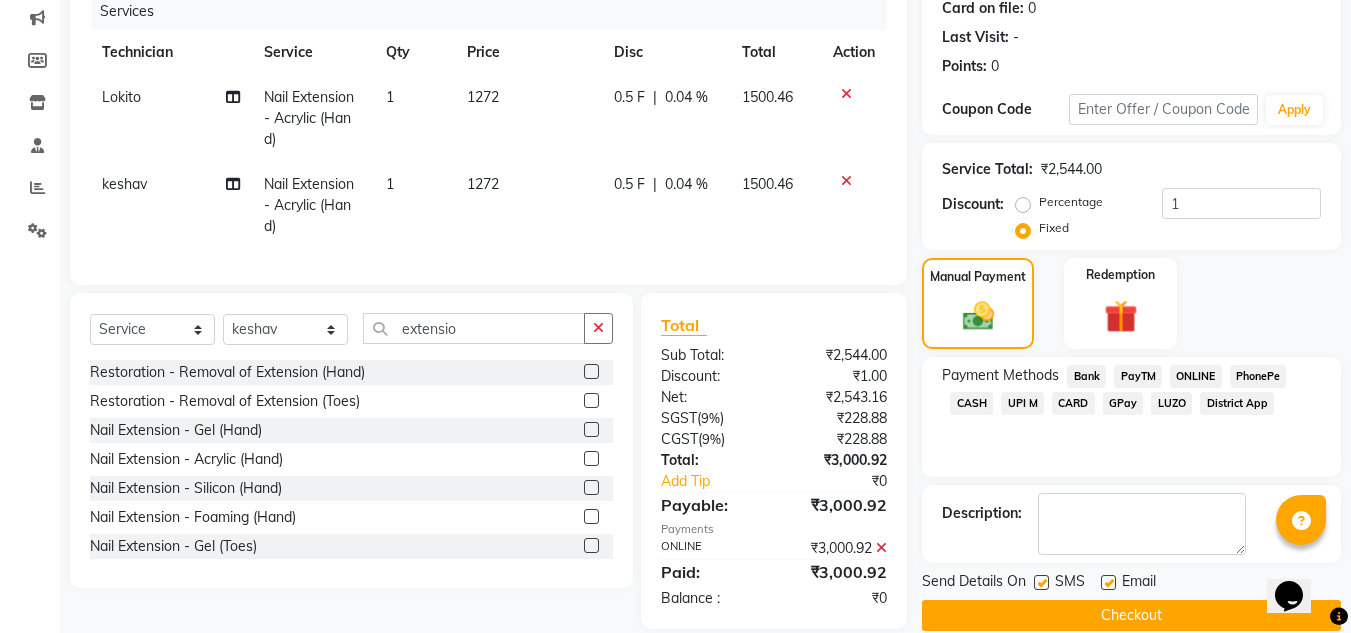 scroll, scrollTop: 296, scrollLeft: 0, axis: vertical 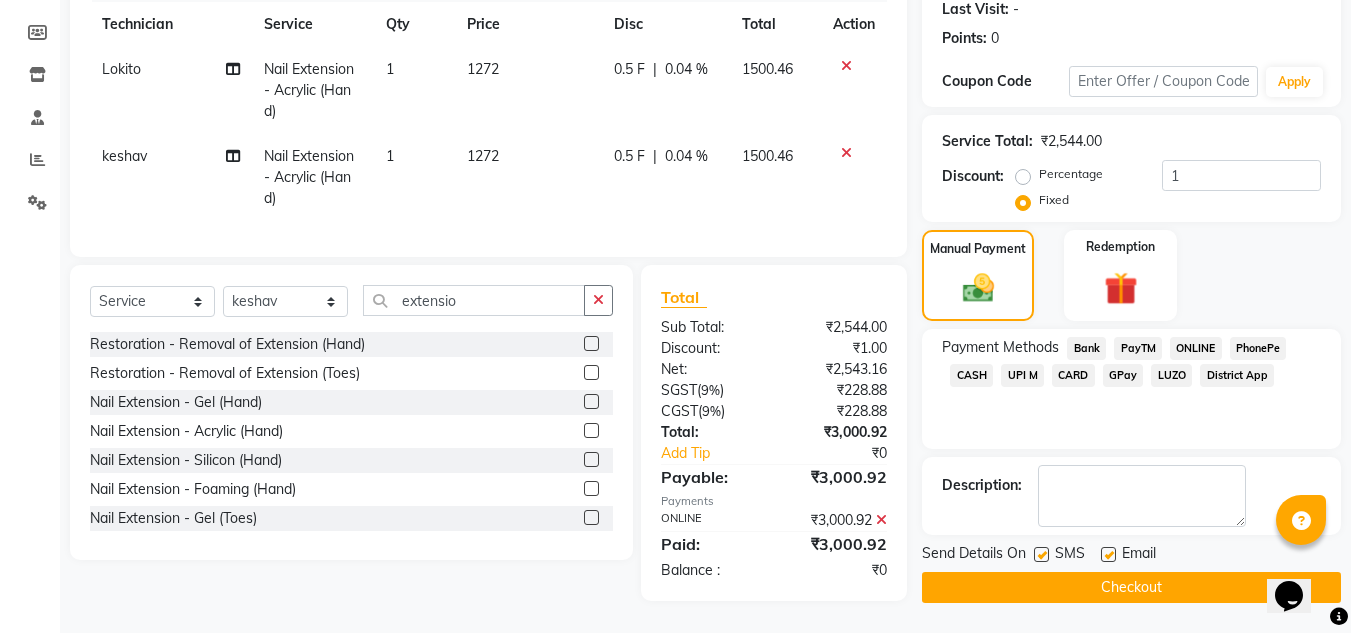 click on "Checkout" 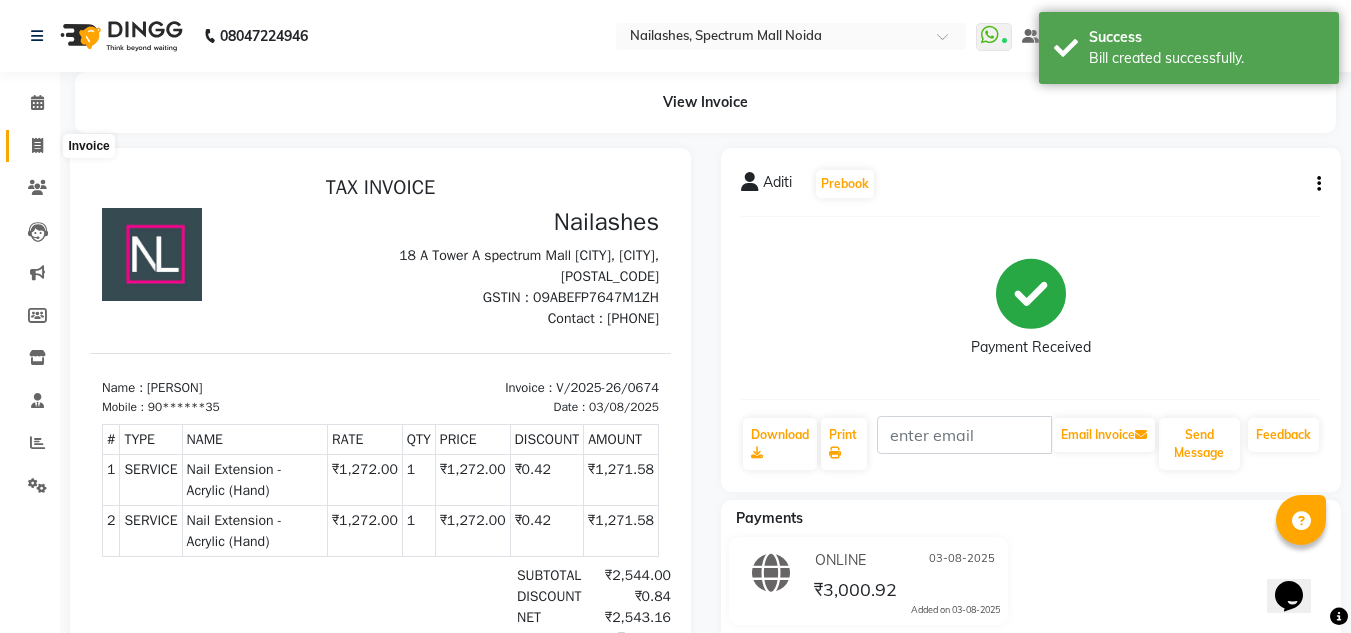 scroll, scrollTop: 0, scrollLeft: 0, axis: both 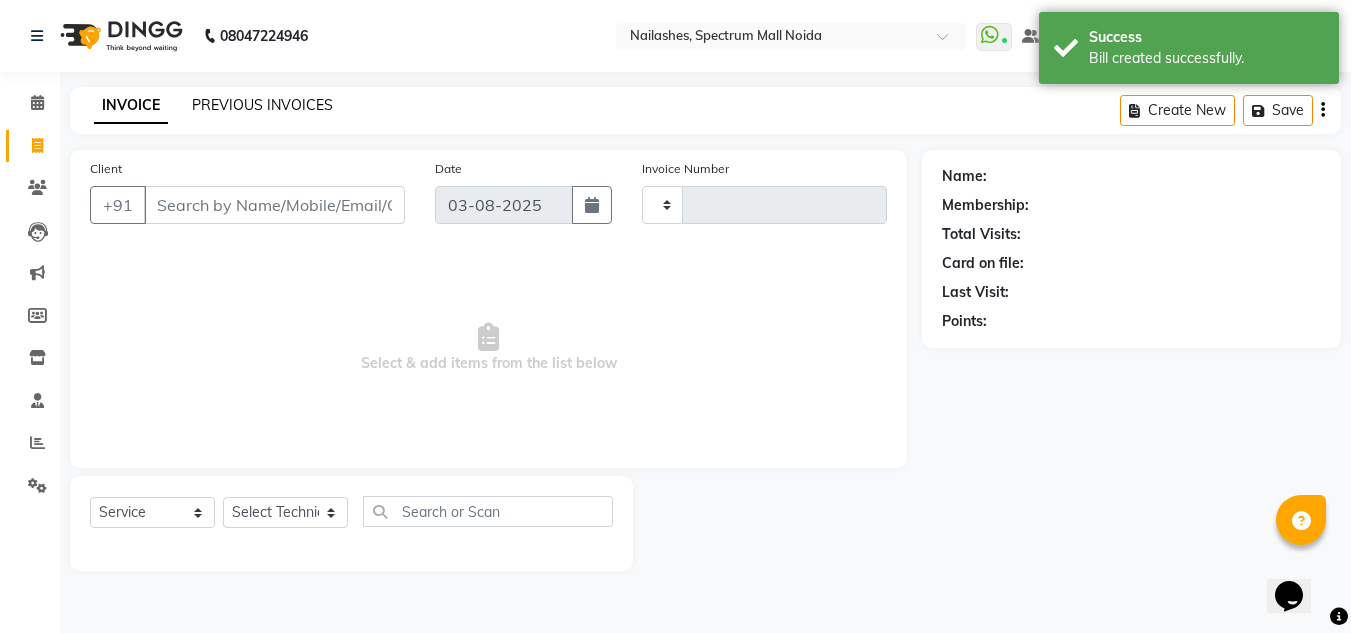 type on "0675" 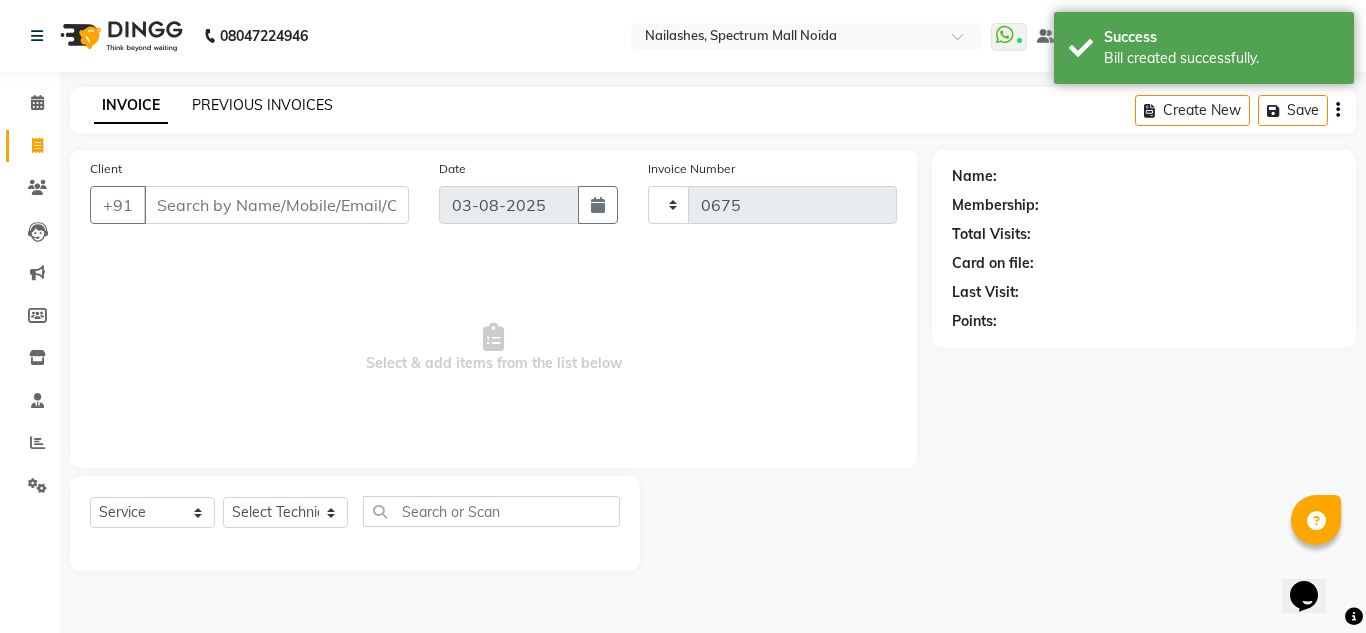 select on "6068" 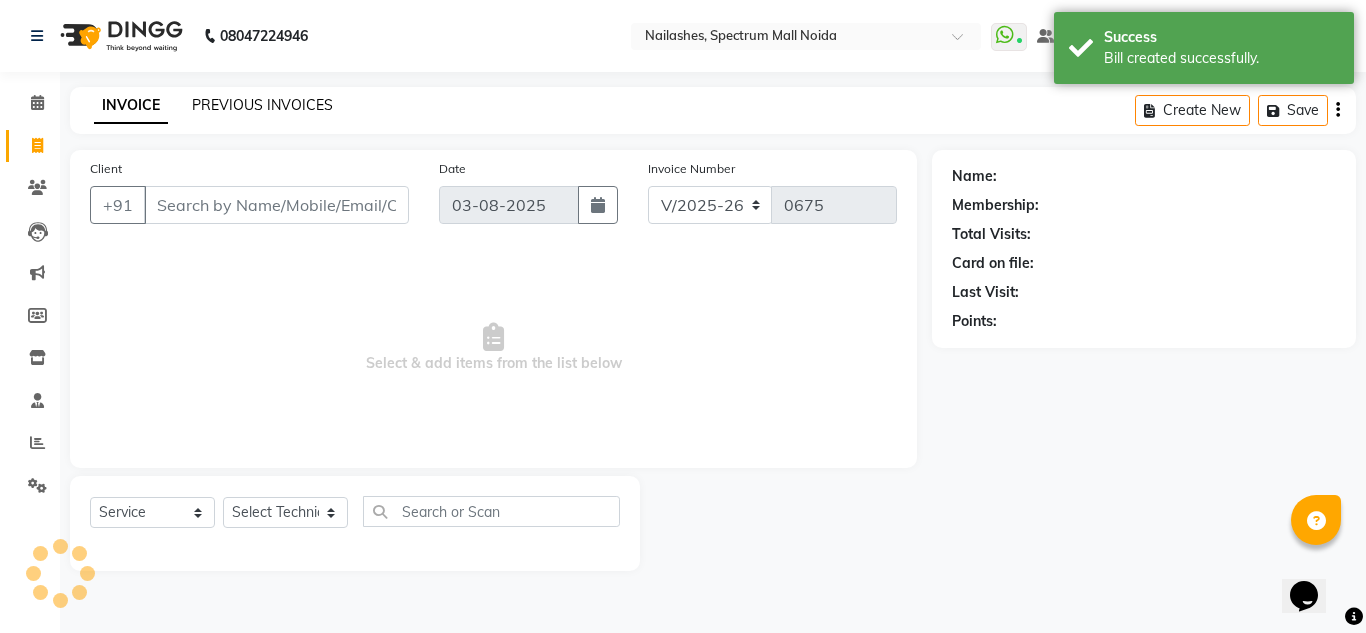 click on "PREVIOUS INVOICES" 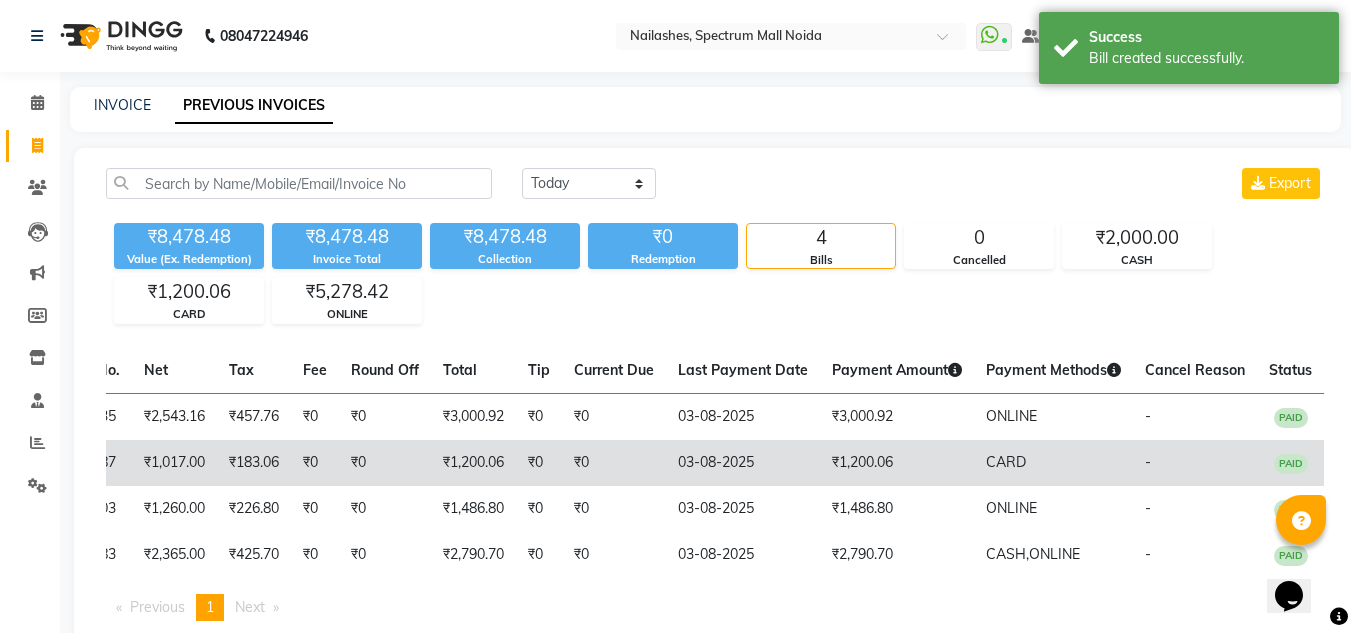scroll, scrollTop: 0, scrollLeft: 0, axis: both 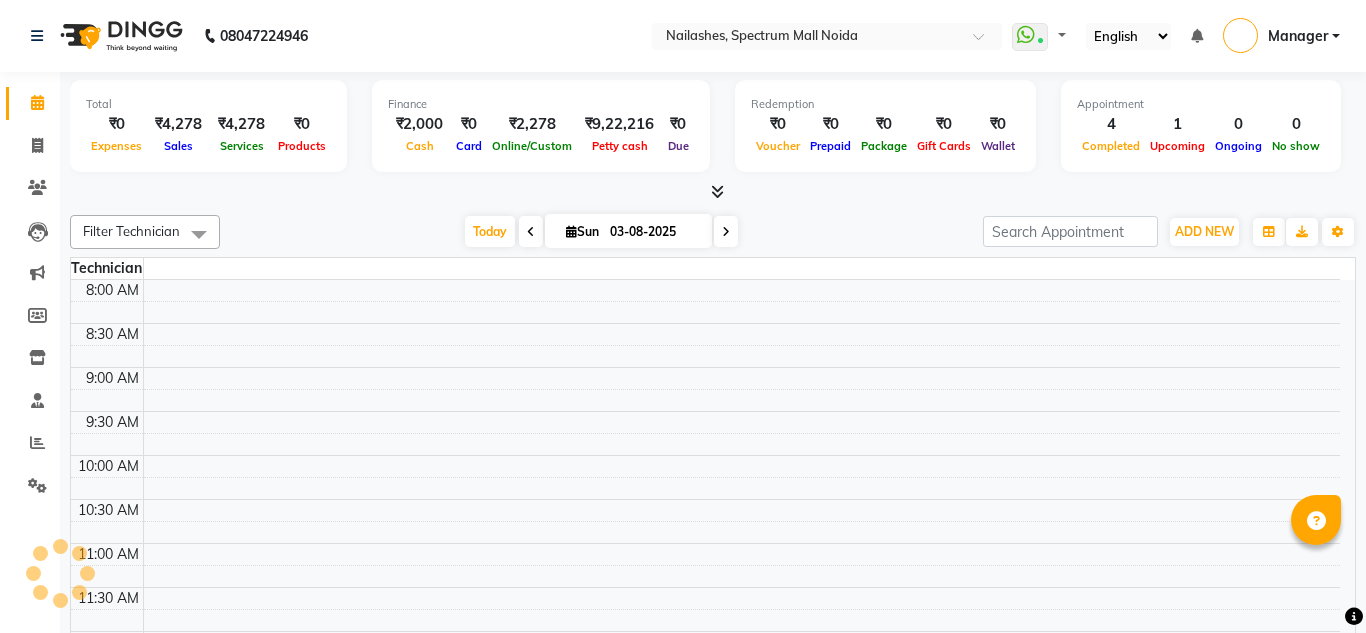 select on "en" 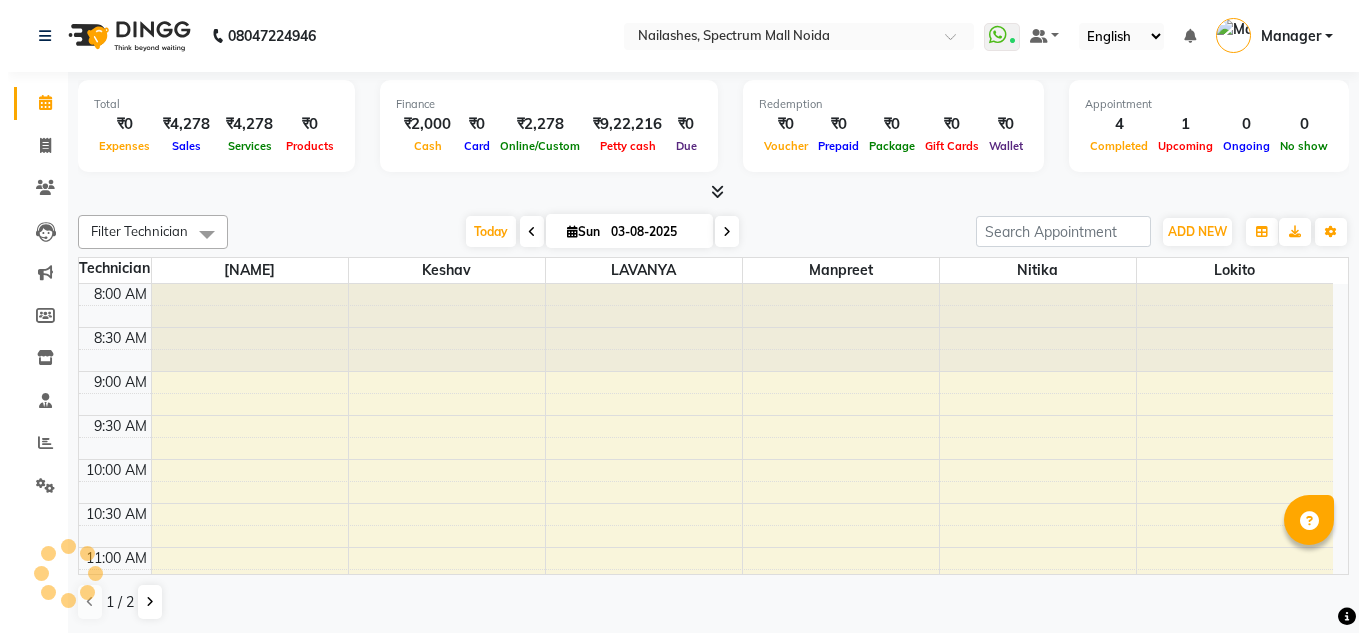 scroll, scrollTop: 705, scrollLeft: 0, axis: vertical 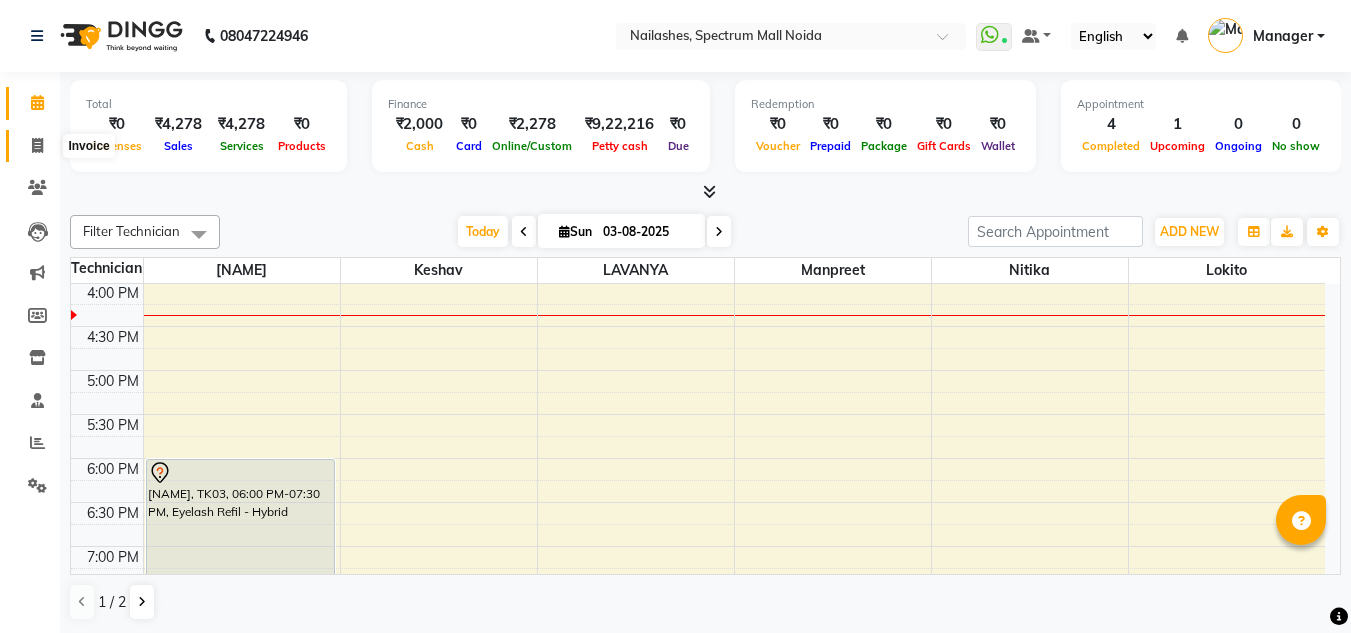 click 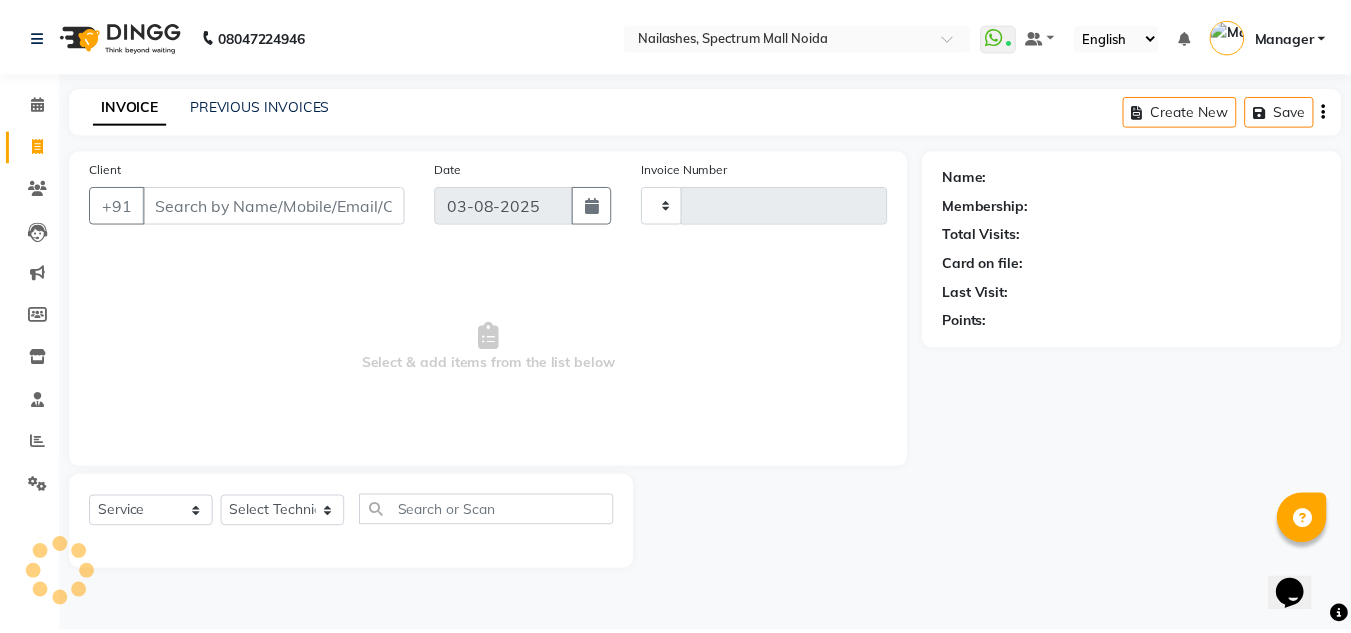 scroll, scrollTop: 0, scrollLeft: 0, axis: both 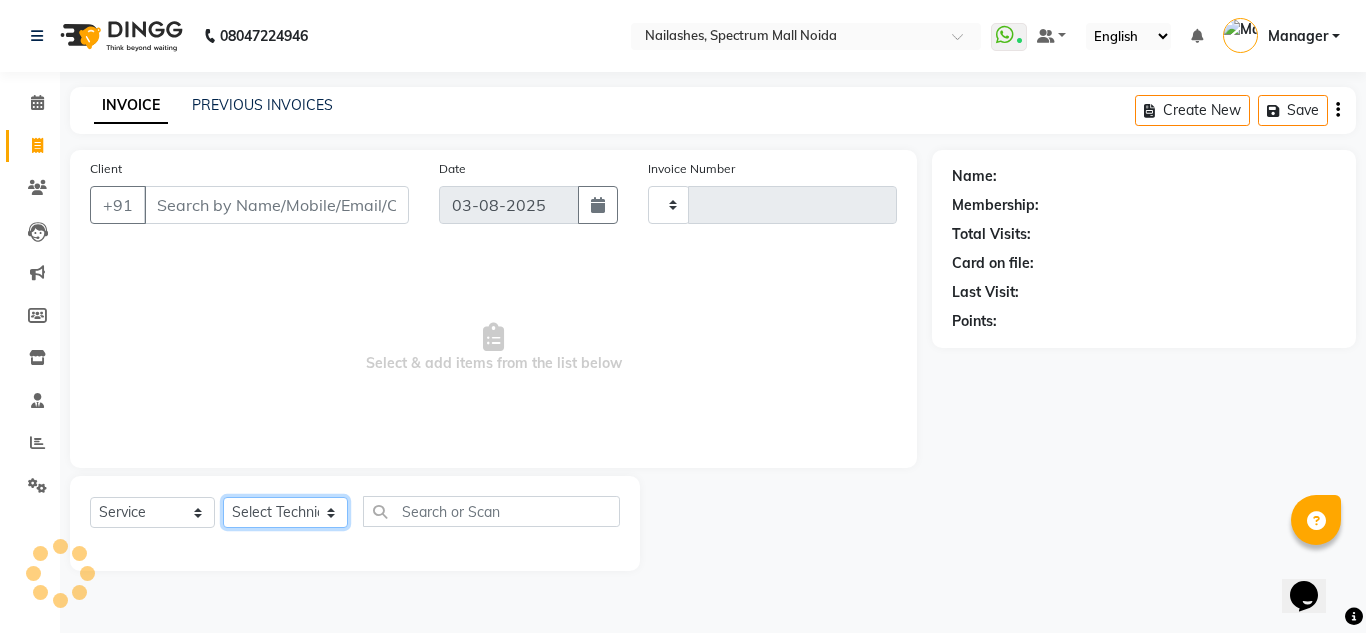 type on "0673" 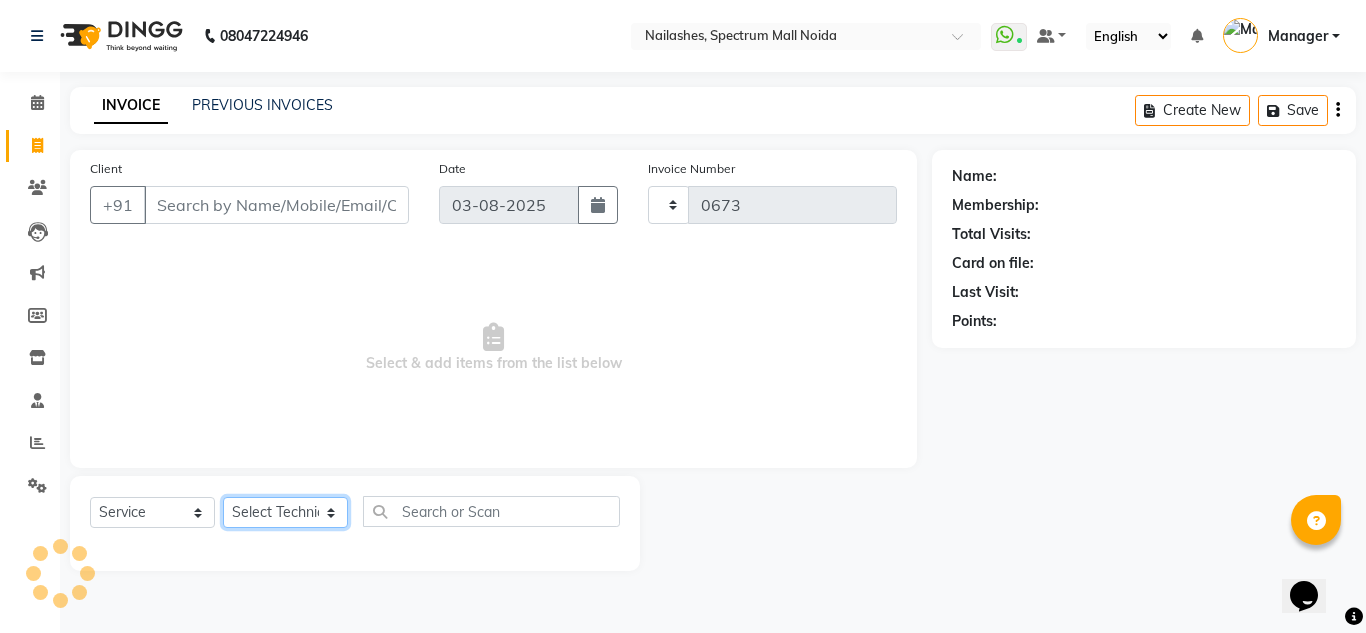 select on "6068" 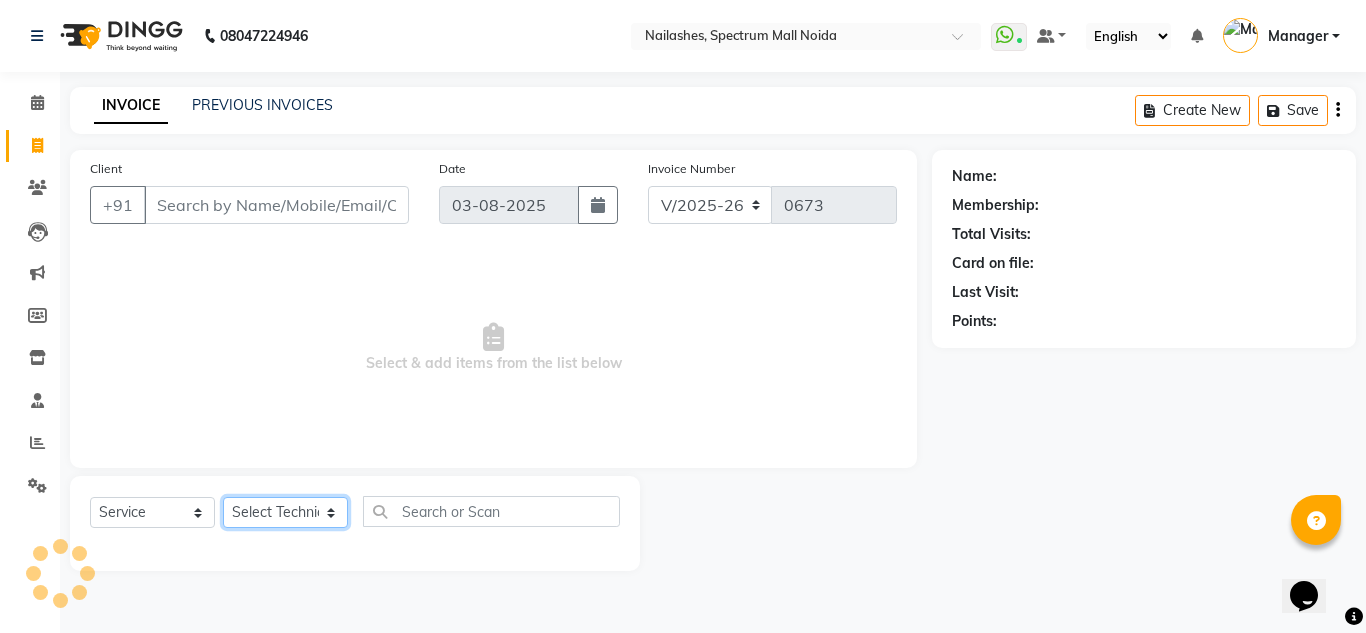 click on "Select Technician" 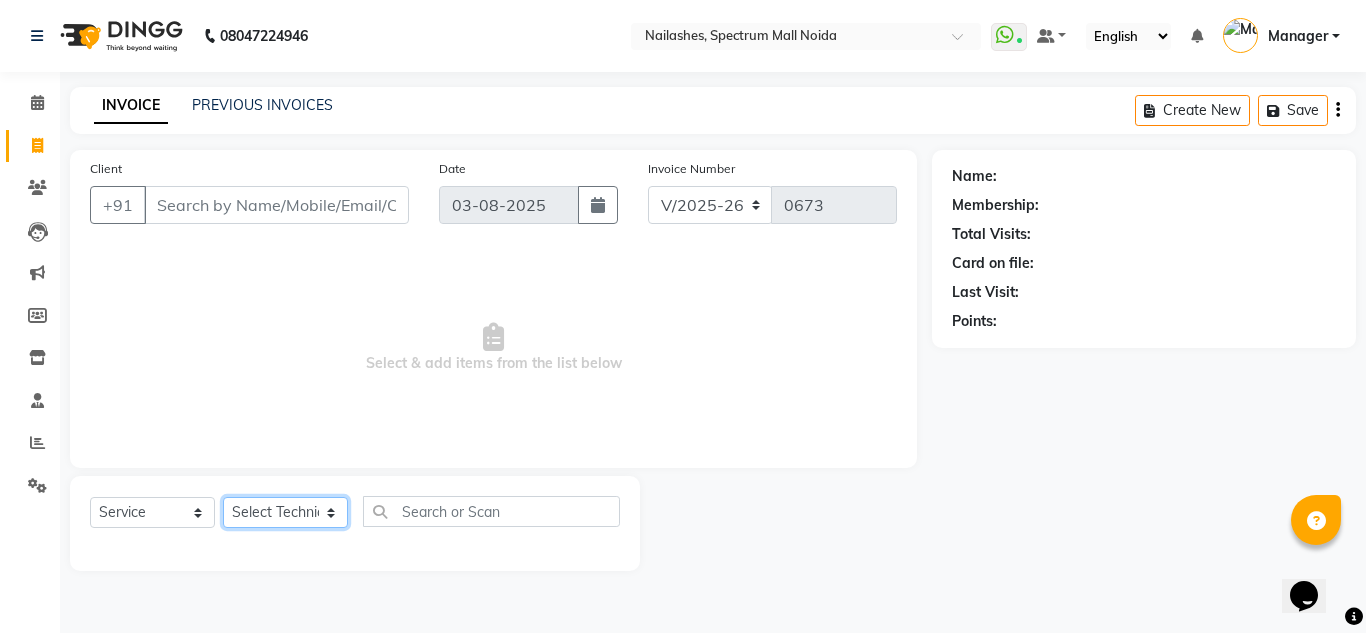select on "44095" 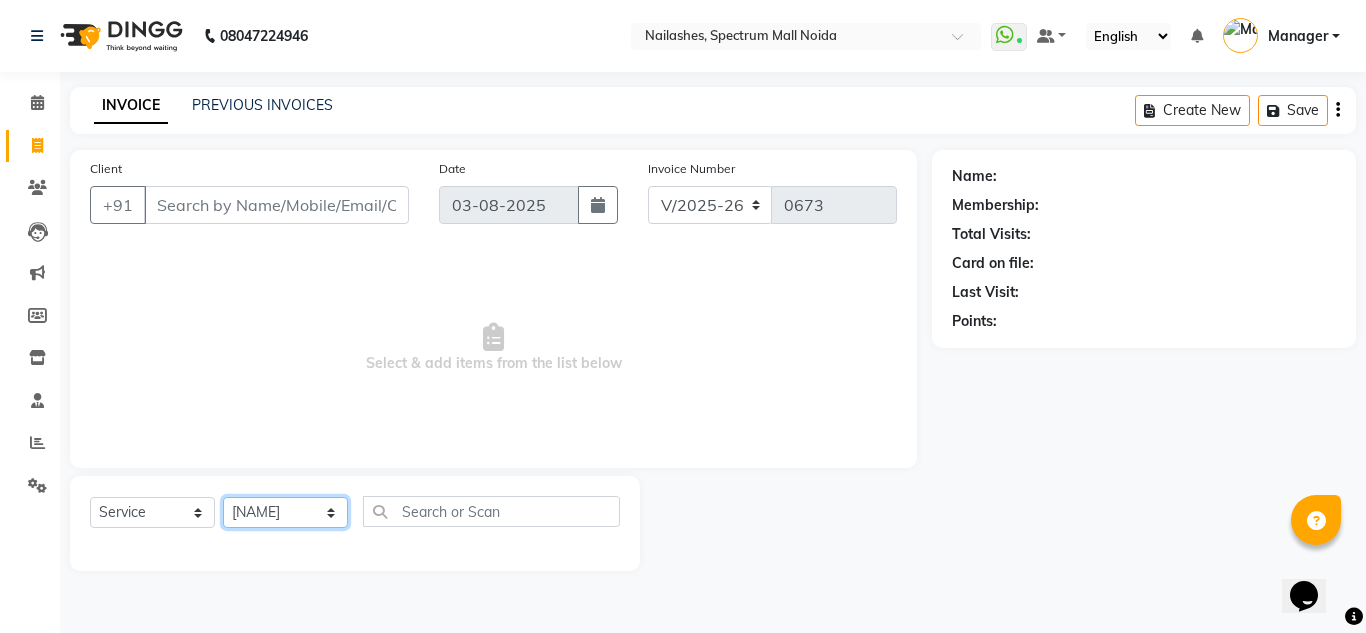 click on "Select Technician [PERSON] [PERSON] [PERSON] Manager [PERSON] [PERSON] [PERSON]" 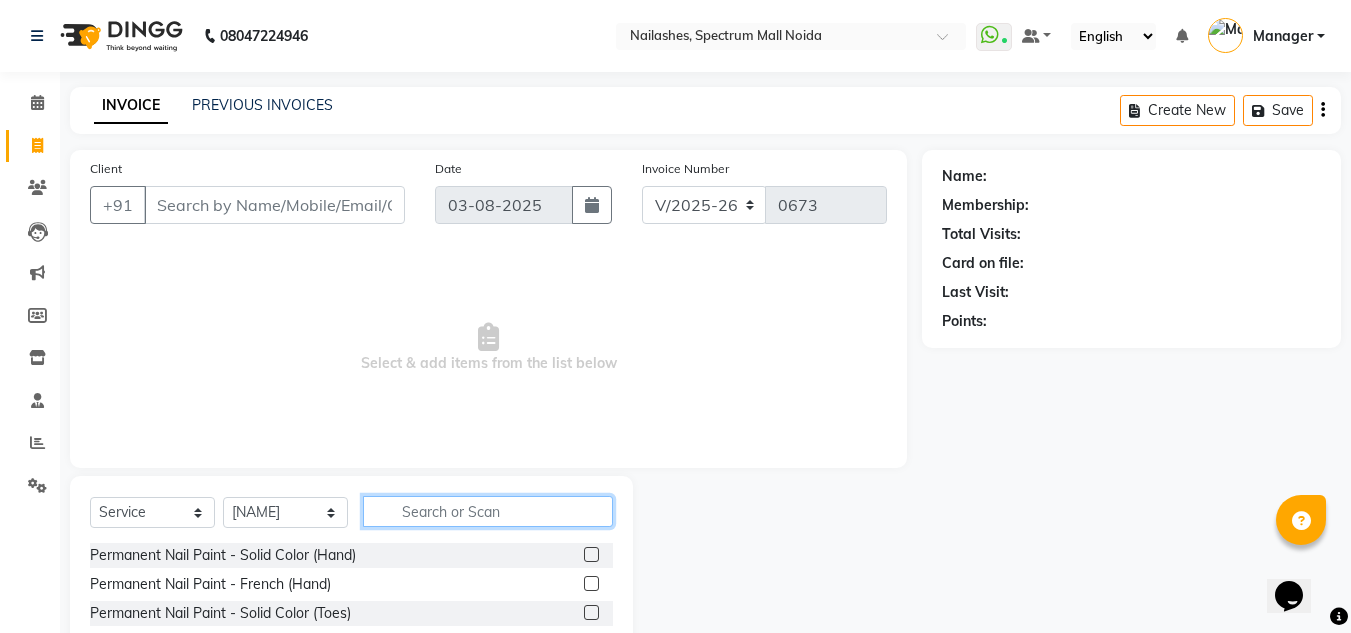 click 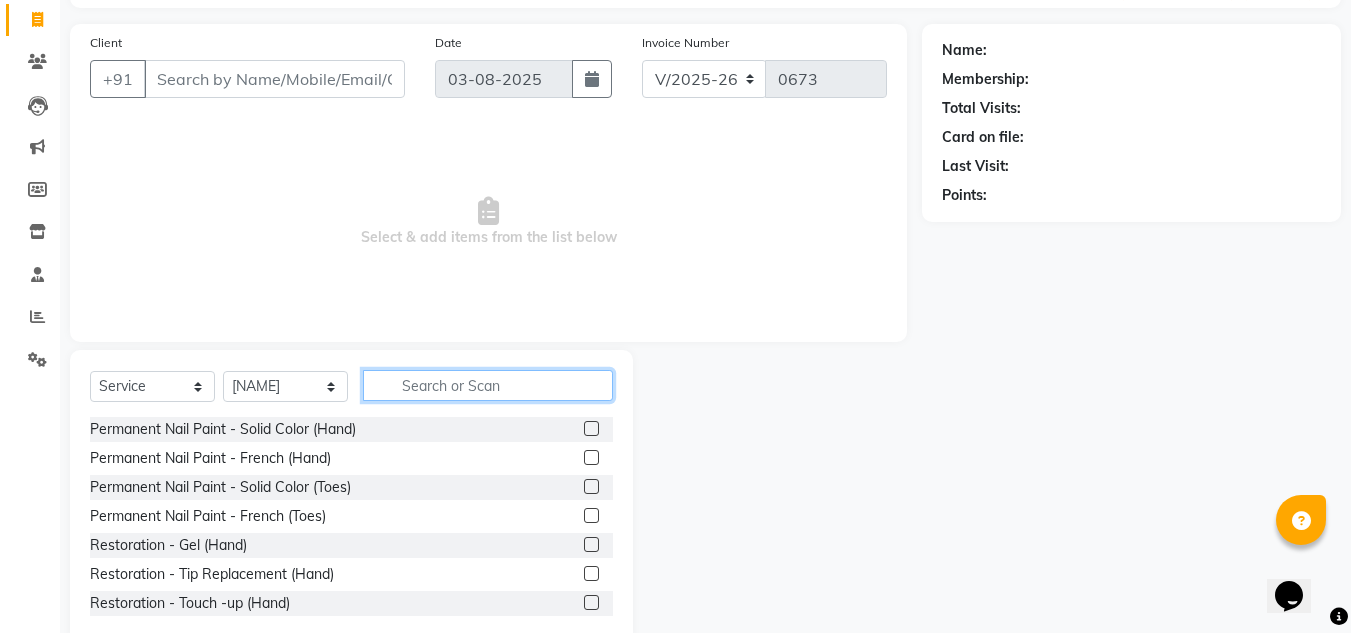 scroll, scrollTop: 128, scrollLeft: 0, axis: vertical 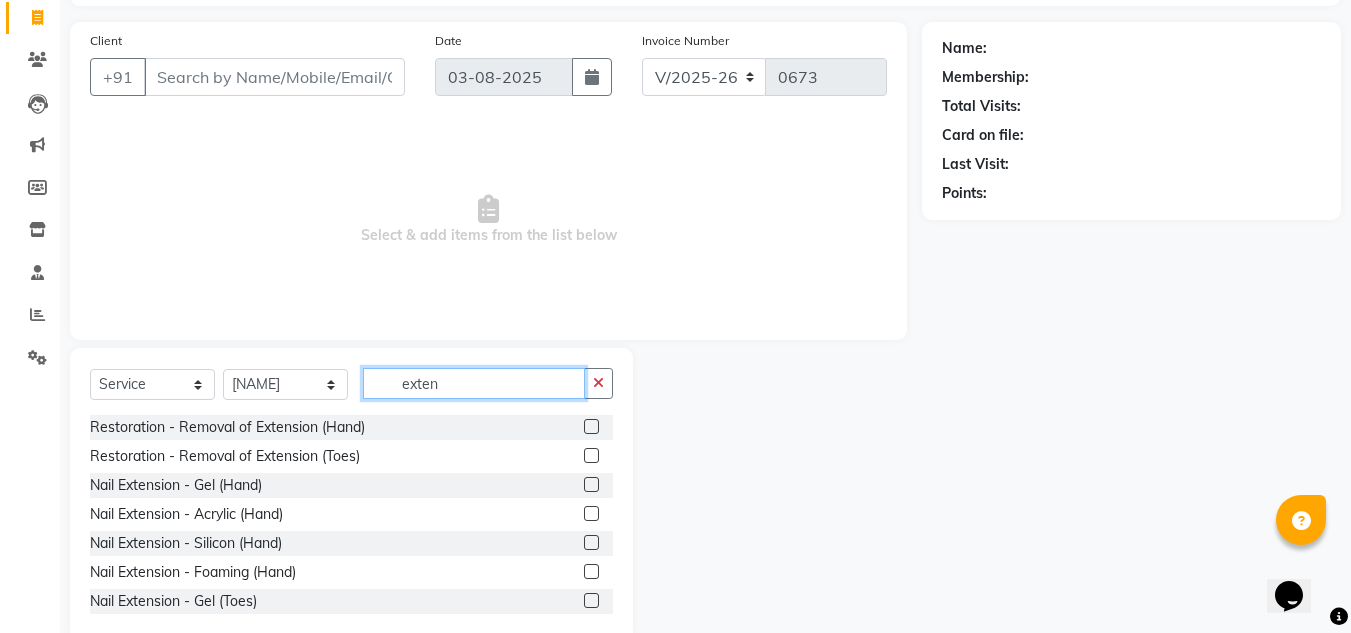 type on "exten" 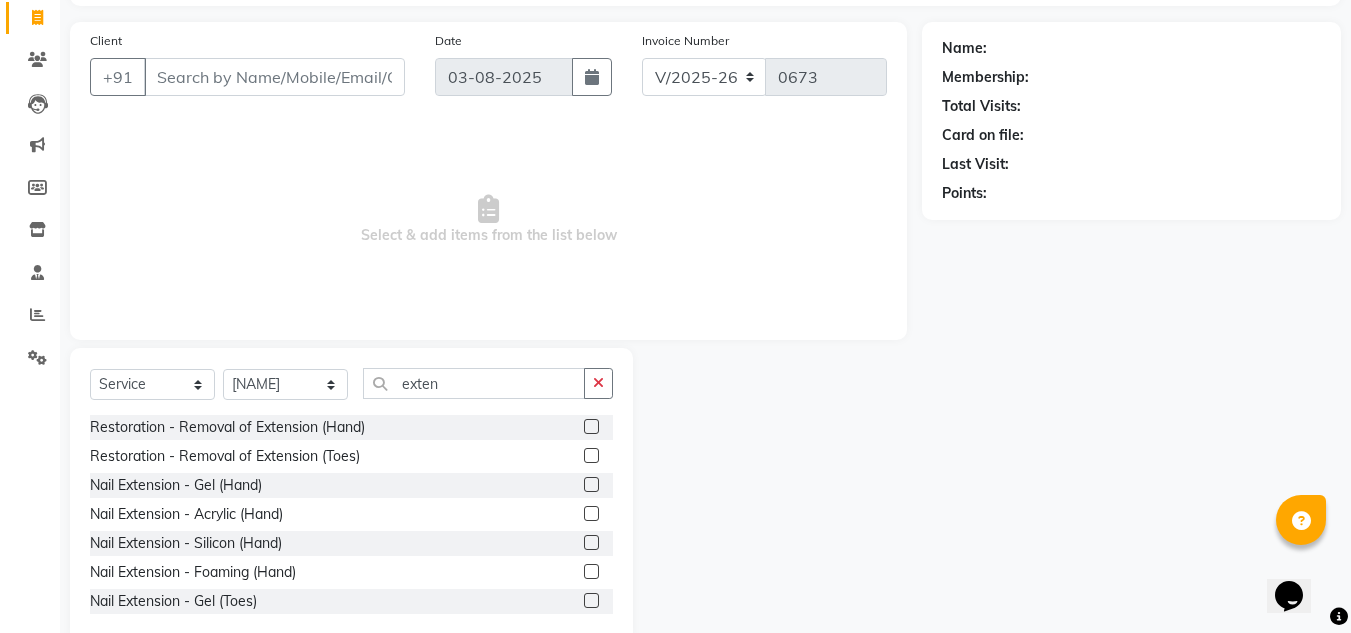 click 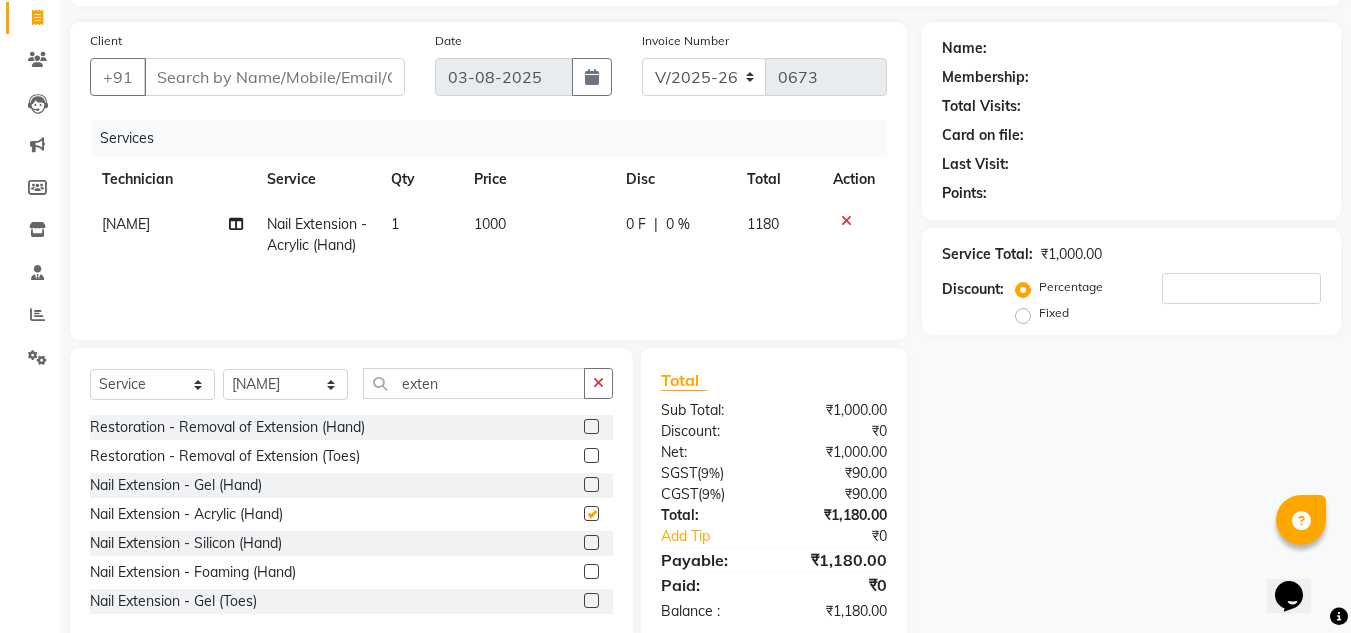 checkbox on "false" 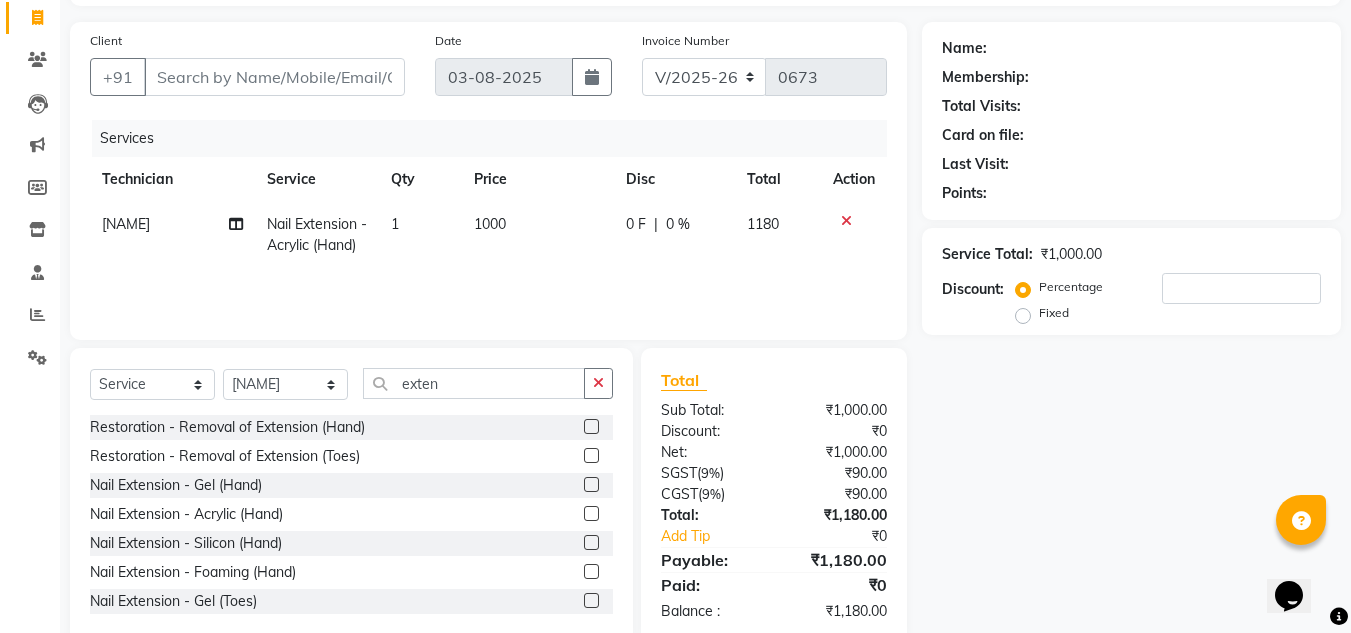 click on "1000" 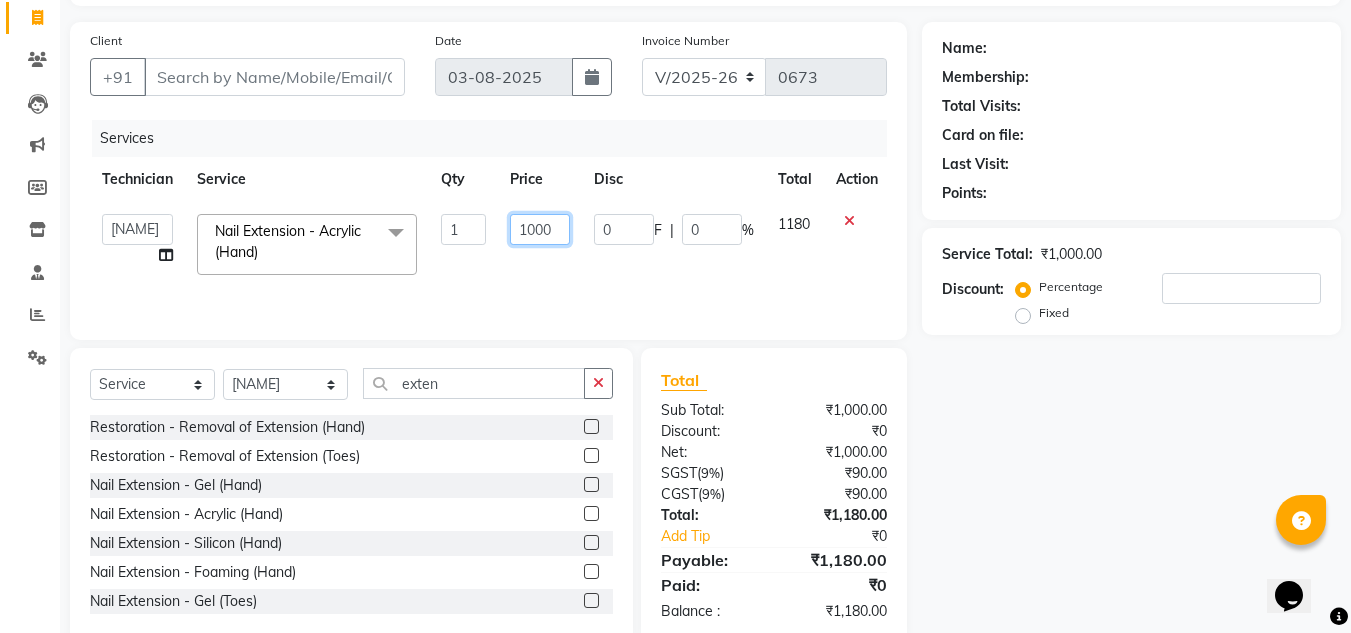 click on "1000" 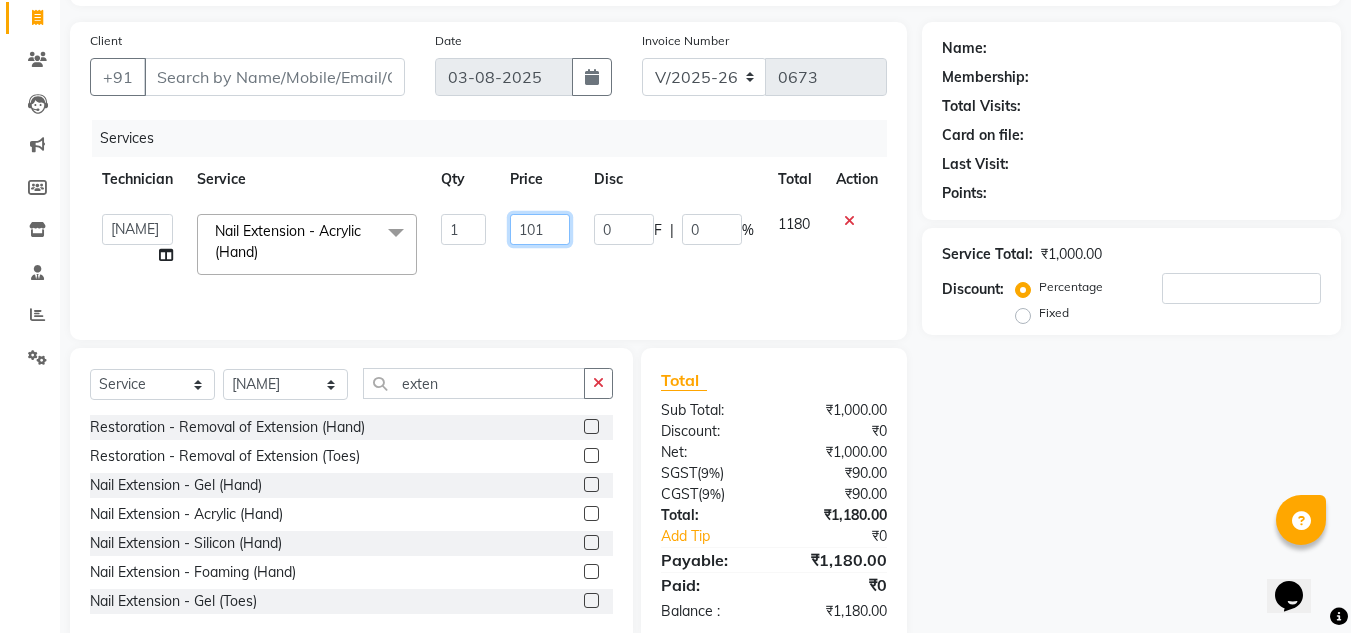 type on "1017" 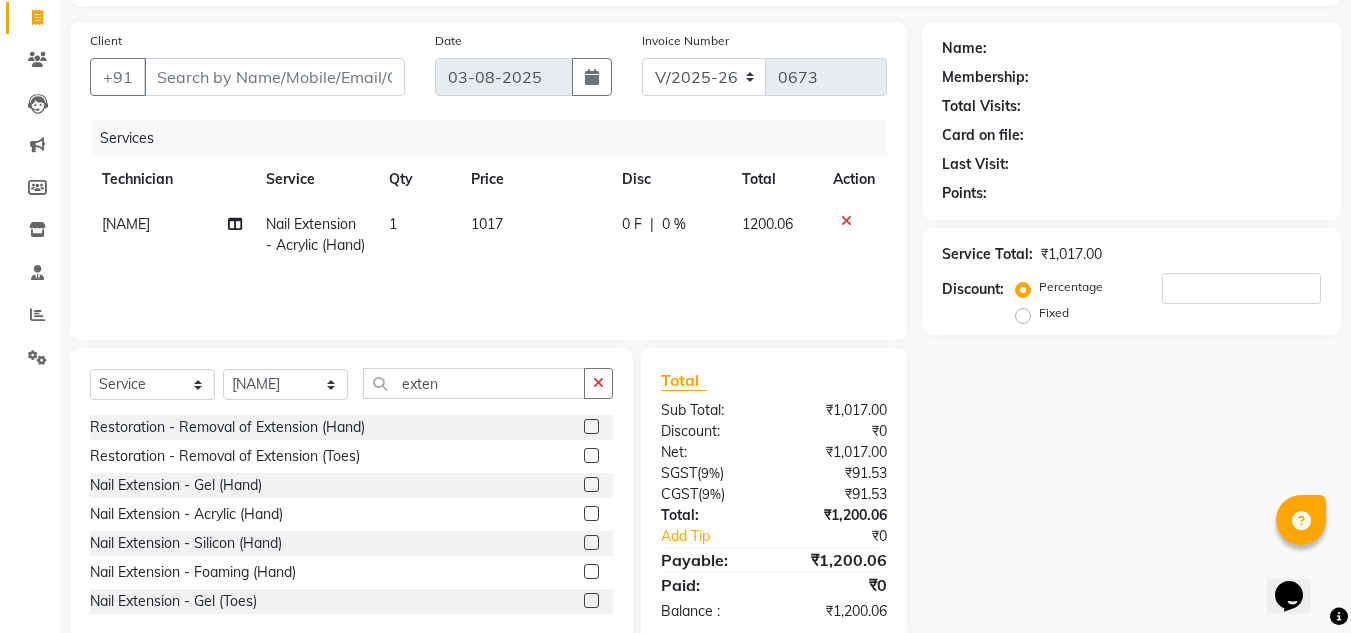 click on "Aman Gill Nail Extension - Acrylic (Hand) 1 1017 0 F | 0 % 1200.06" 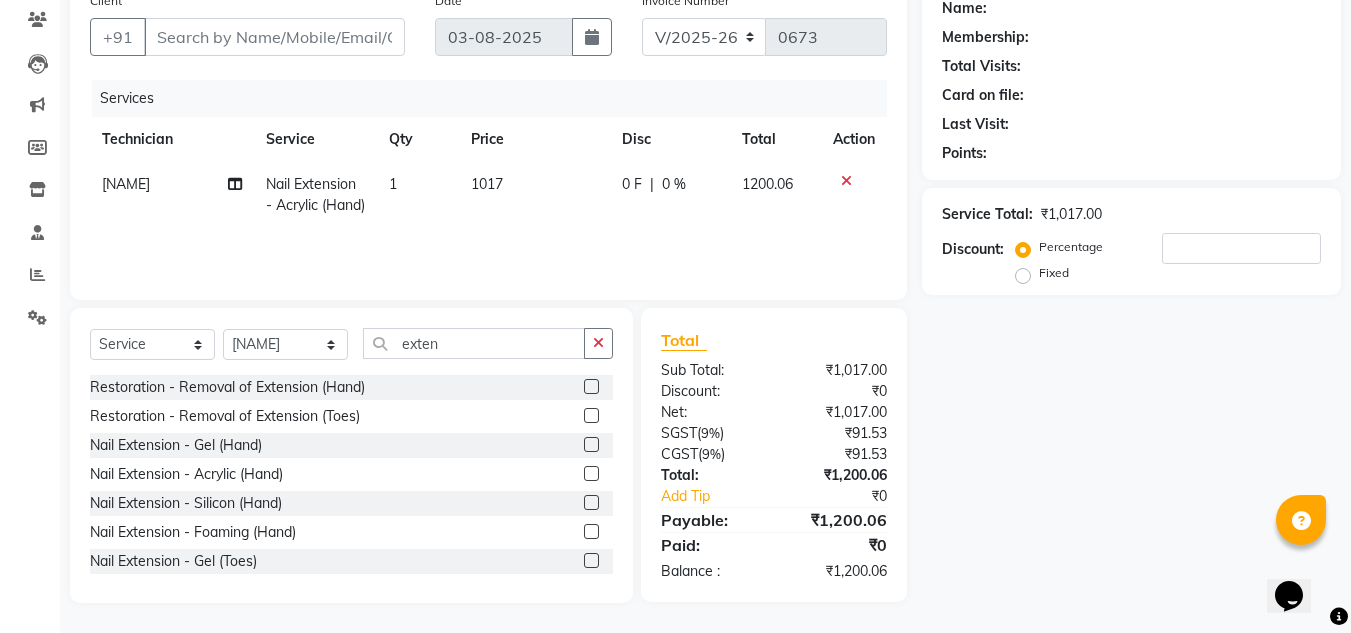 scroll, scrollTop: 0, scrollLeft: 0, axis: both 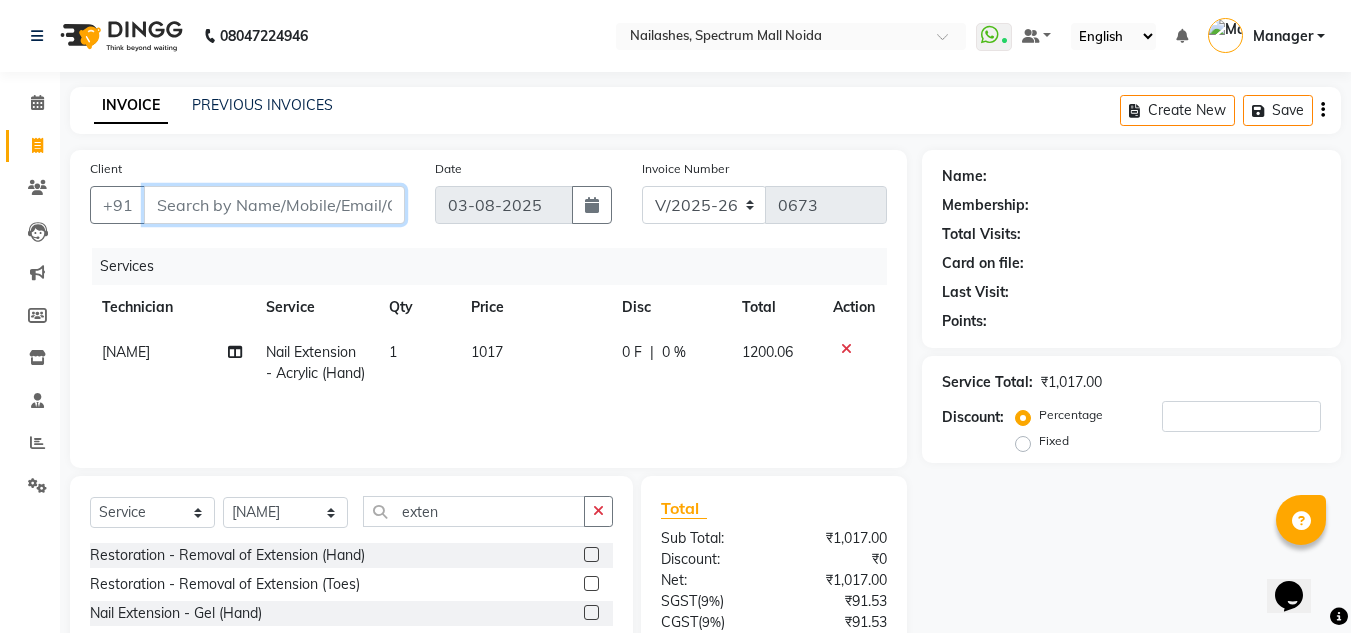 click on "Client" at bounding box center [274, 205] 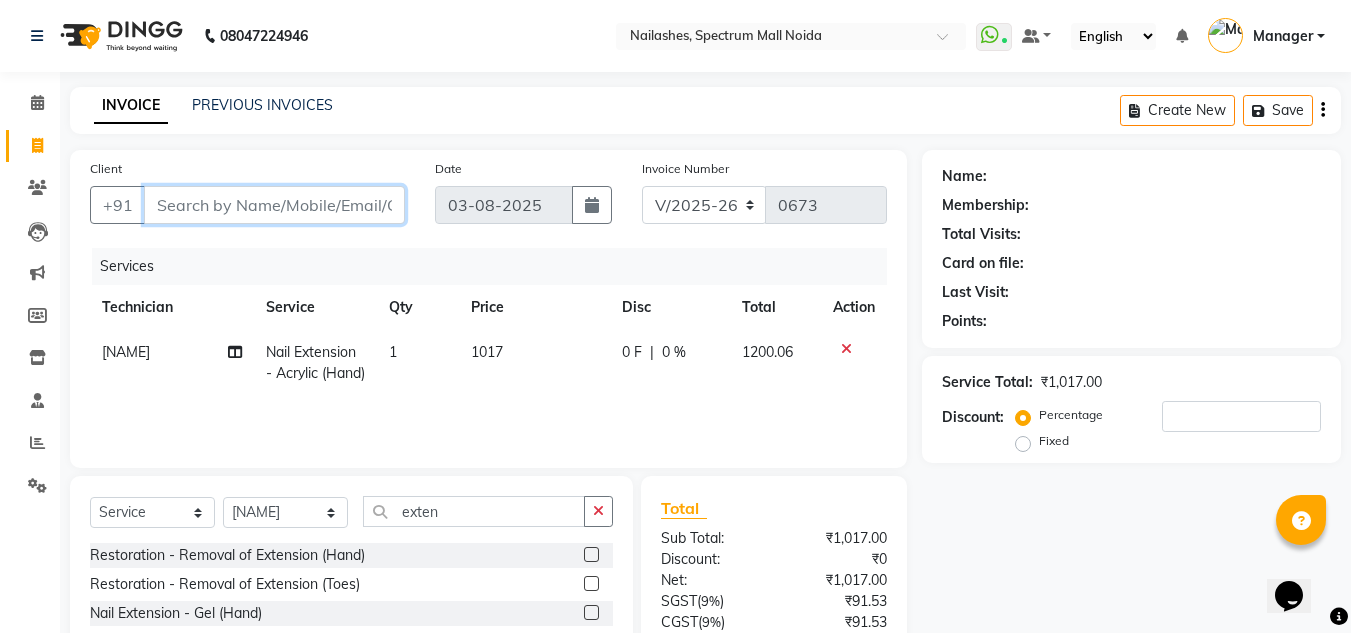 click on "Client" at bounding box center [274, 205] 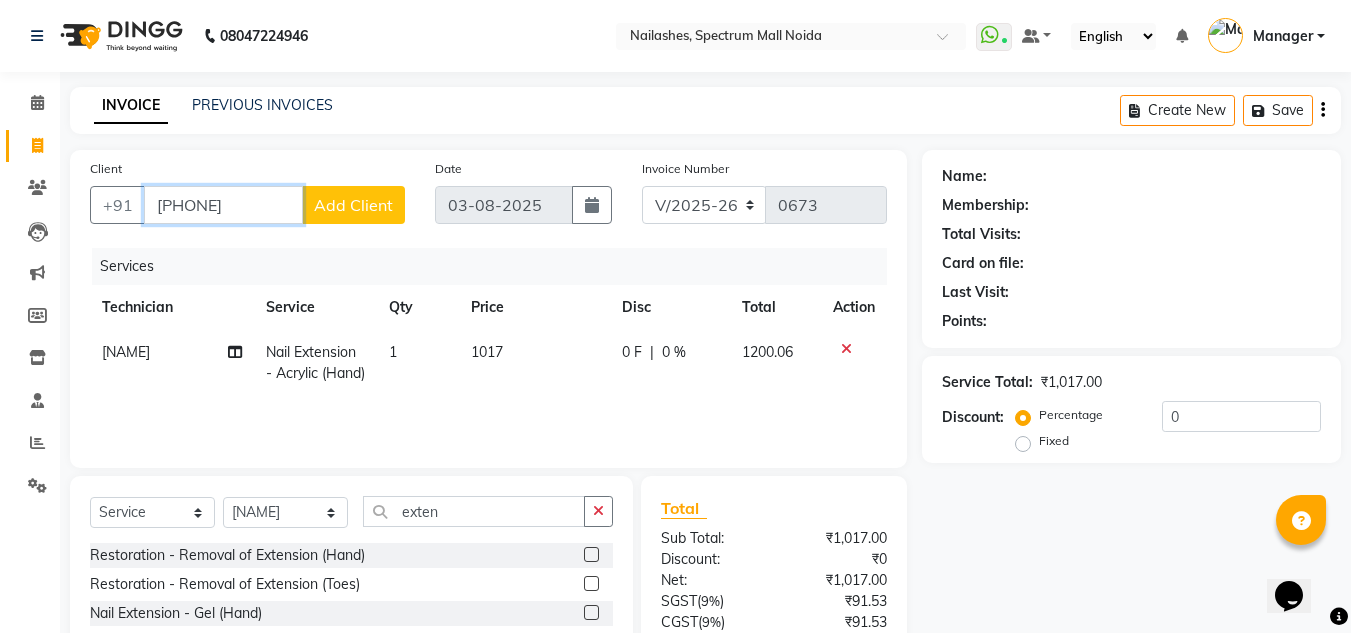 type on "9540754587" 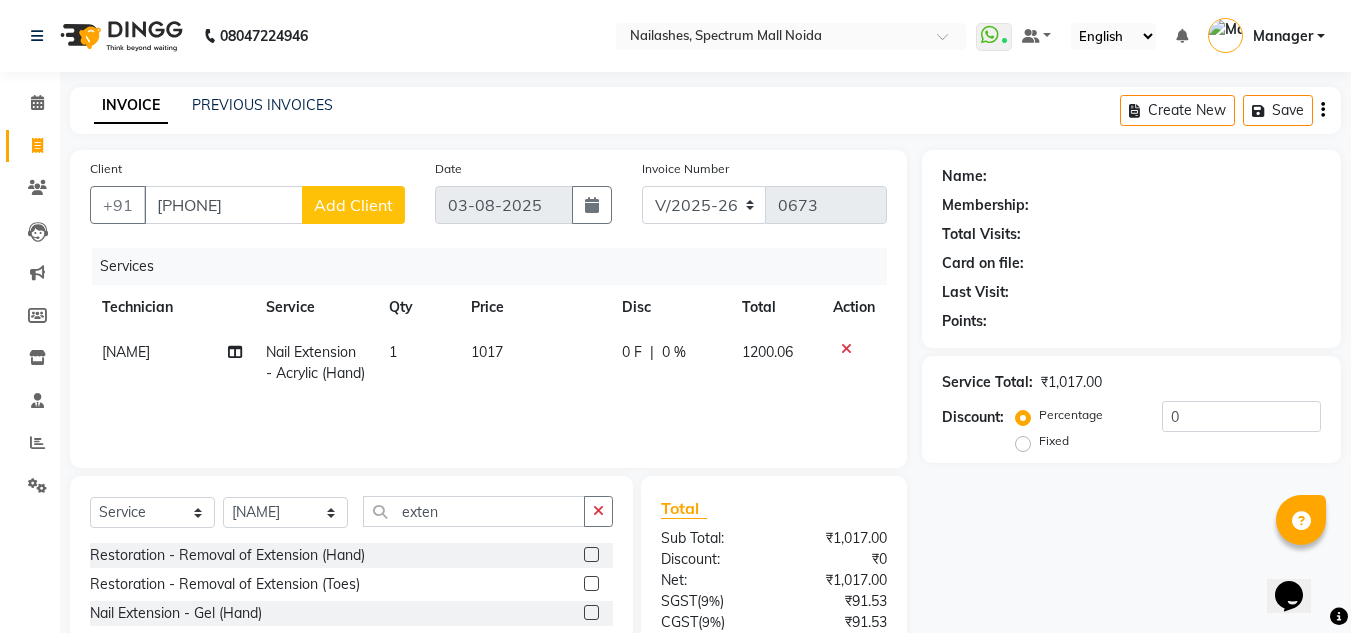 click on "Add Client" 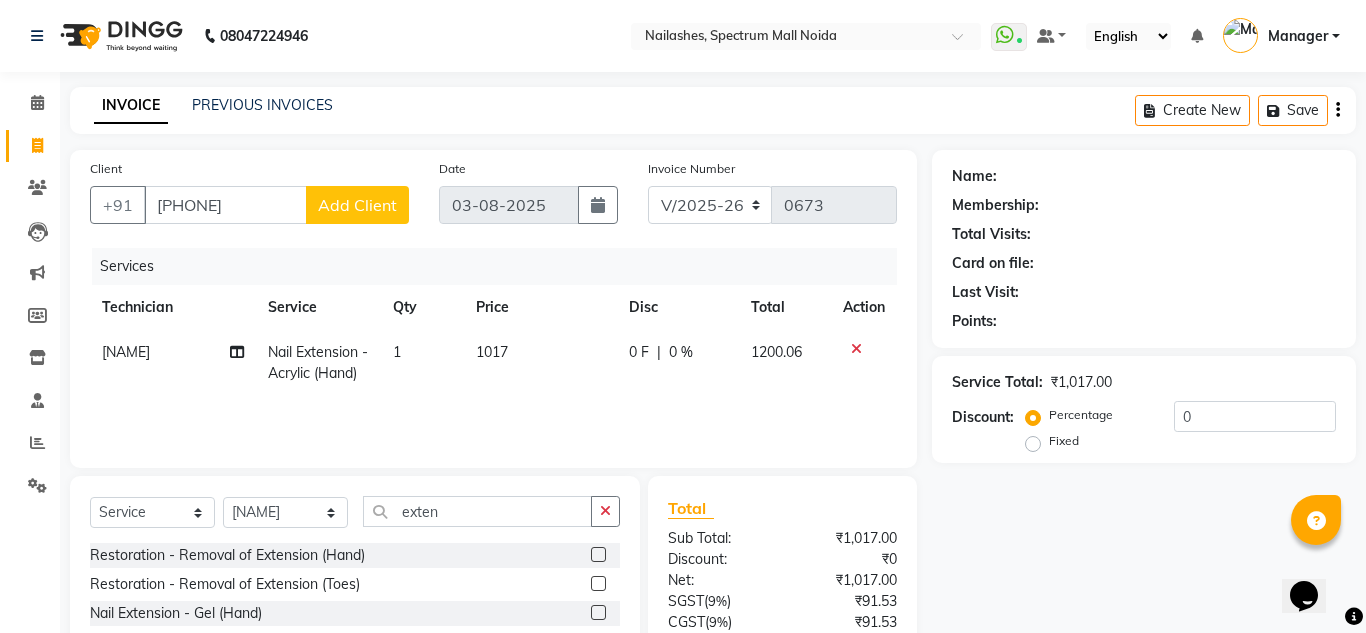 select on "21" 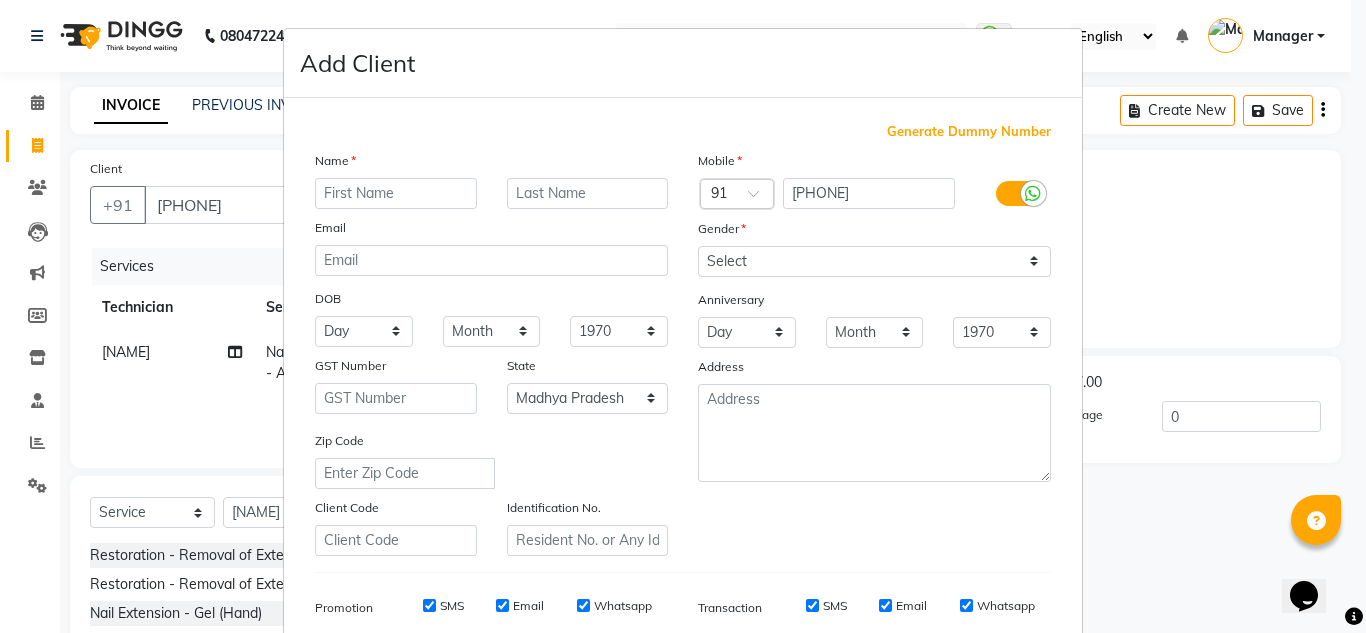 click at bounding box center [396, 193] 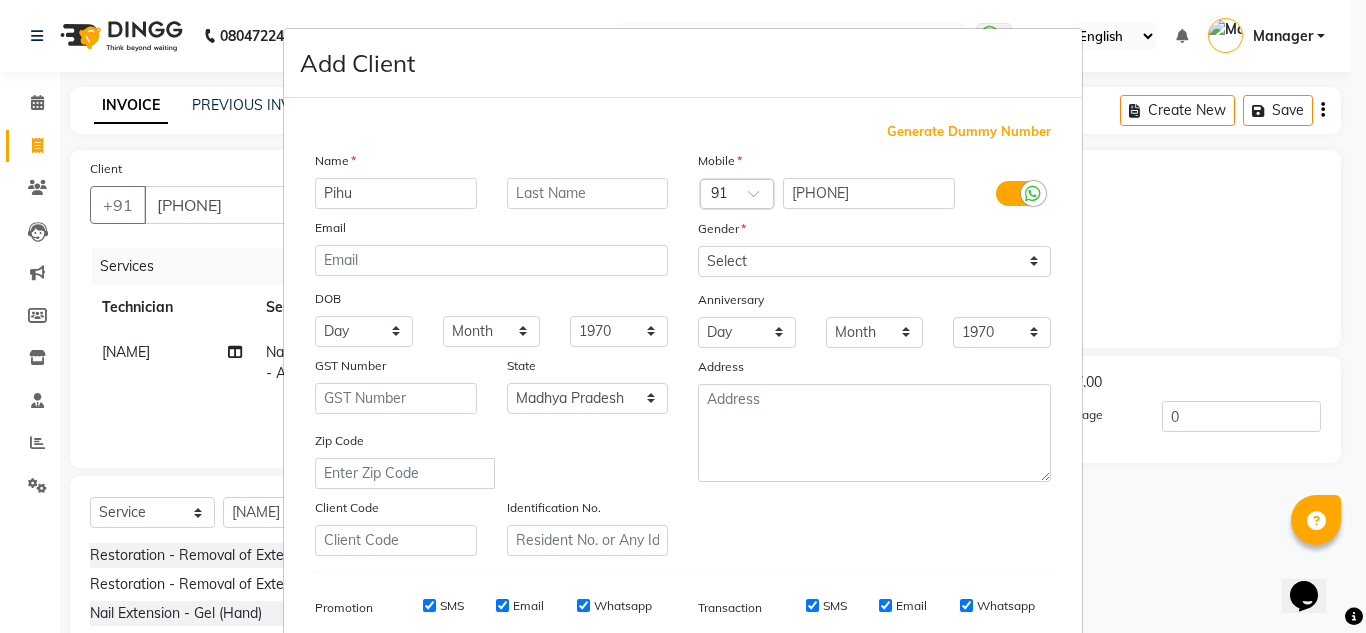 type on "Pihu" 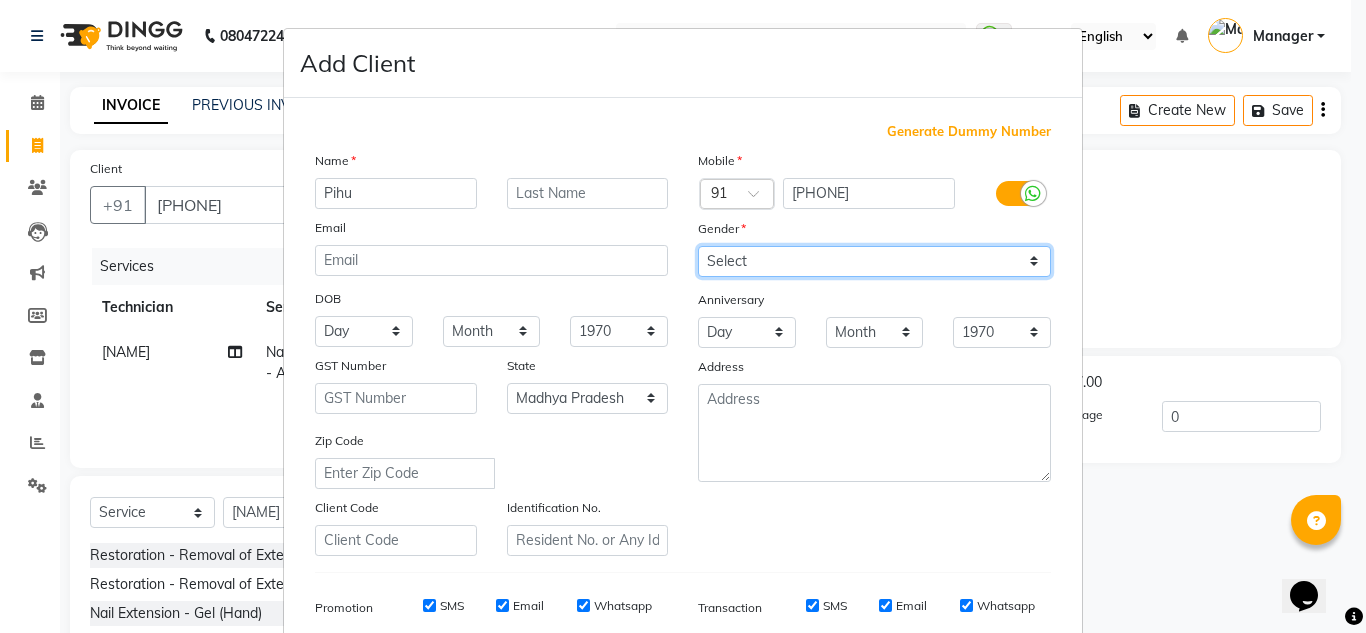 click on "Select Male Female Other Prefer Not To Say" at bounding box center (874, 261) 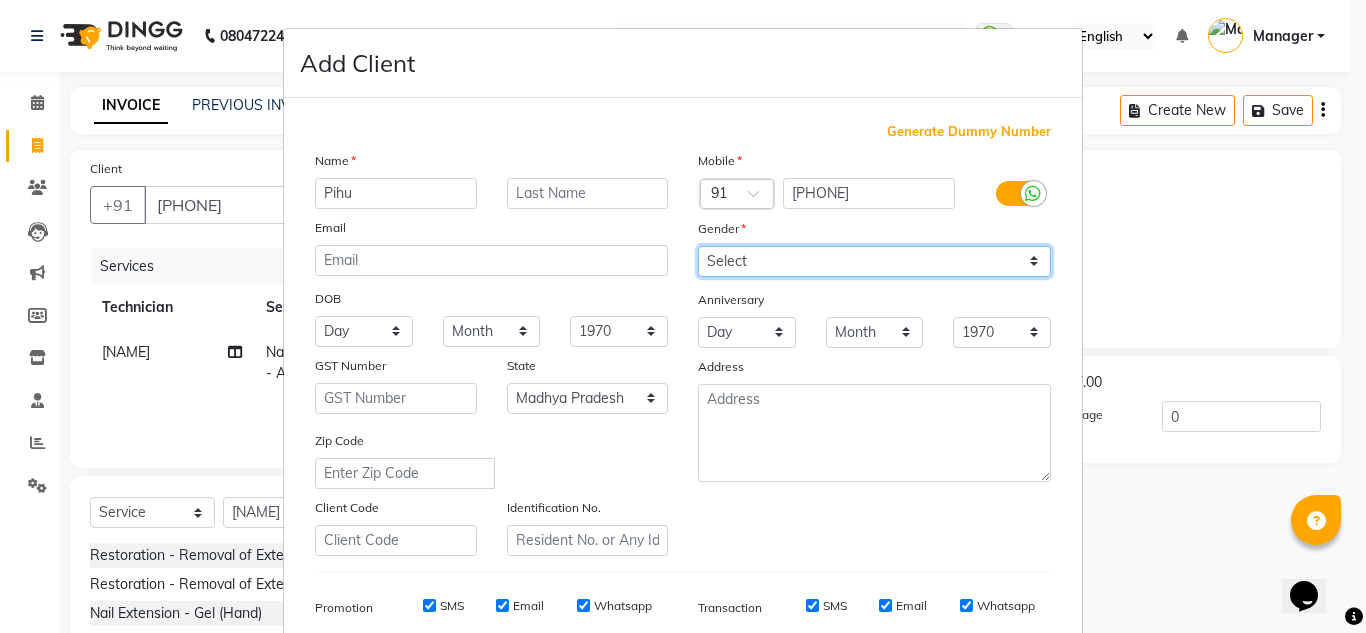 select on "female" 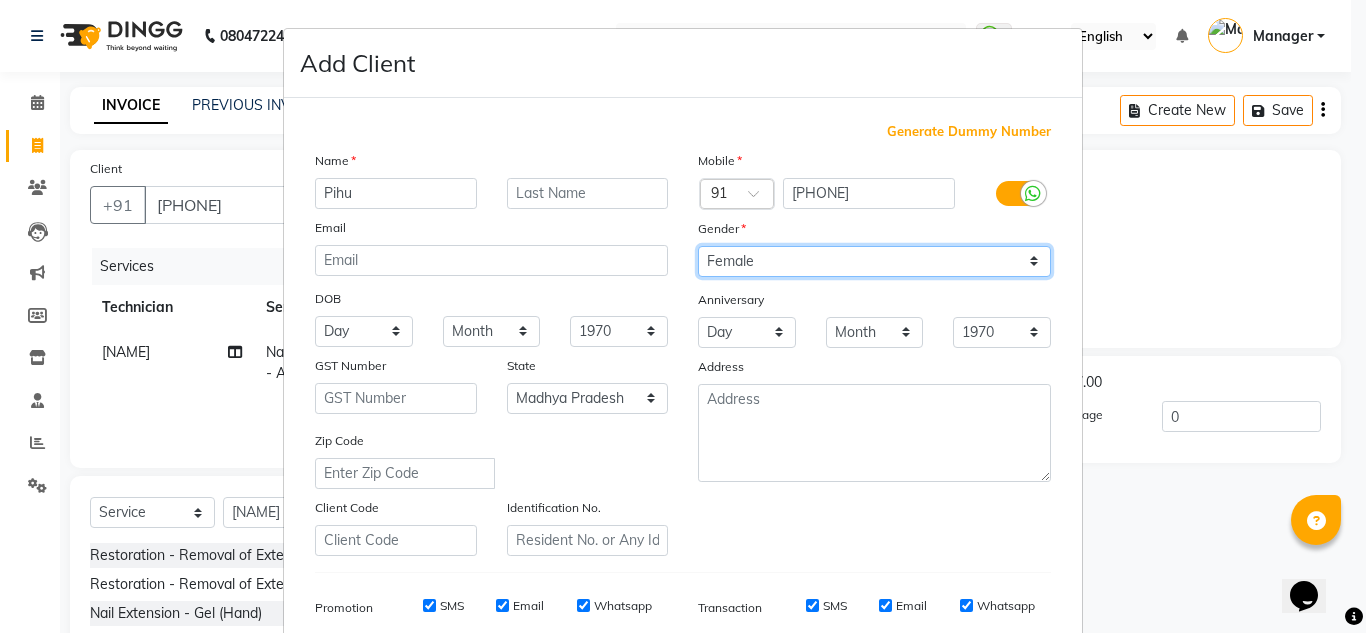 click on "Select Male Female Other Prefer Not To Say" at bounding box center [874, 261] 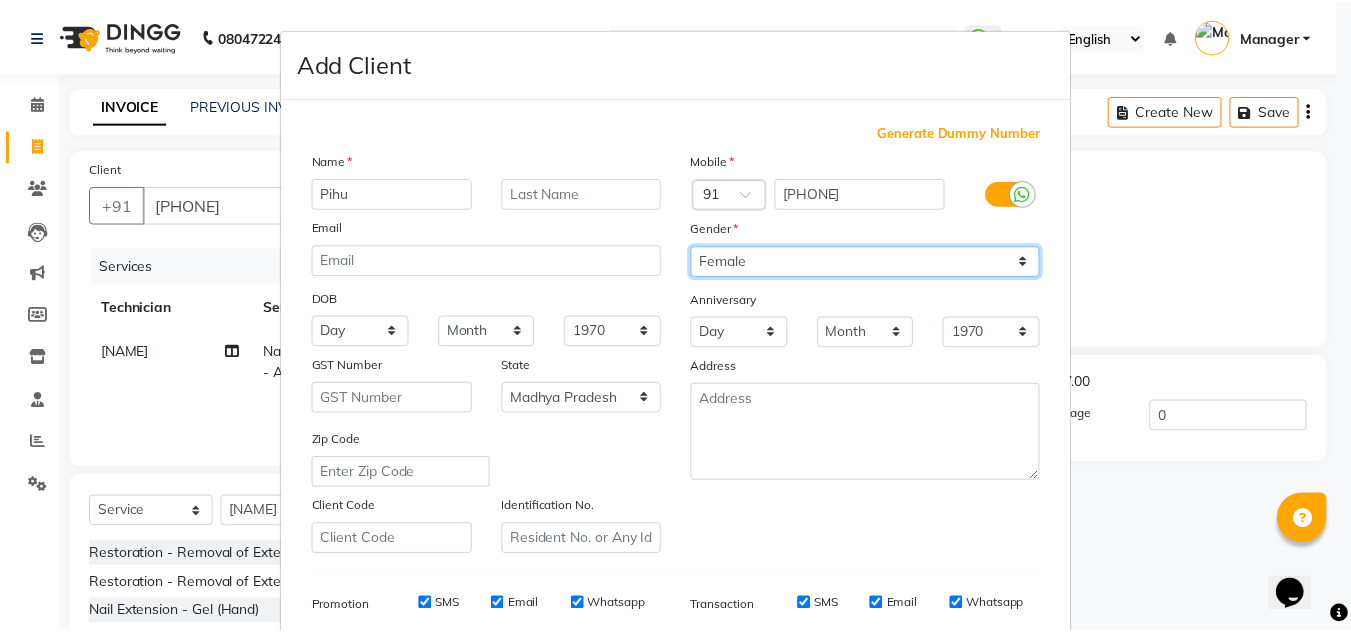 scroll, scrollTop: 290, scrollLeft: 0, axis: vertical 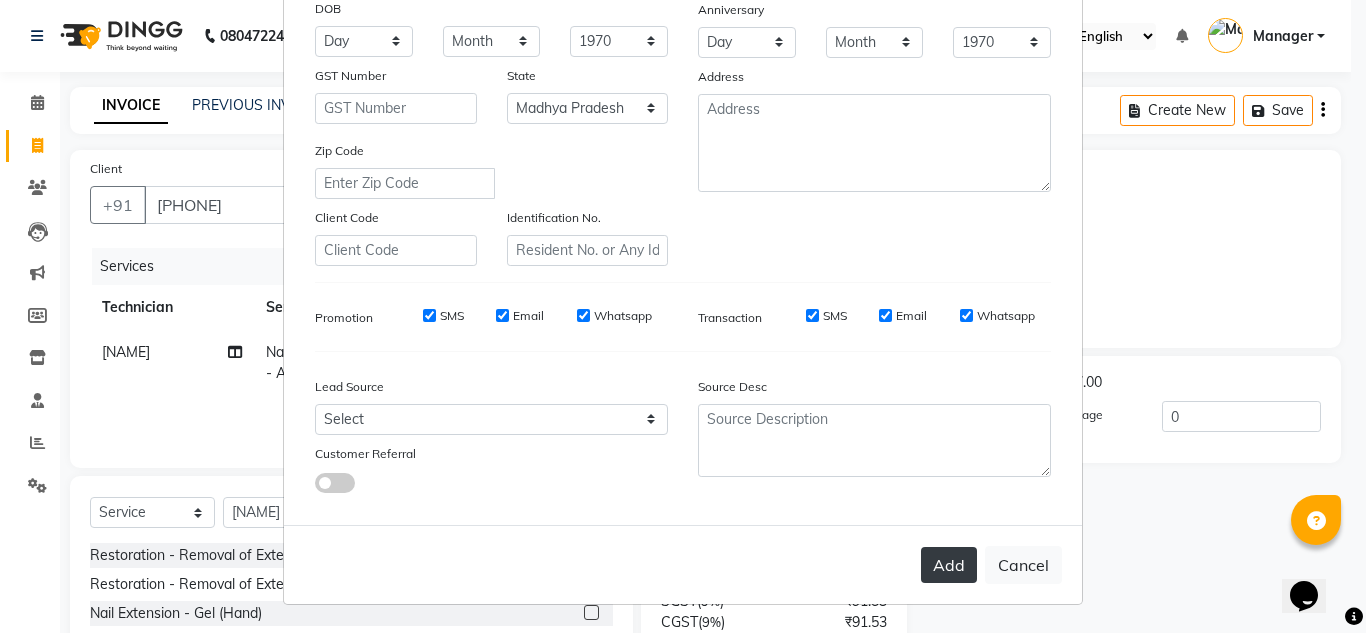 click on "Add" at bounding box center (949, 565) 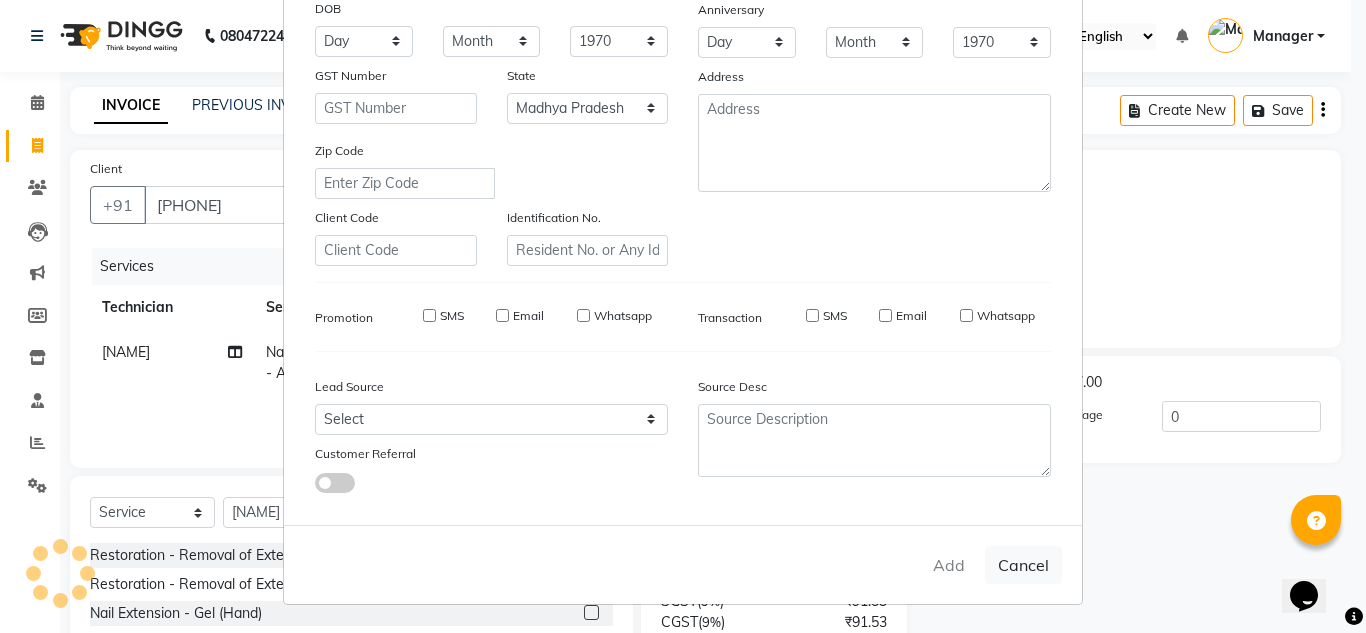 type on "95******87" 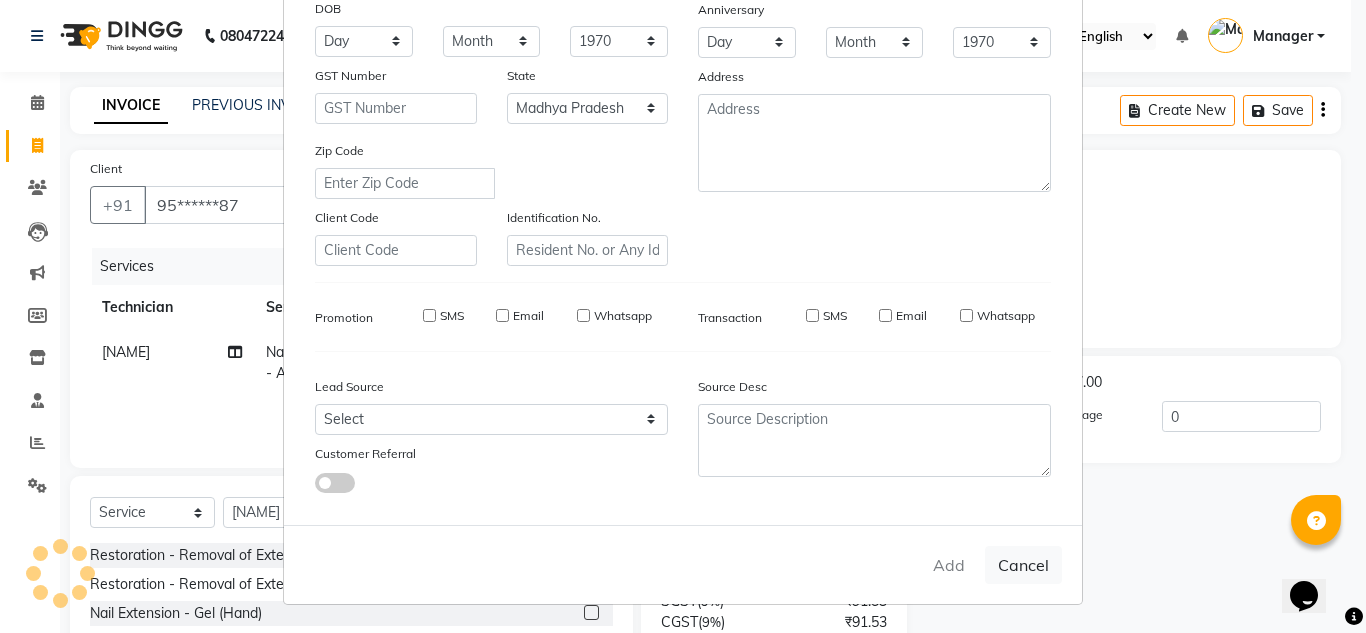 select 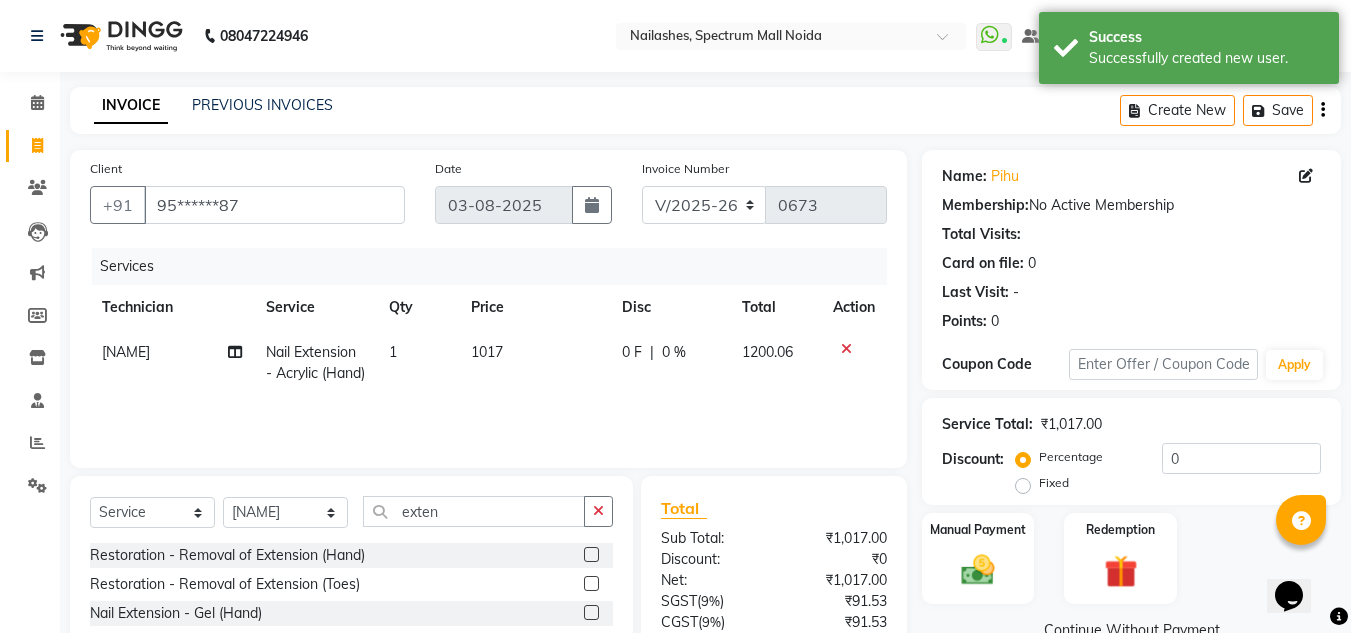 scroll, scrollTop: 168, scrollLeft: 0, axis: vertical 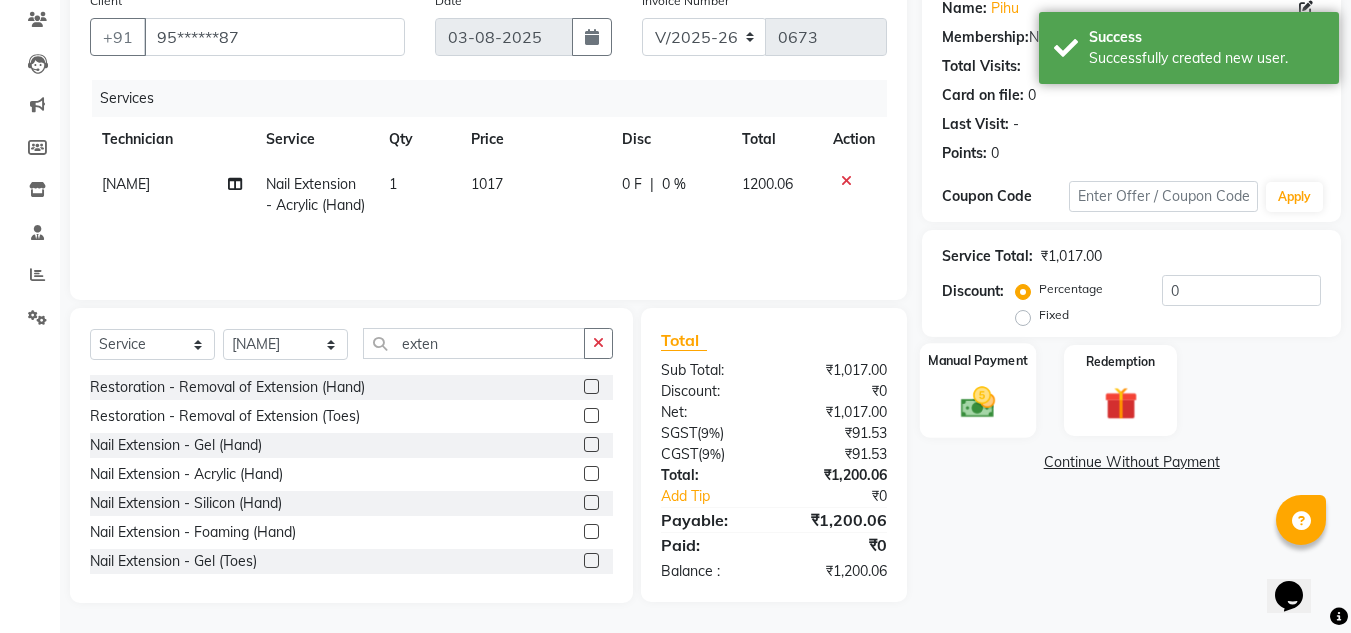 click on "Manual Payment" 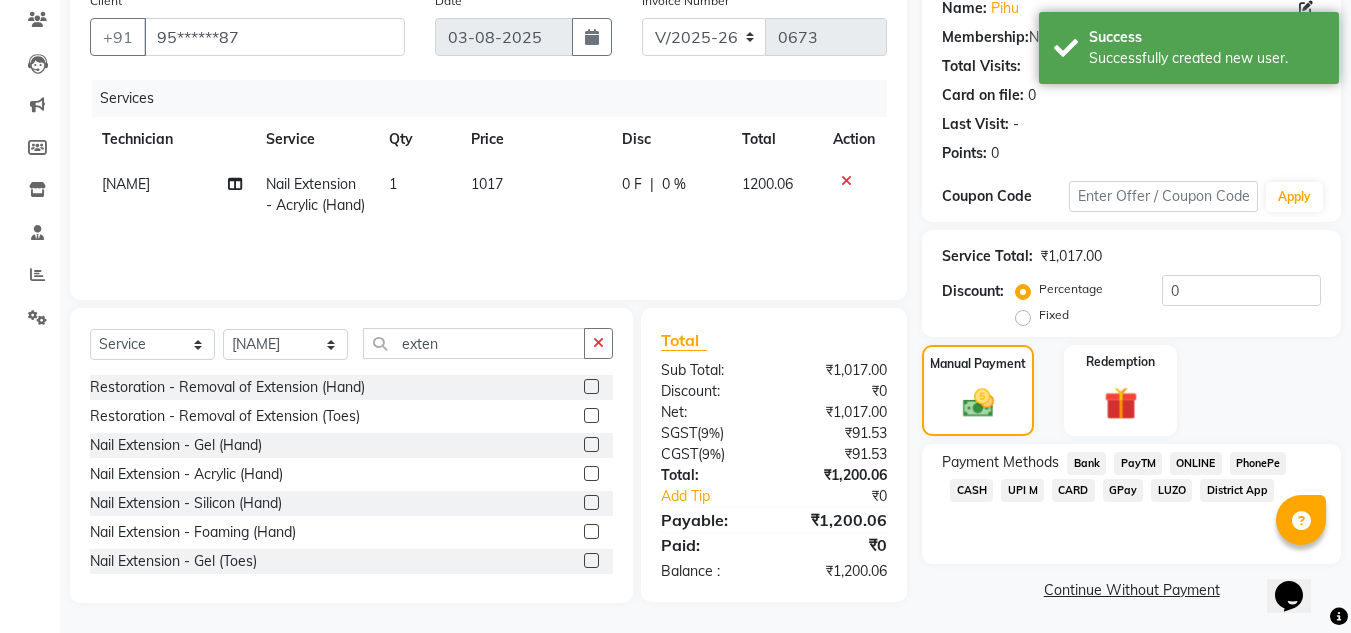click on "CARD" 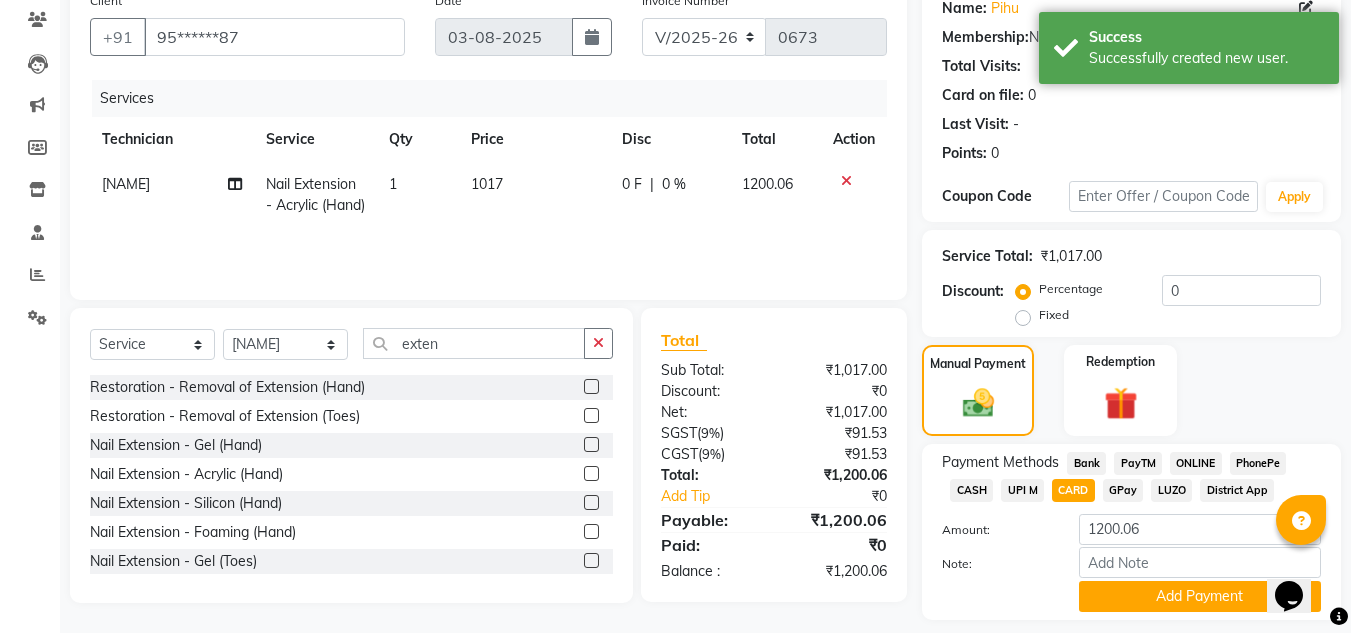 scroll, scrollTop: 226, scrollLeft: 0, axis: vertical 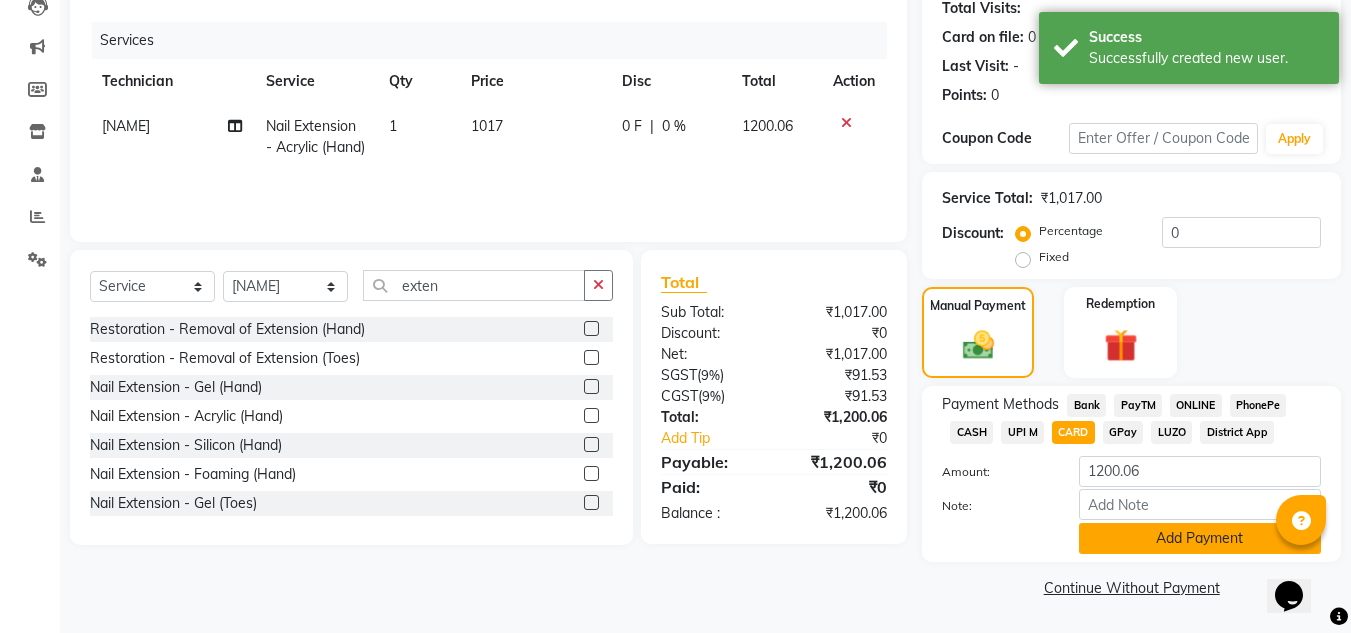click on "Add Payment" 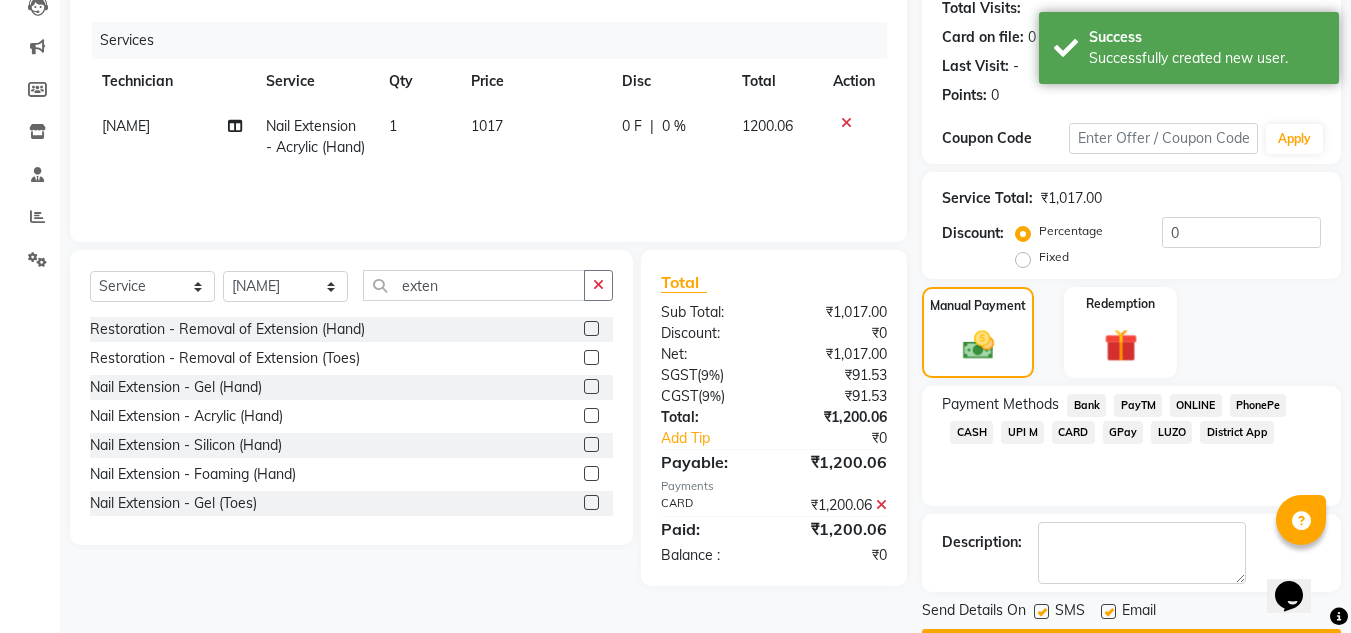 scroll, scrollTop: 283, scrollLeft: 0, axis: vertical 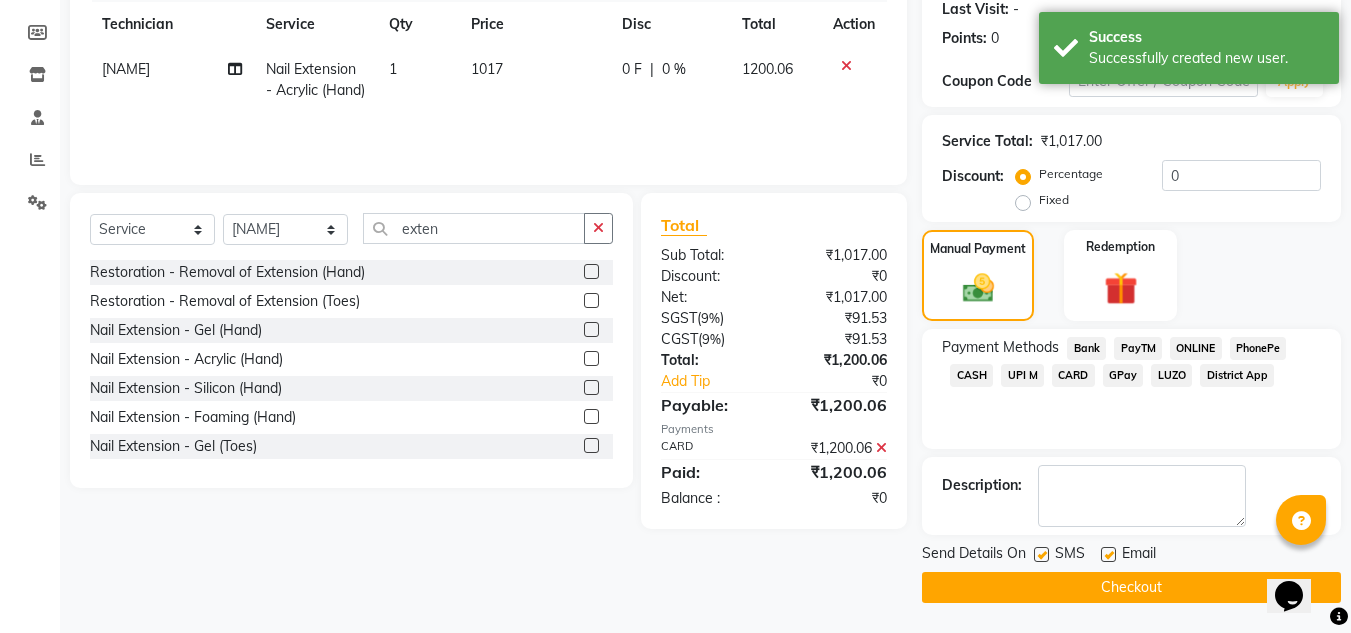 drag, startPoint x: 1103, startPoint y: 570, endPoint x: 1101, endPoint y: 591, distance: 21.095022 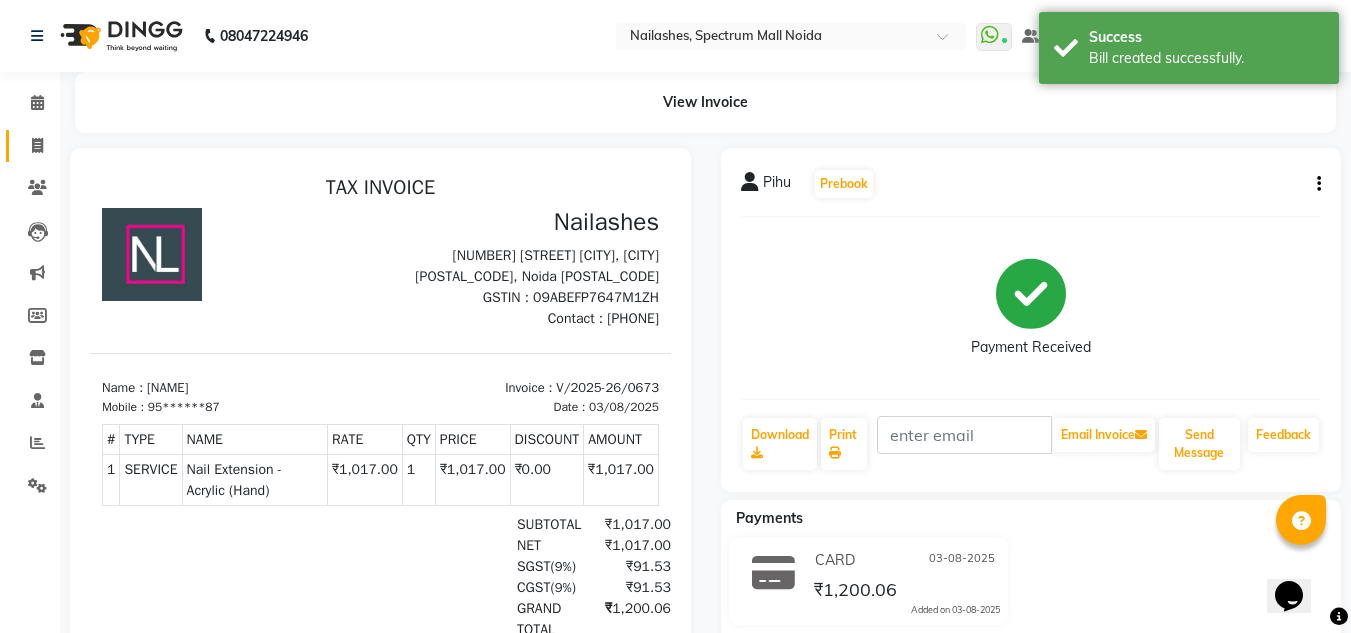 scroll, scrollTop: 0, scrollLeft: 0, axis: both 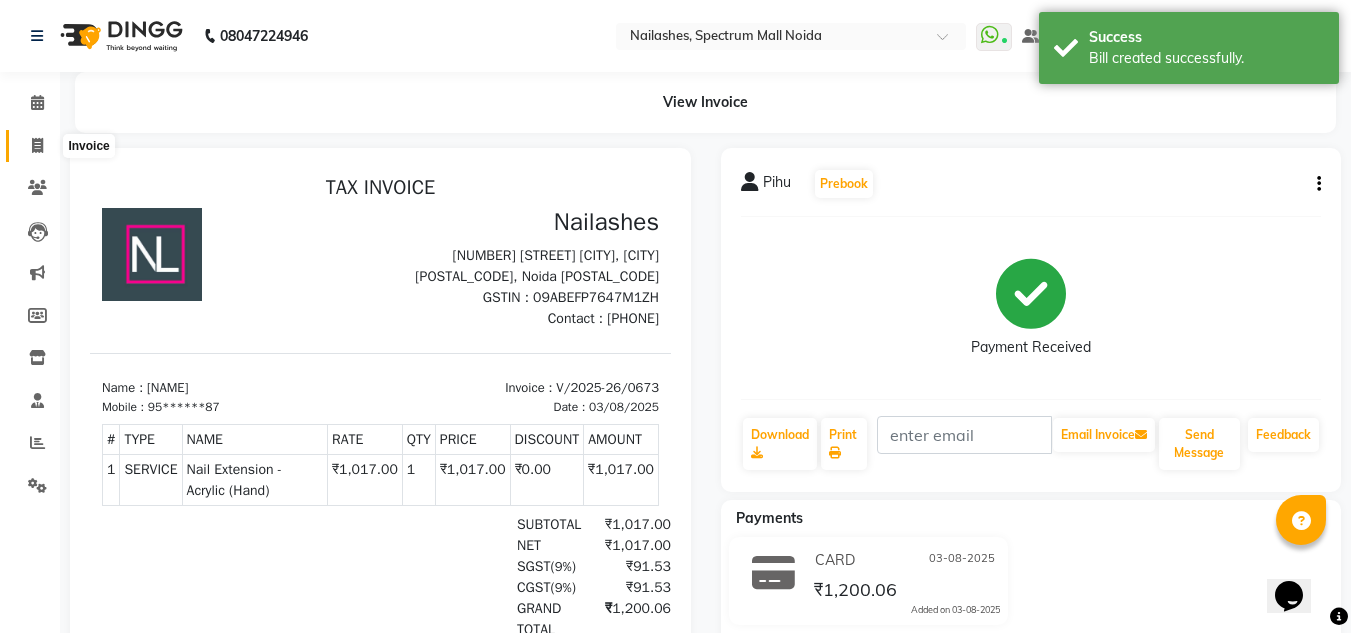 click 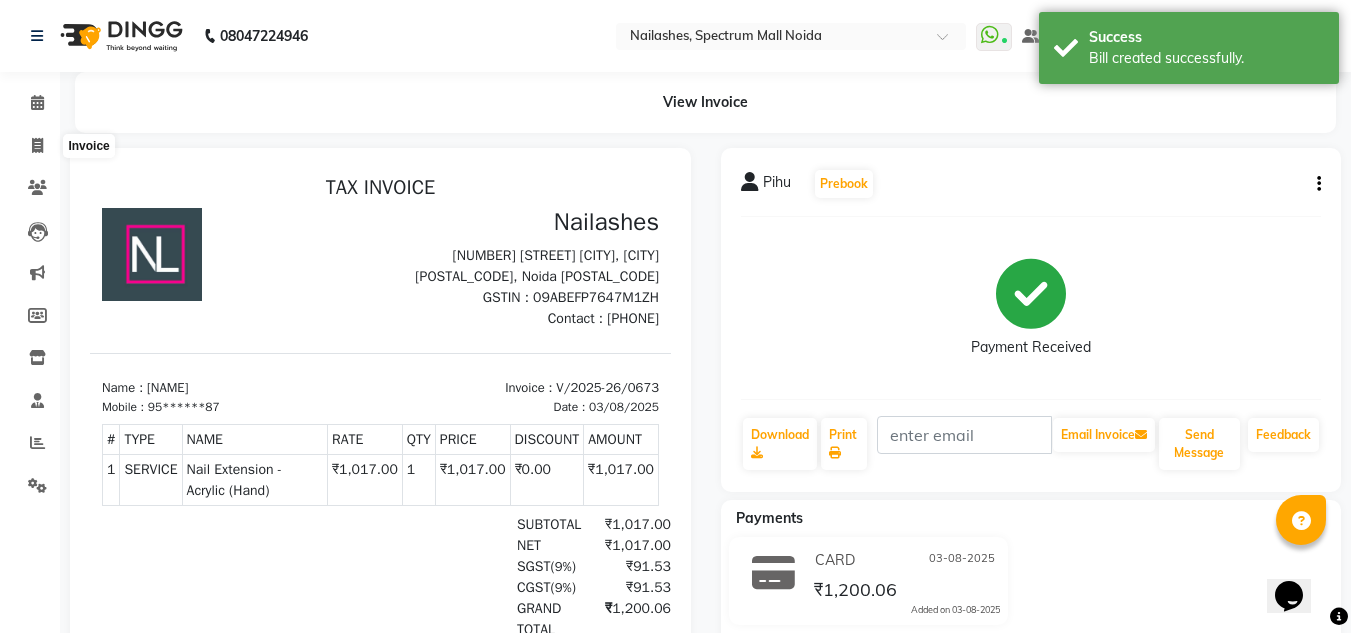select on "service" 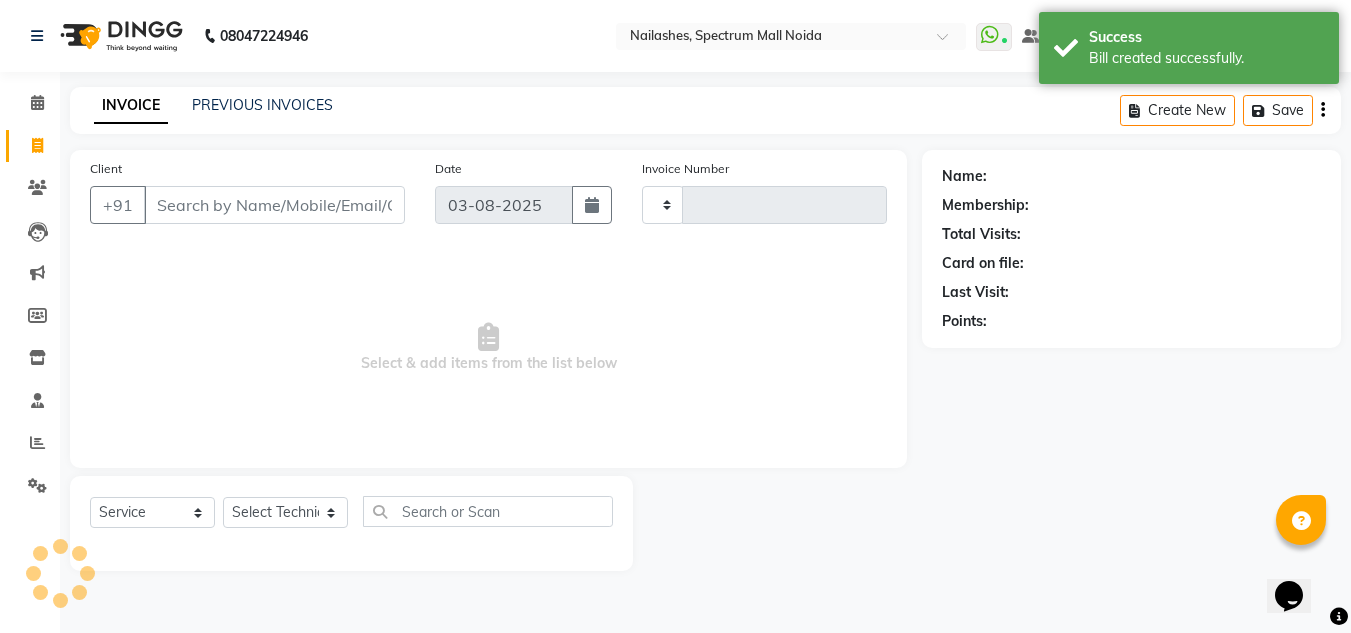 type on "0674" 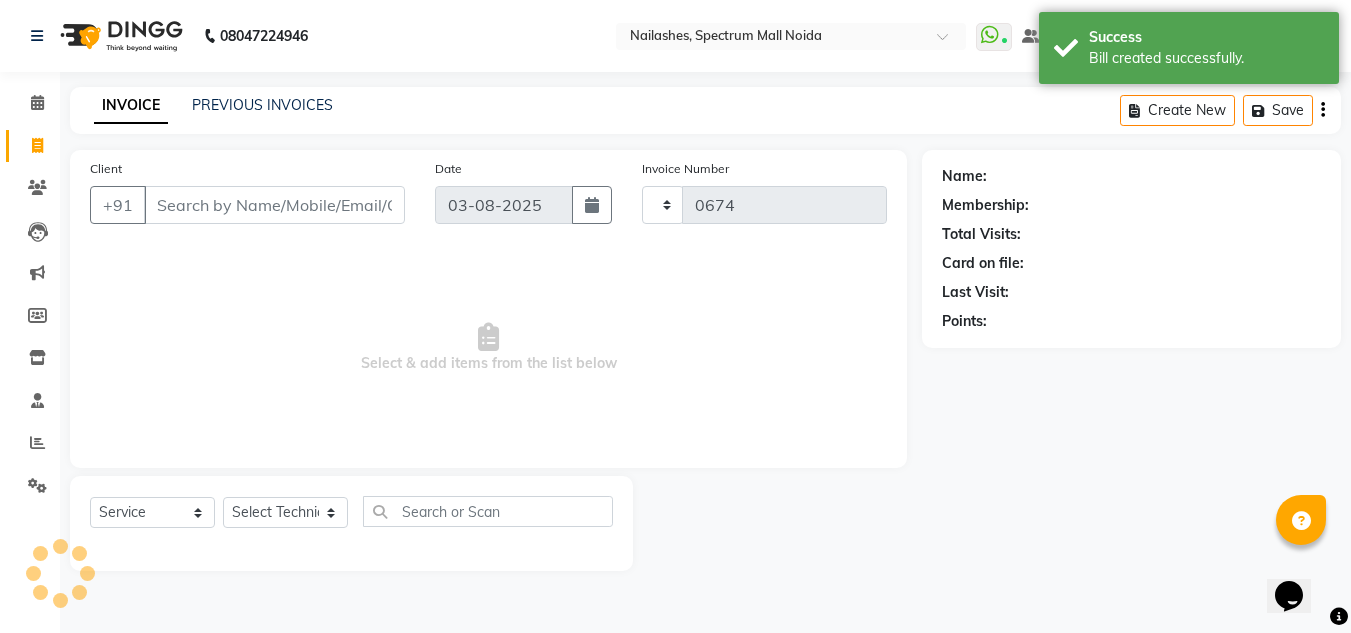 select on "6068" 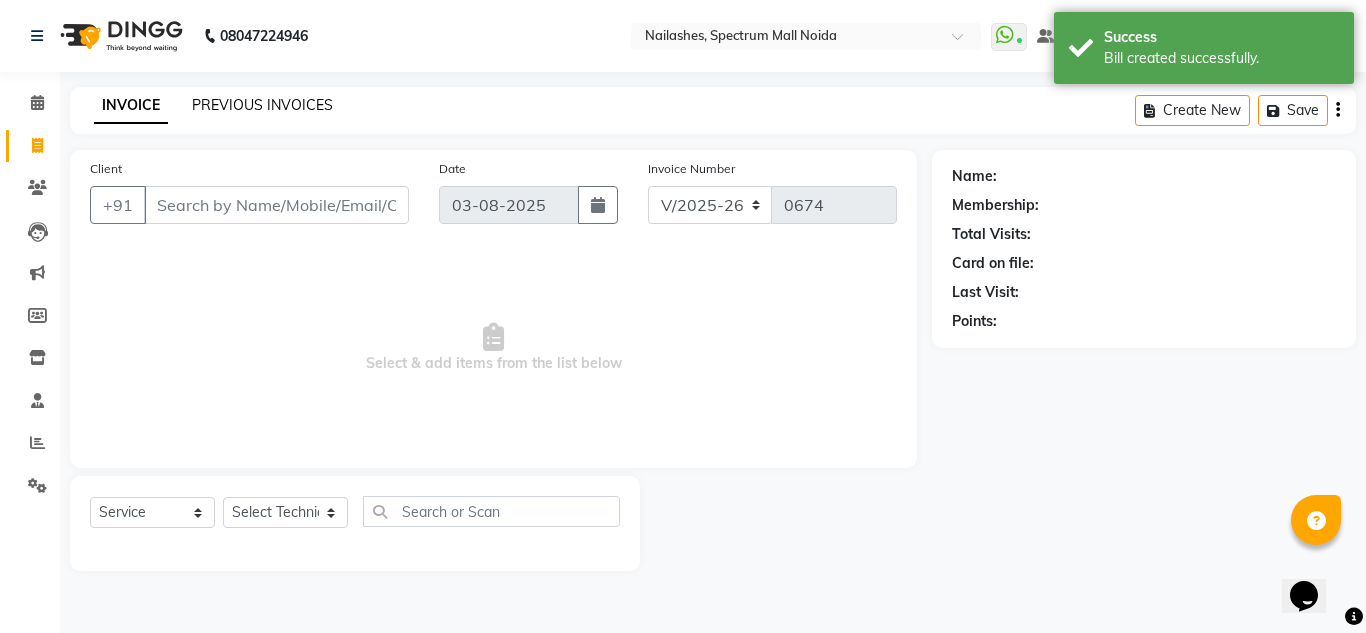 click on "PREVIOUS INVOICES" 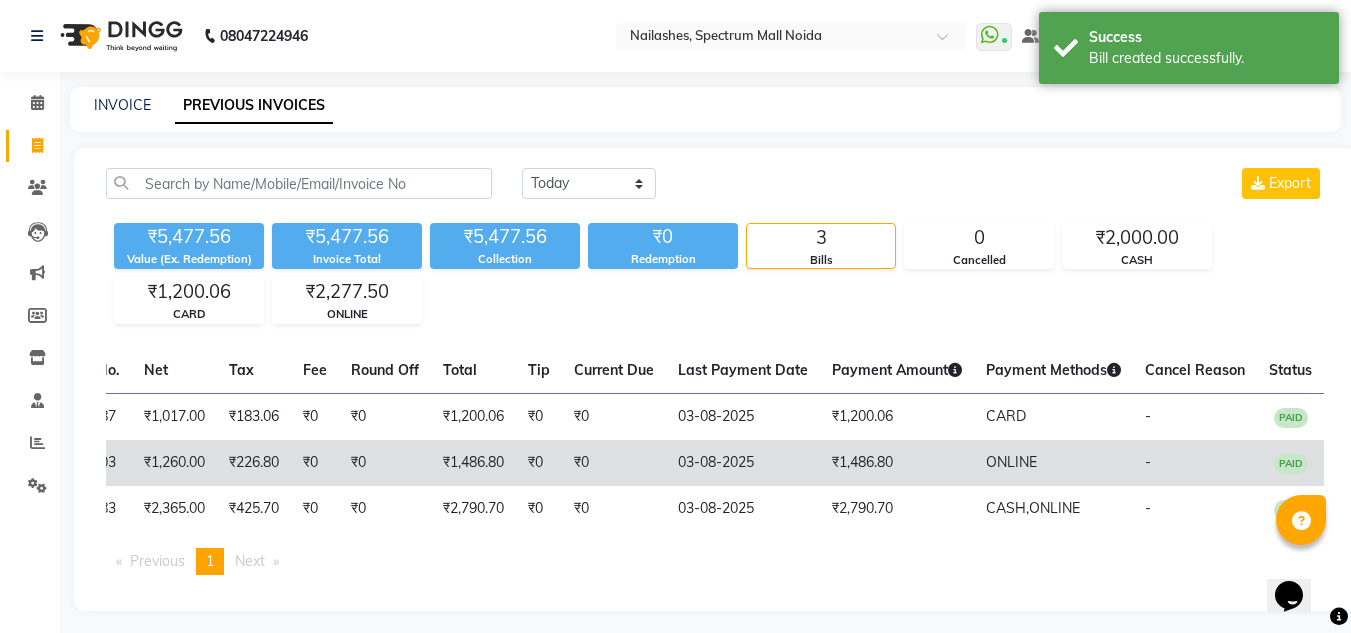 scroll, scrollTop: 0, scrollLeft: 0, axis: both 